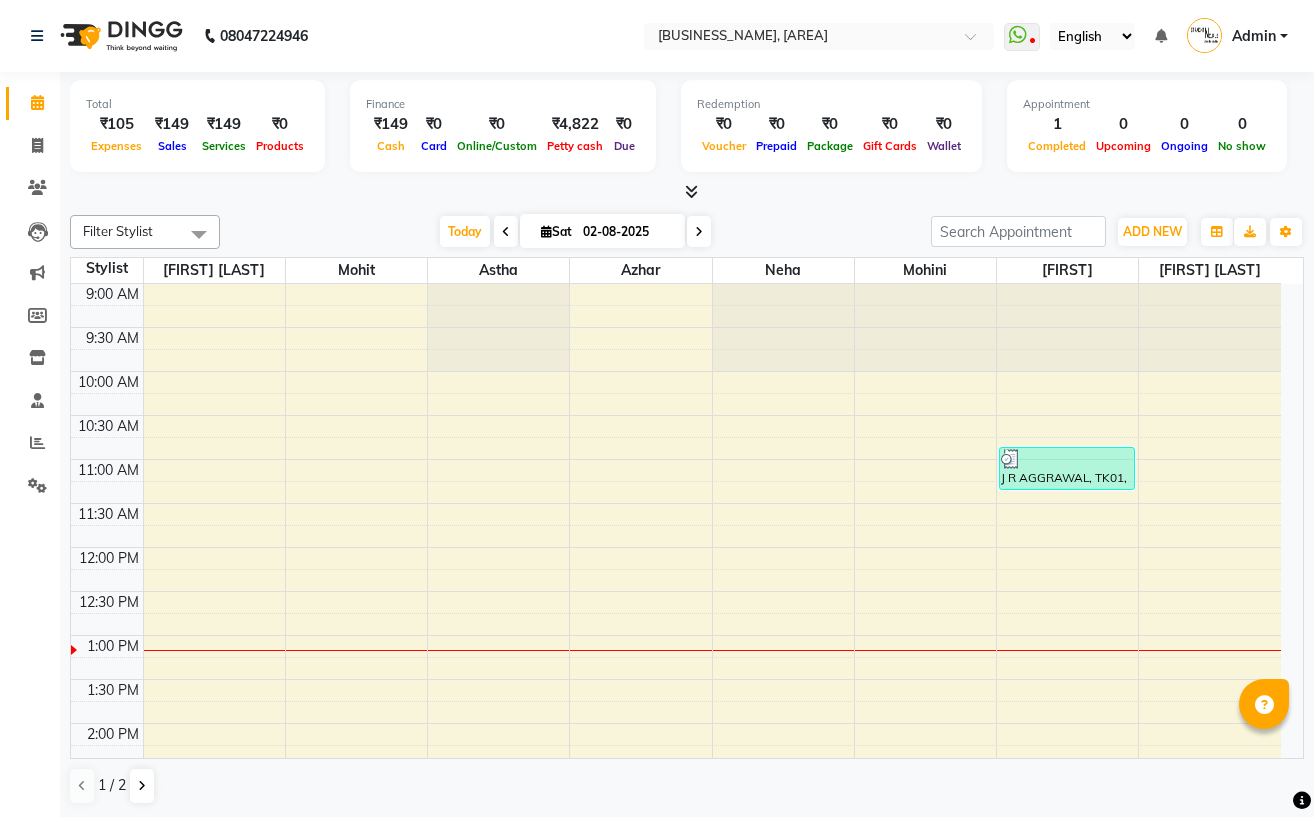 click on "ADD NEW" at bounding box center (1152, 231) 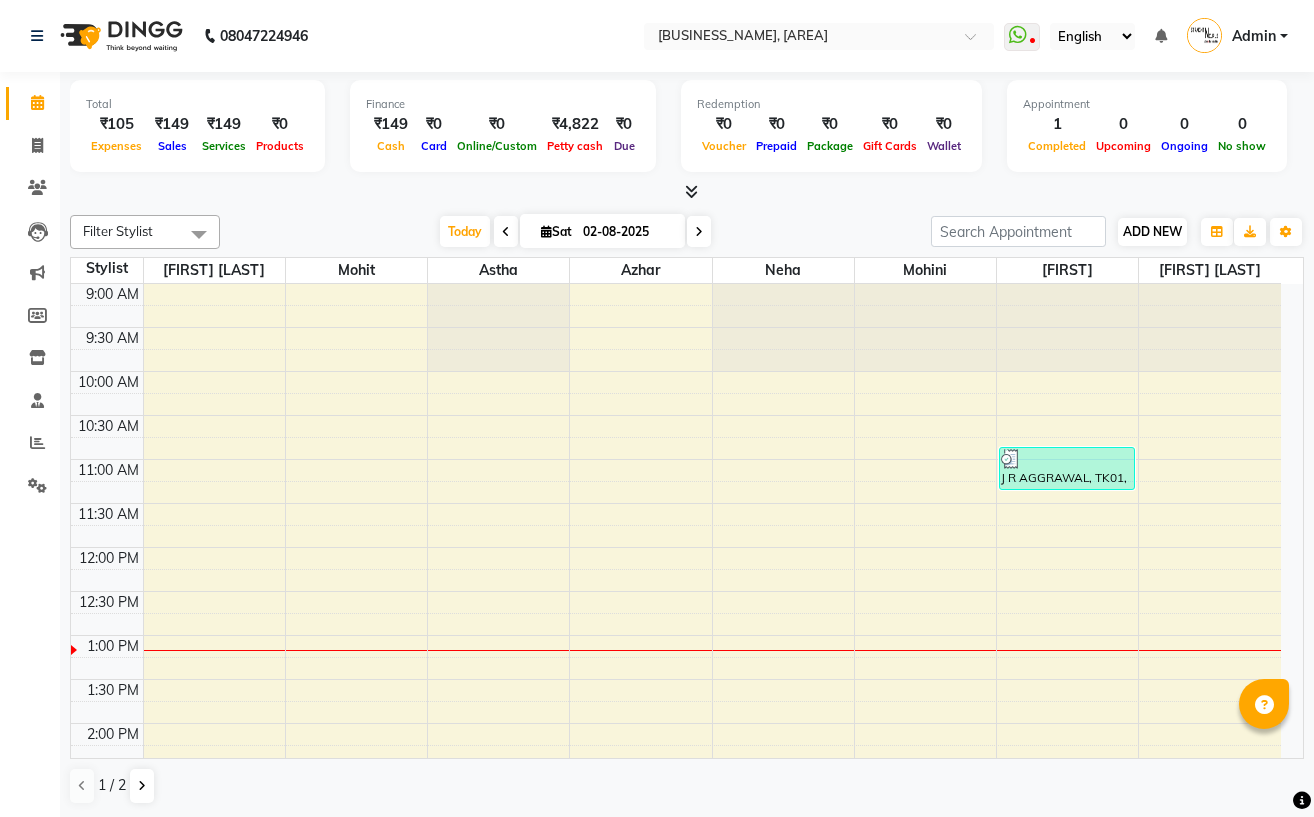 scroll, scrollTop: 0, scrollLeft: 0, axis: both 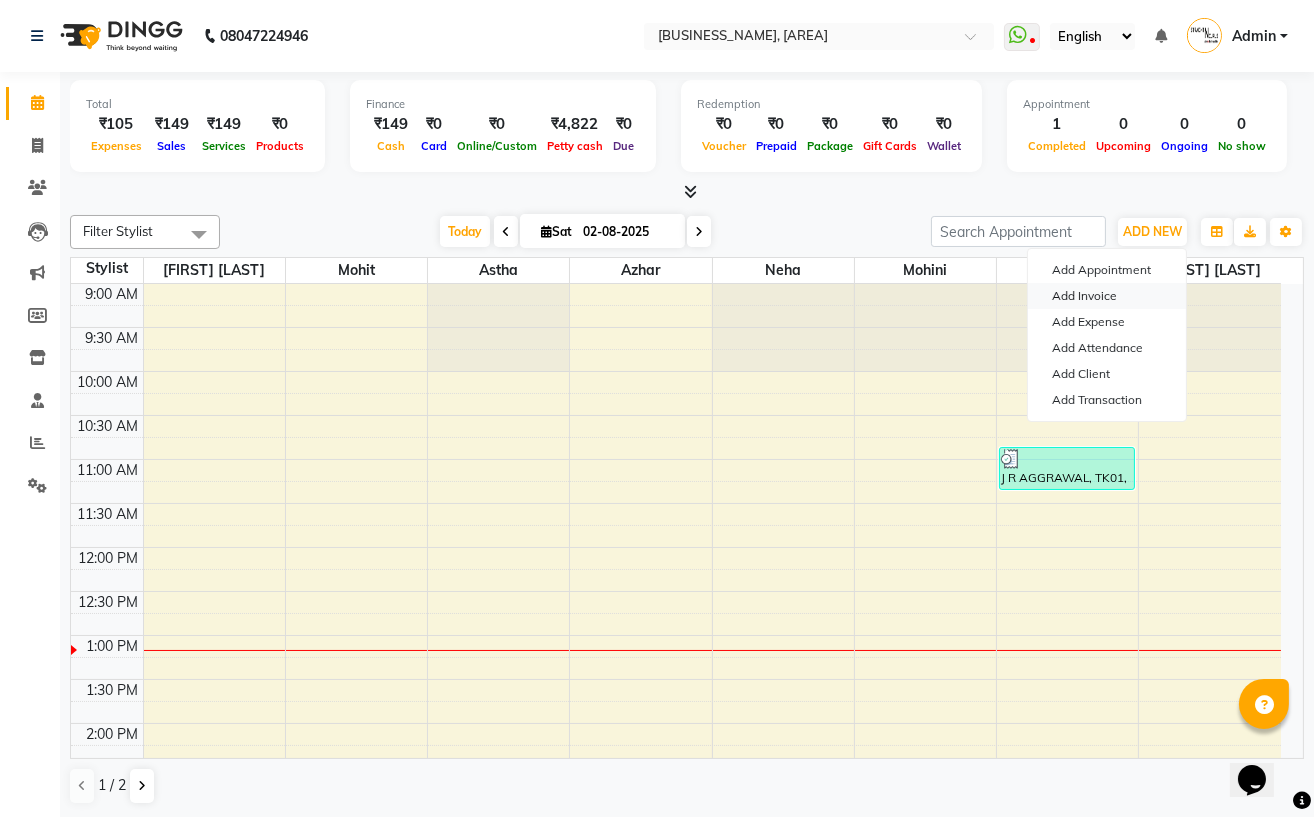 click on "Add Invoice" at bounding box center (1107, 296) 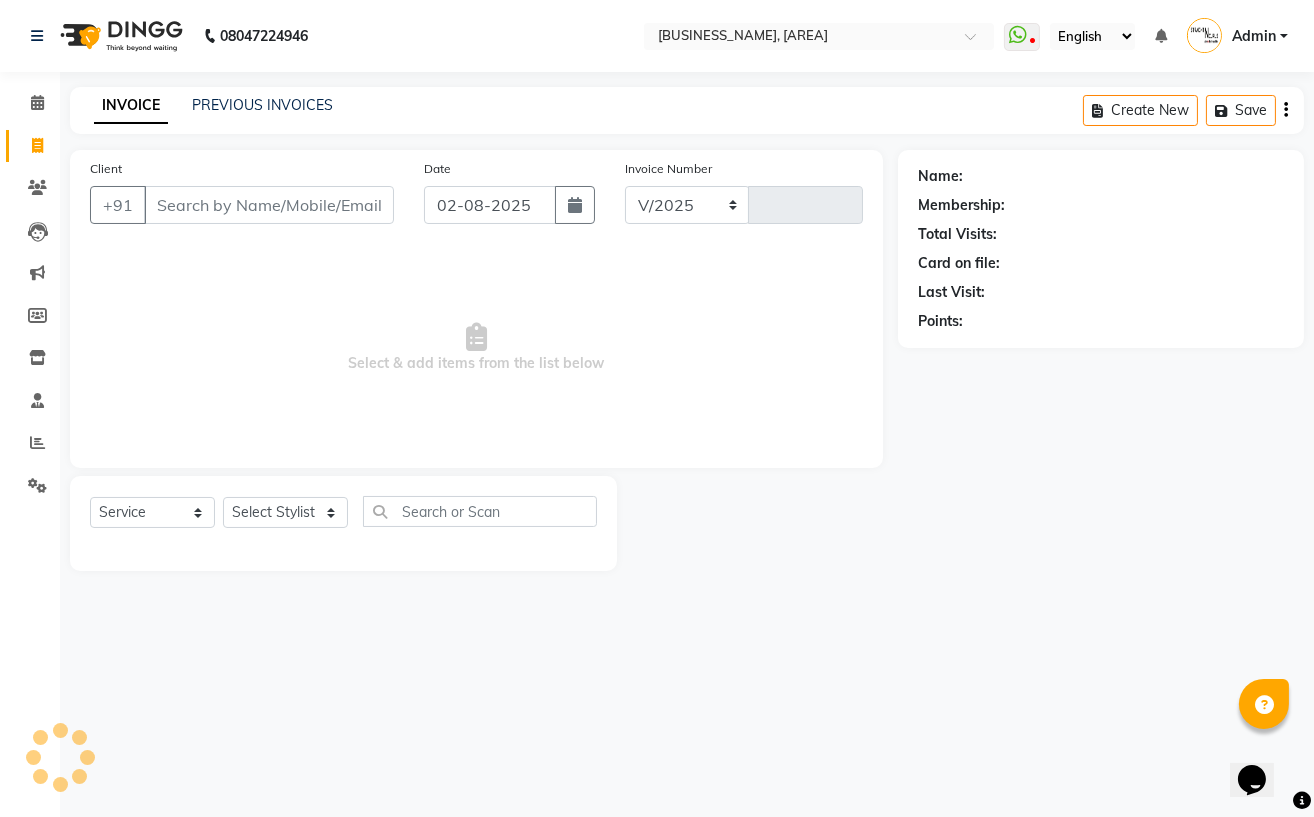 select on "7039" 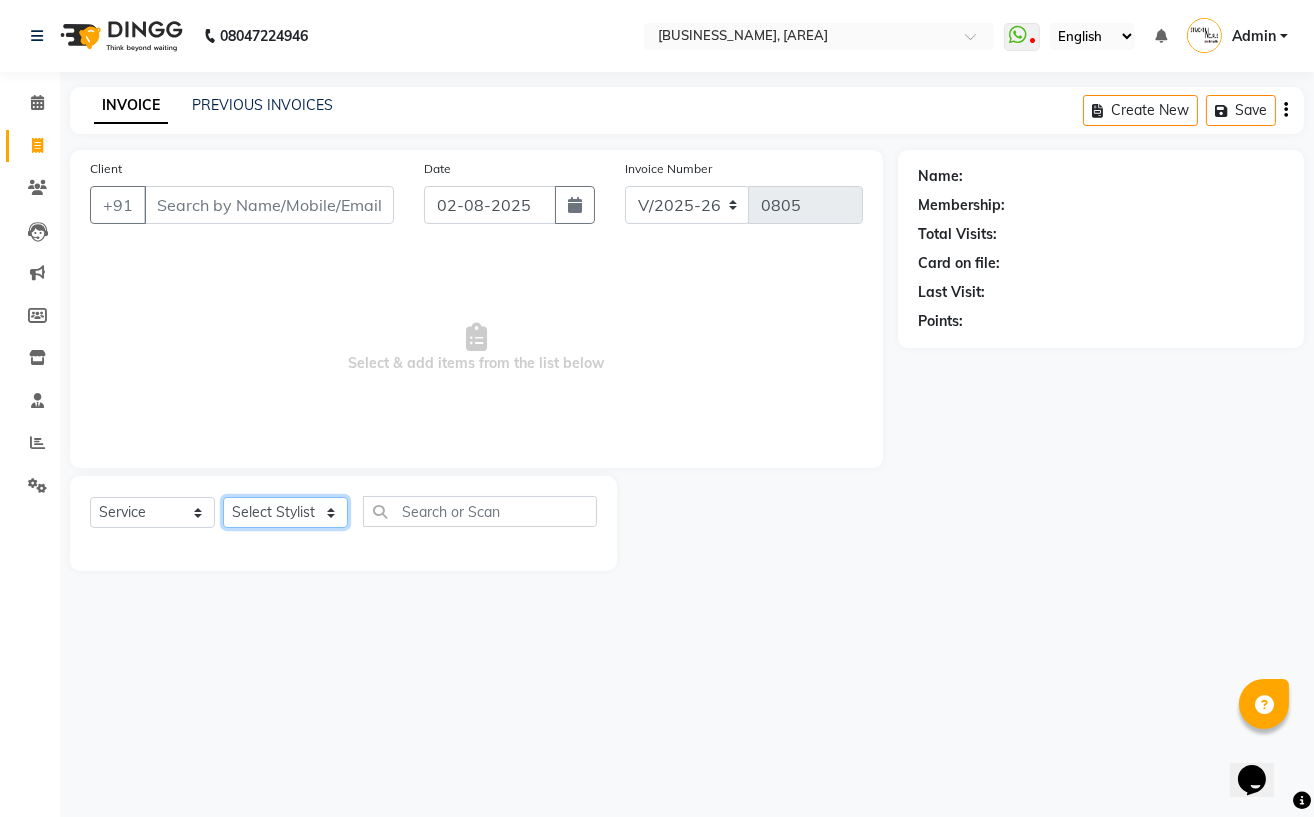 click on "Select Stylist Astha Azhar Gautam Kamboj Mohini Mohit Neha Paras Kamboj parvez pooja rawat Rashmi Subhan" 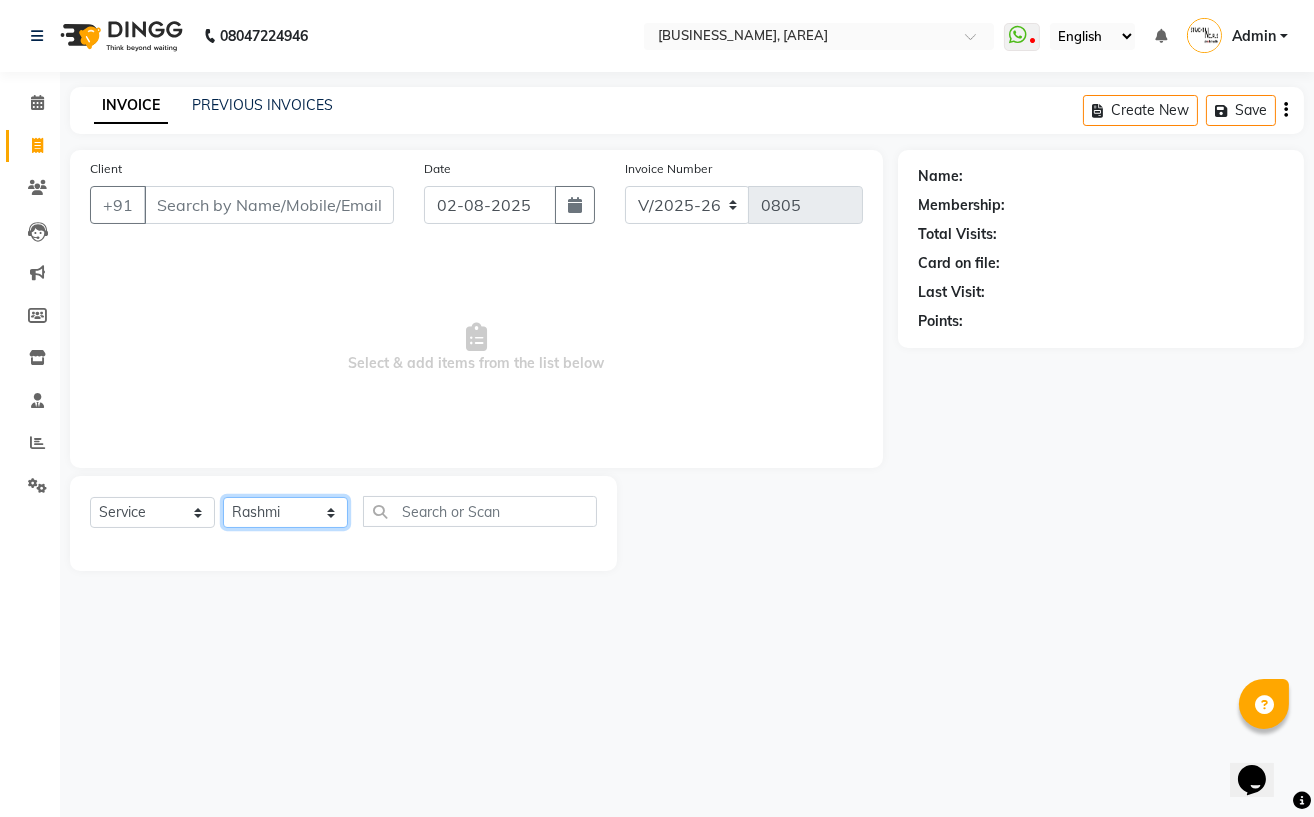 click on "Select Stylist Astha Azhar Gautam Kamboj Mohini Mohit Neha Paras Kamboj parvez pooja rawat Rashmi Subhan" 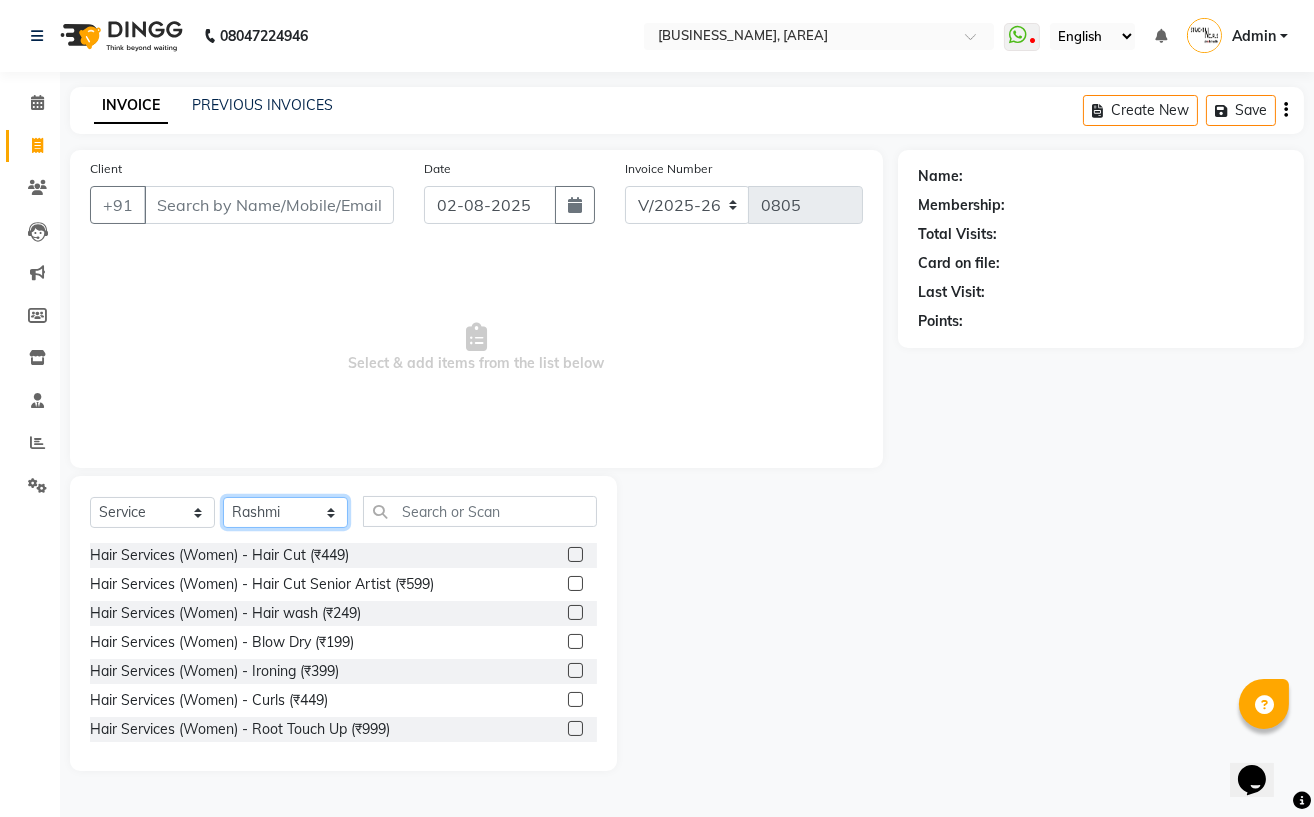 drag, startPoint x: 278, startPoint y: 514, endPoint x: 280, endPoint y: 503, distance: 11.18034 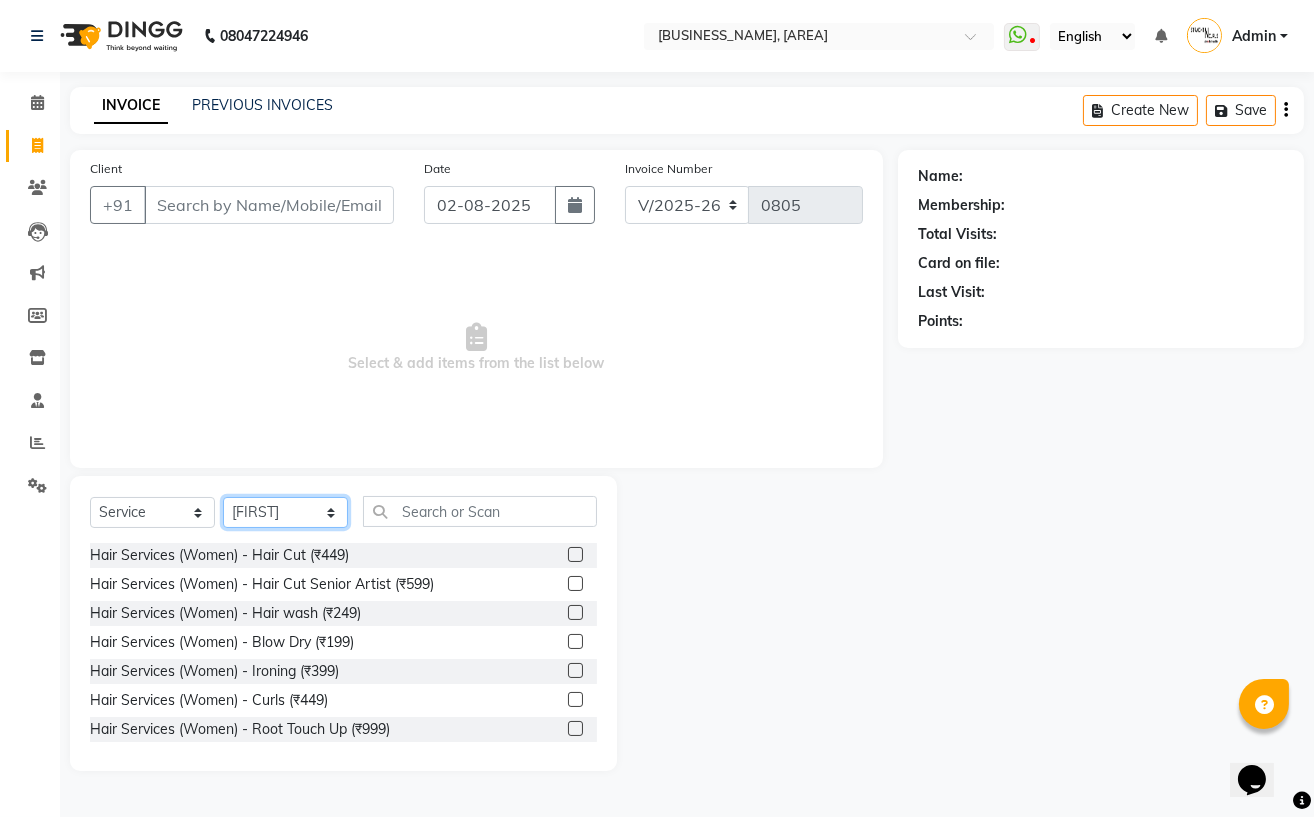 click on "Select Stylist Astha Azhar Gautam Kamboj Mohini Mohit Neha Paras Kamboj parvez pooja rawat Rashmi Subhan" 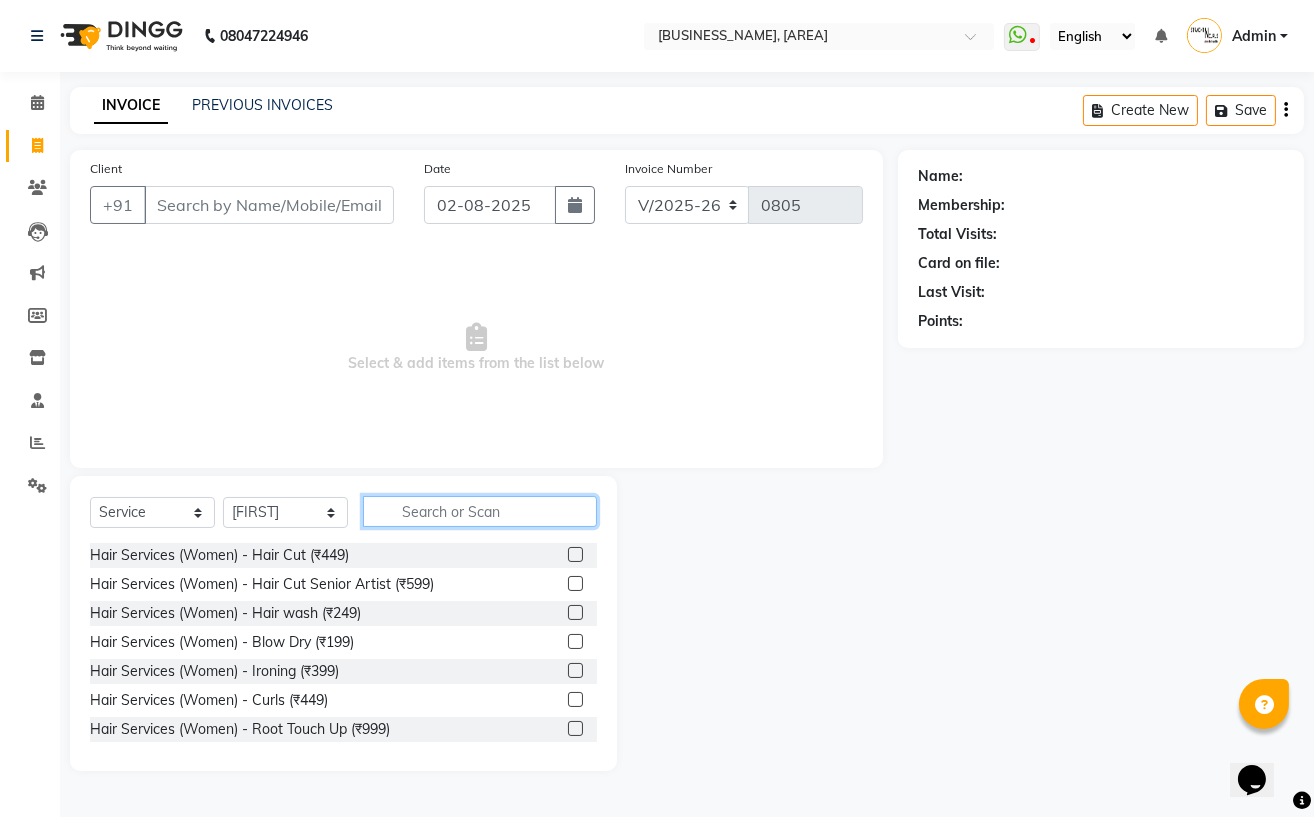click 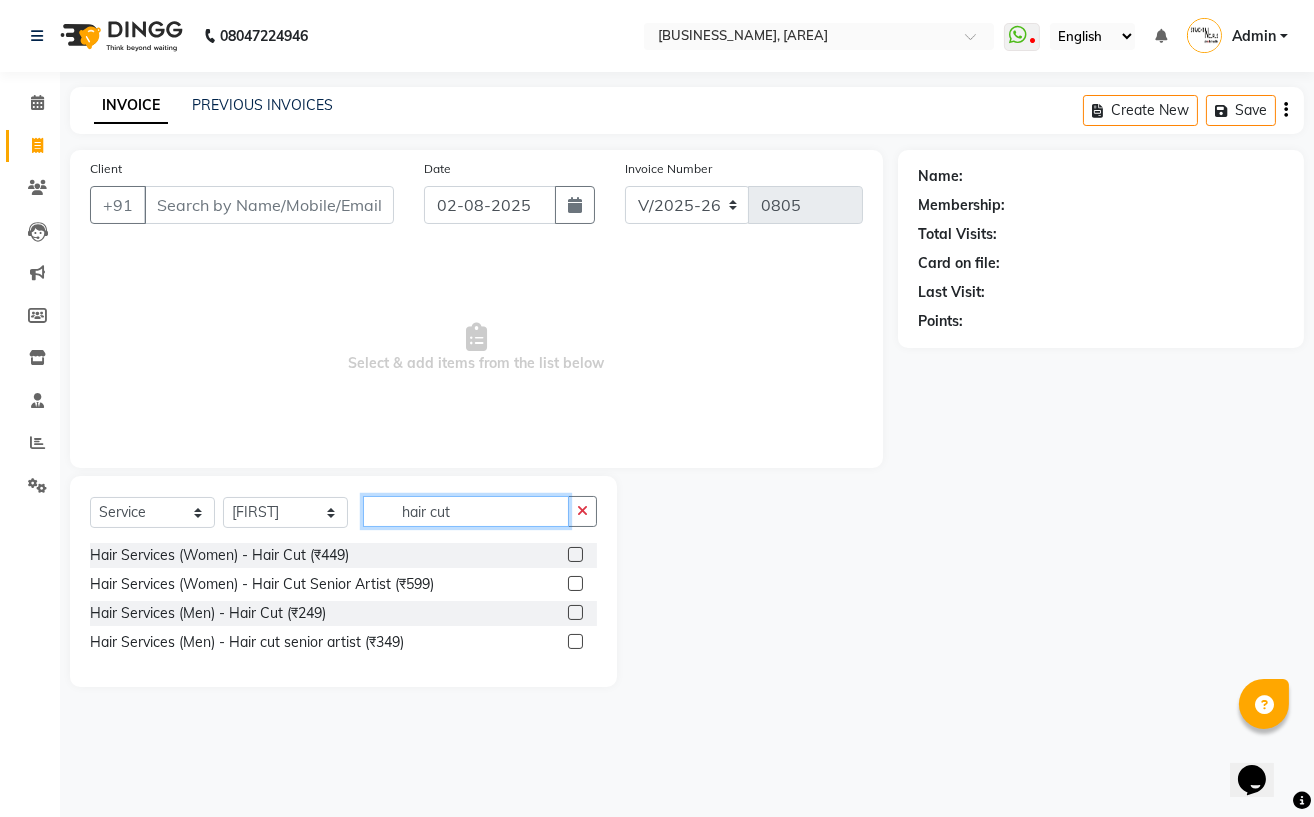 type on "hair cut" 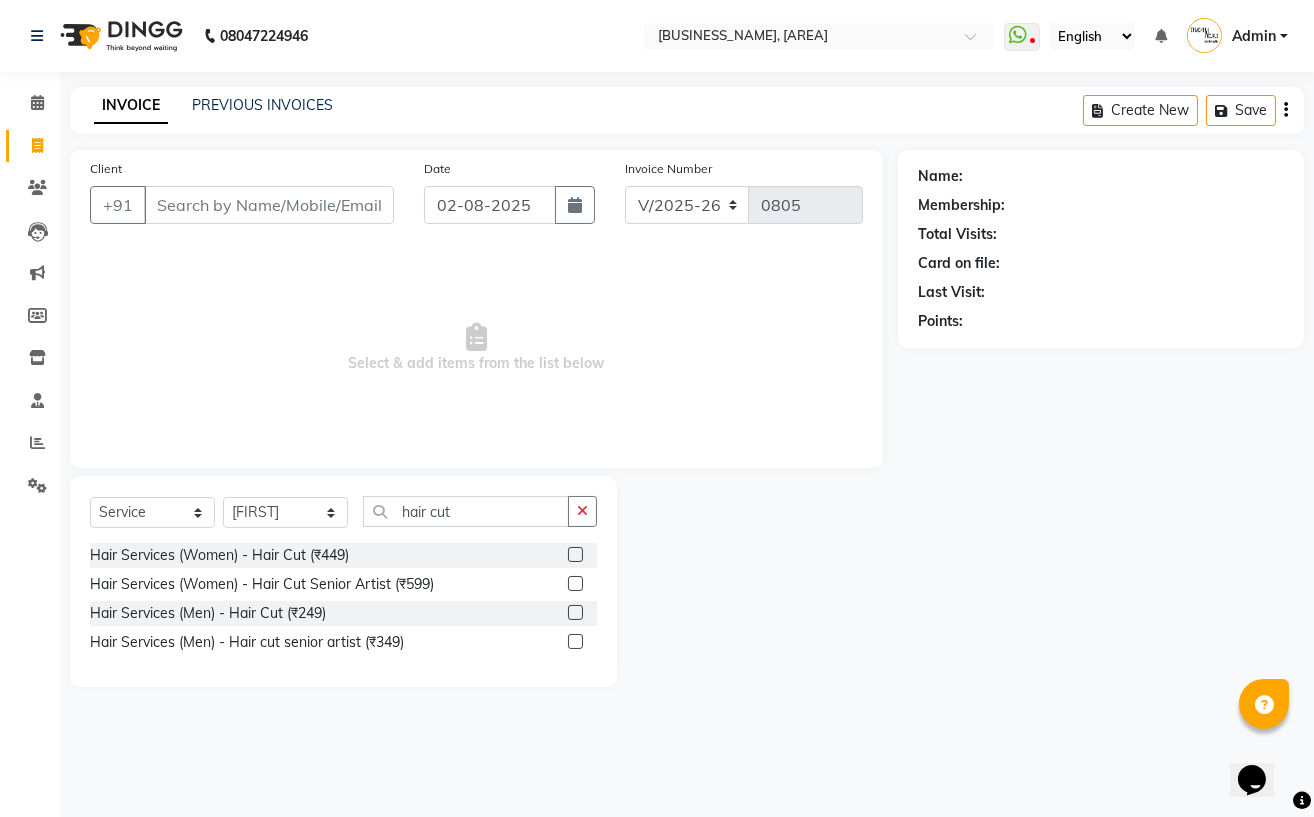 click 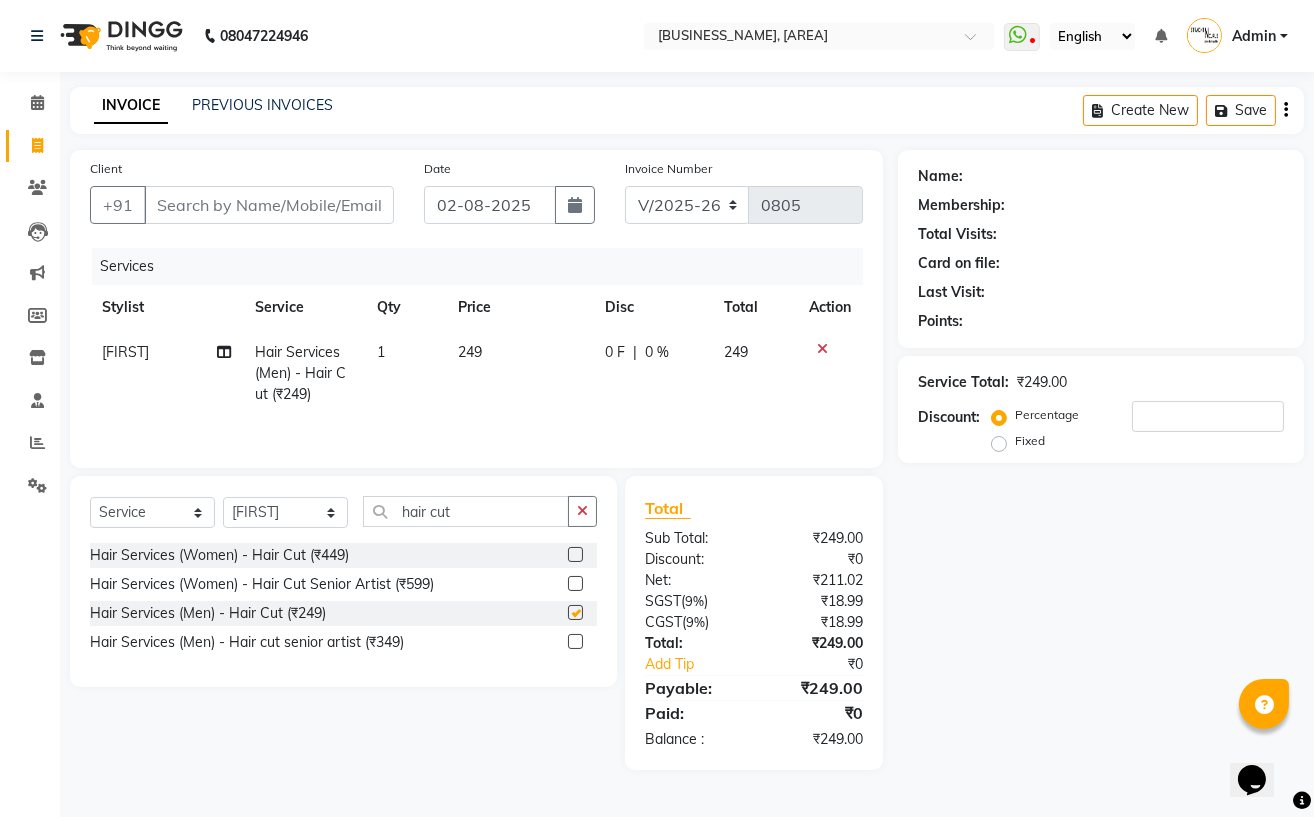 checkbox on "false" 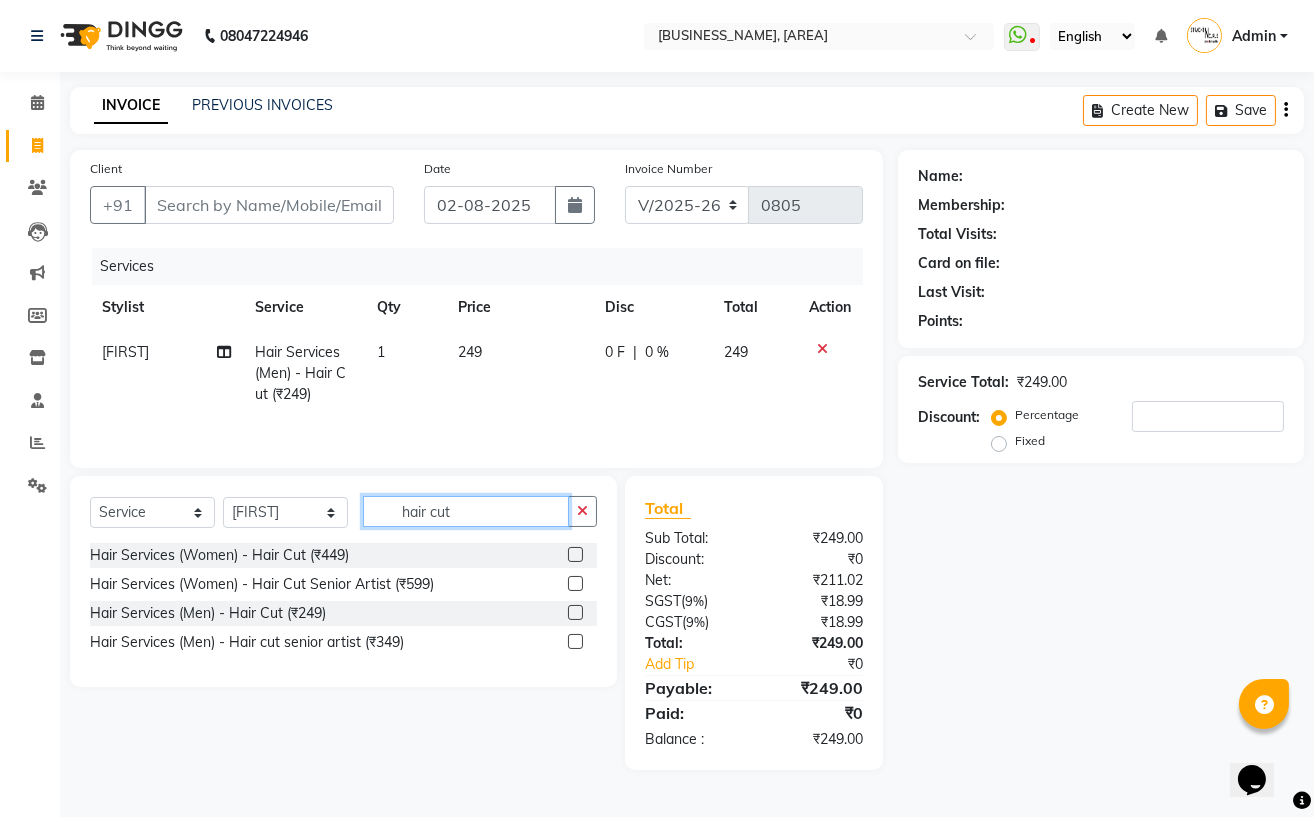 click on "hair cut" 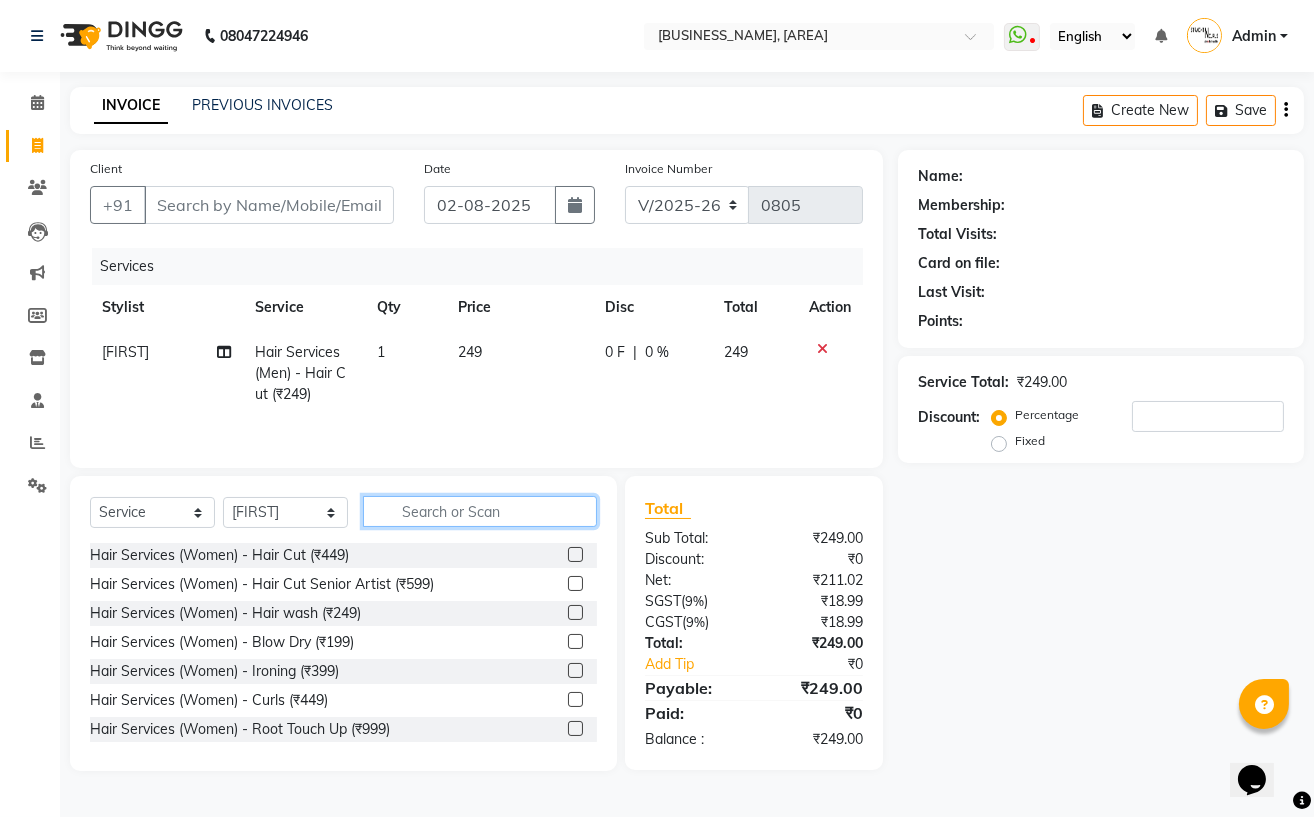 type 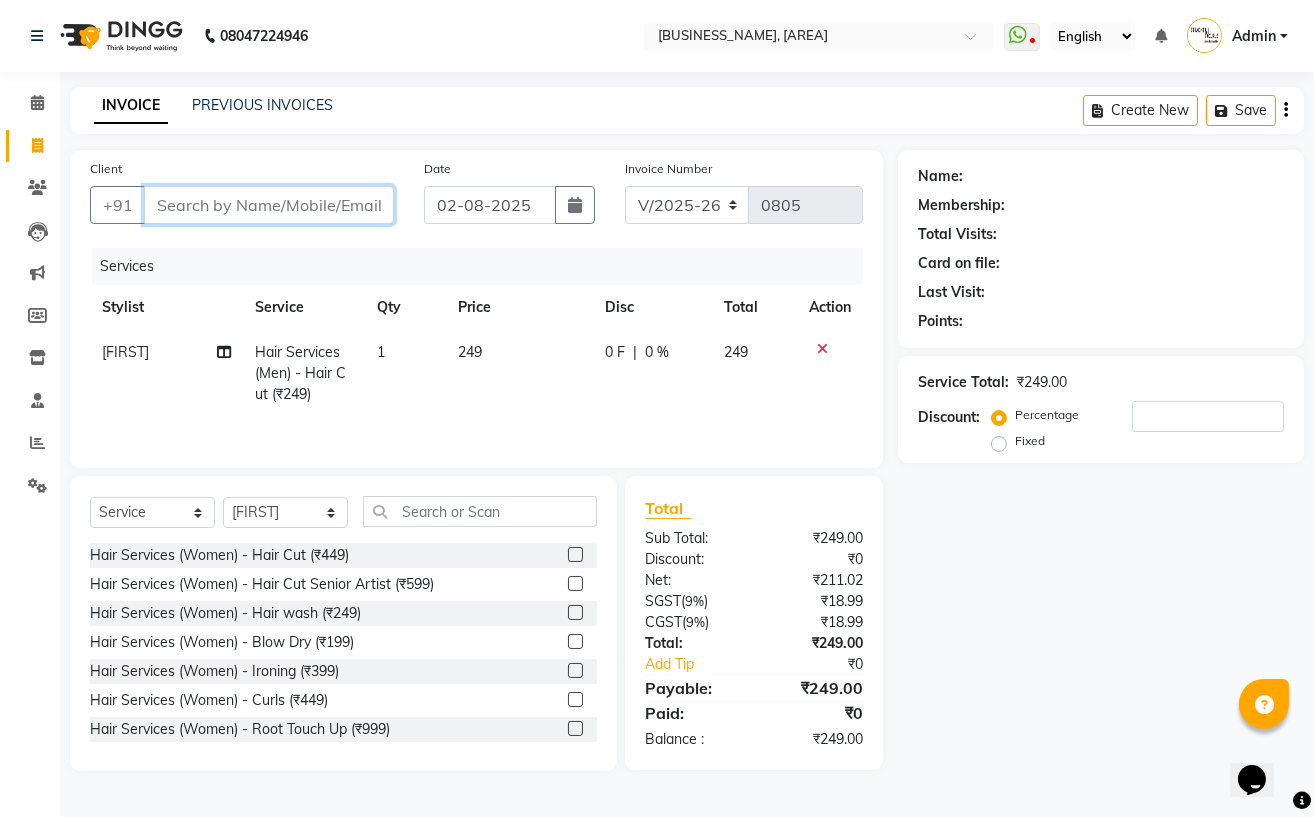 click on "Client" at bounding box center (269, 205) 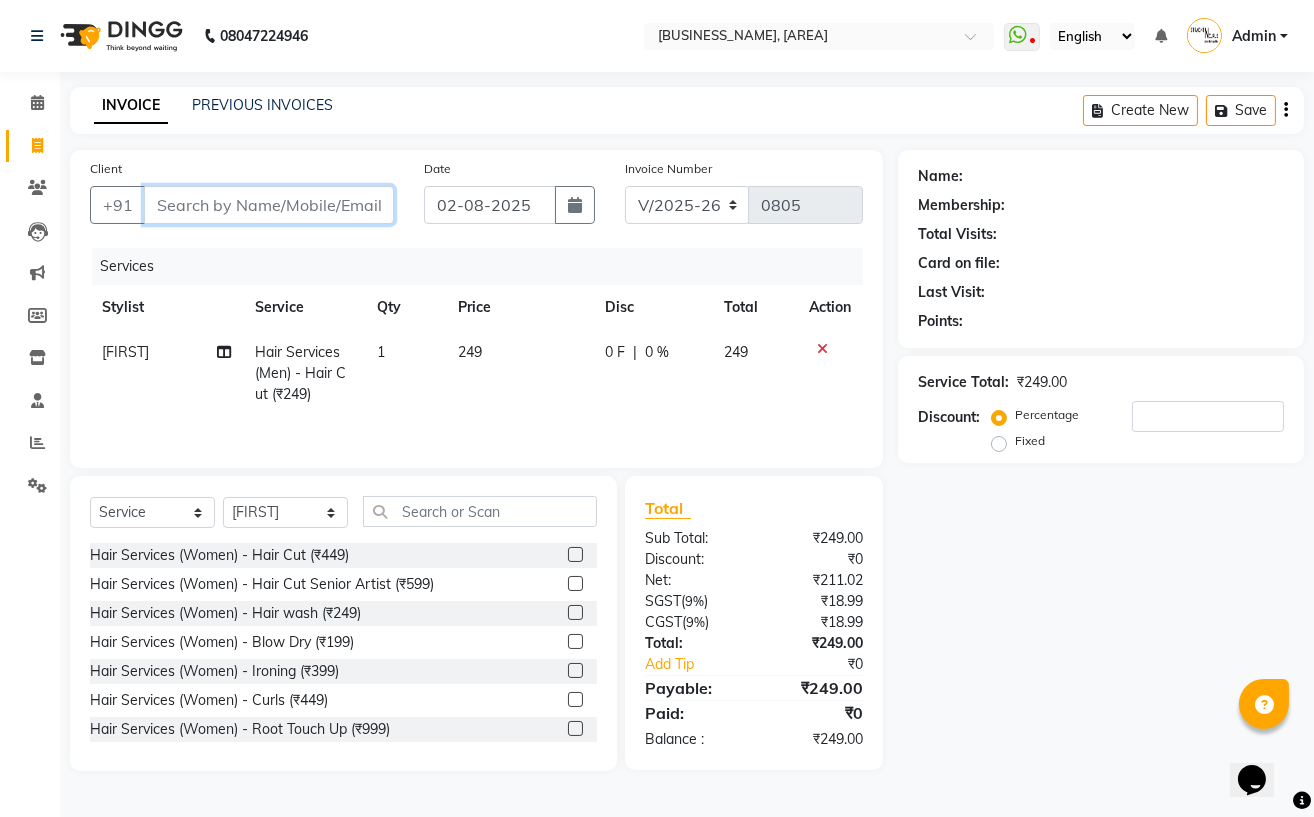 type on "9" 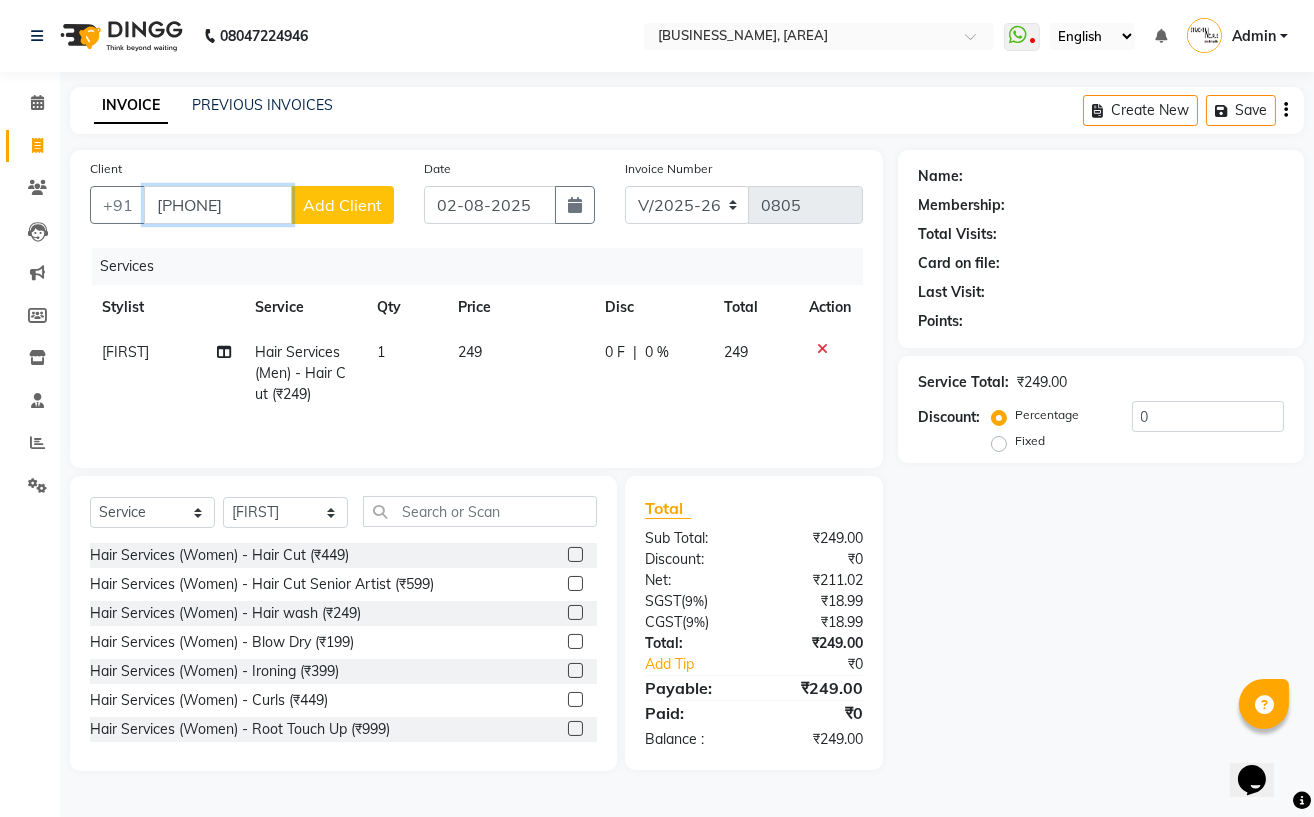 type on "9426614868" 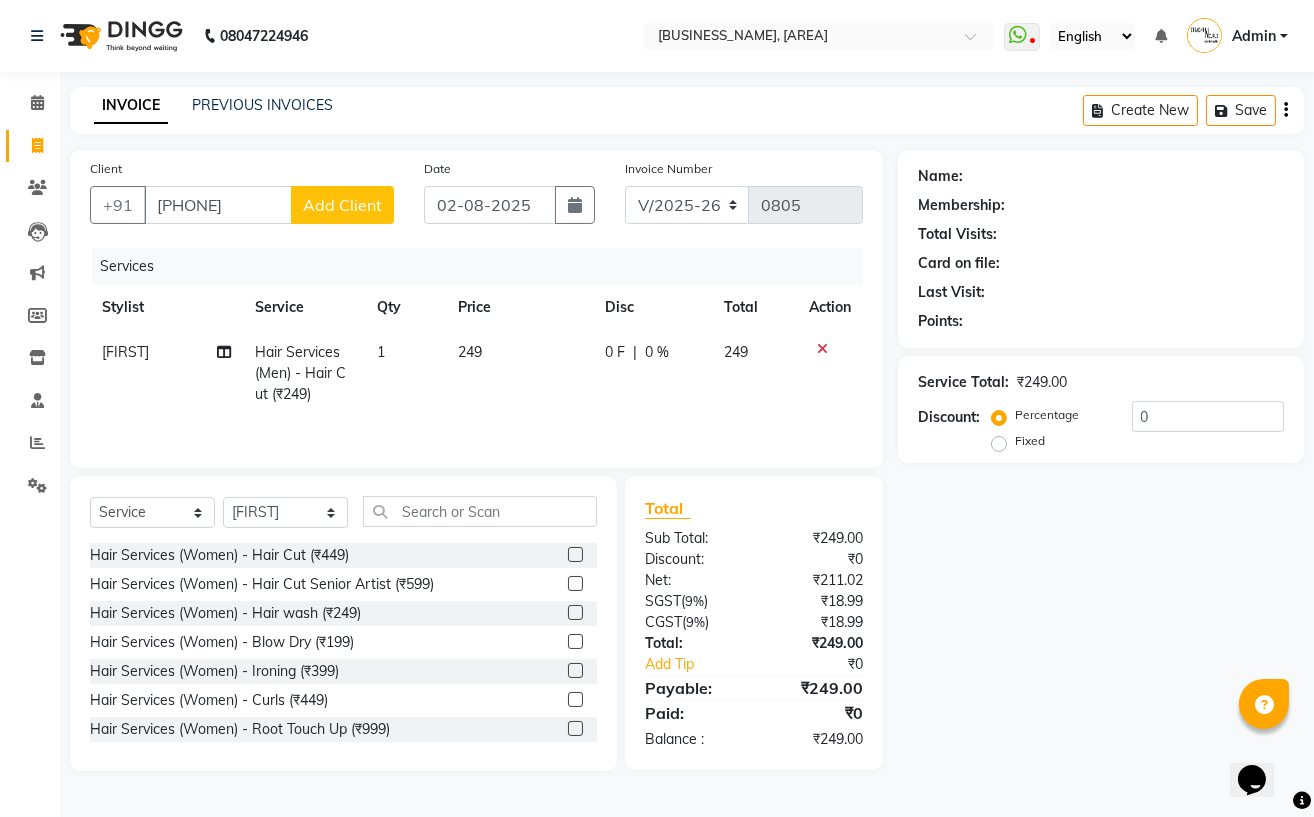 click on "Add Client" 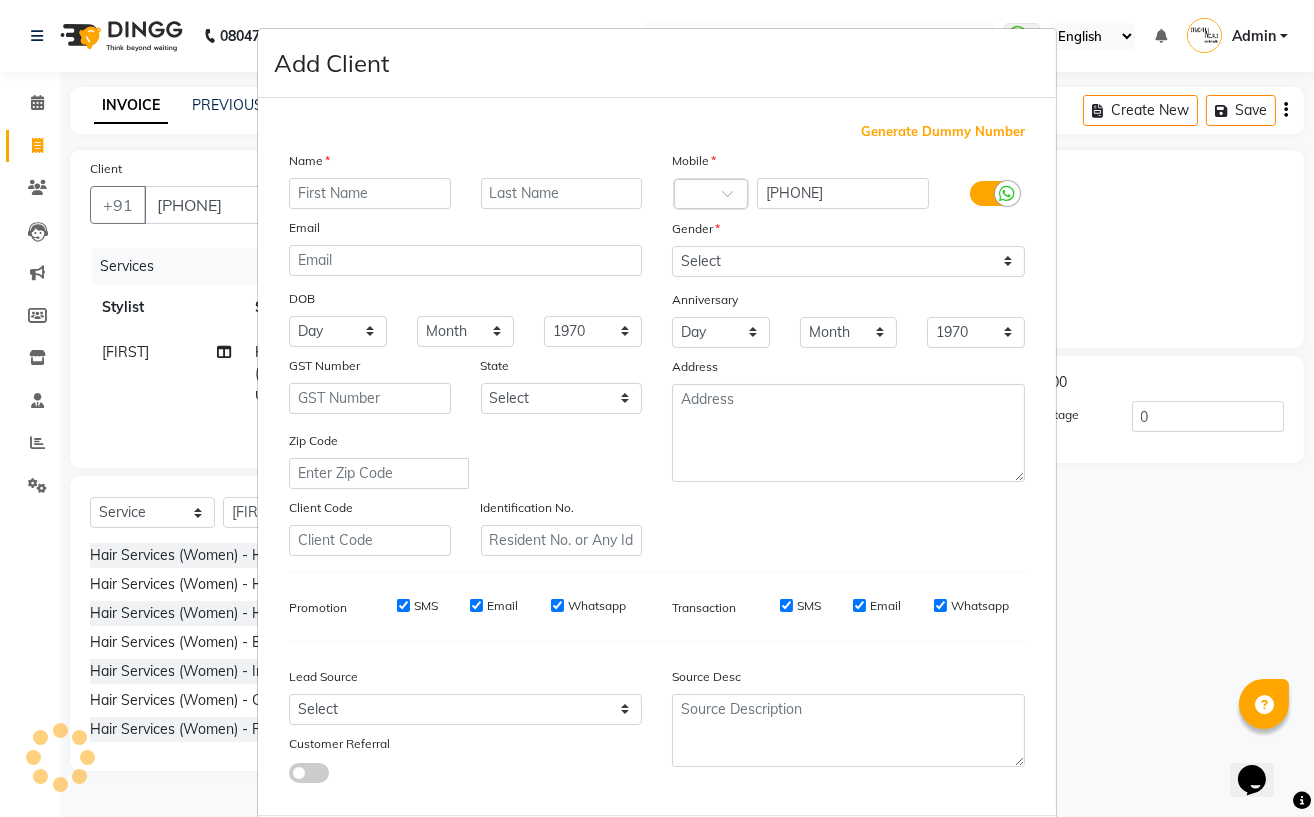 click at bounding box center [370, 193] 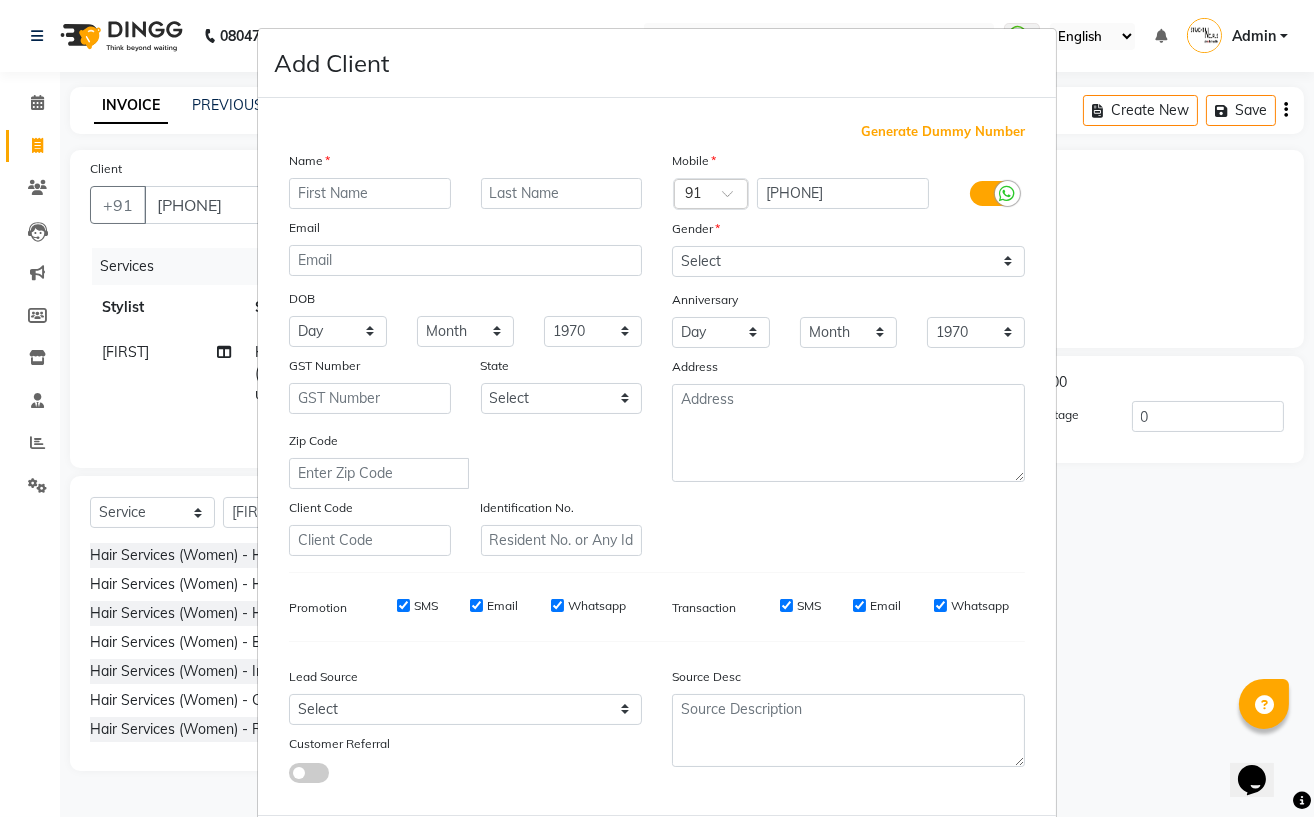 drag, startPoint x: 365, startPoint y: 180, endPoint x: 365, endPoint y: 198, distance: 18 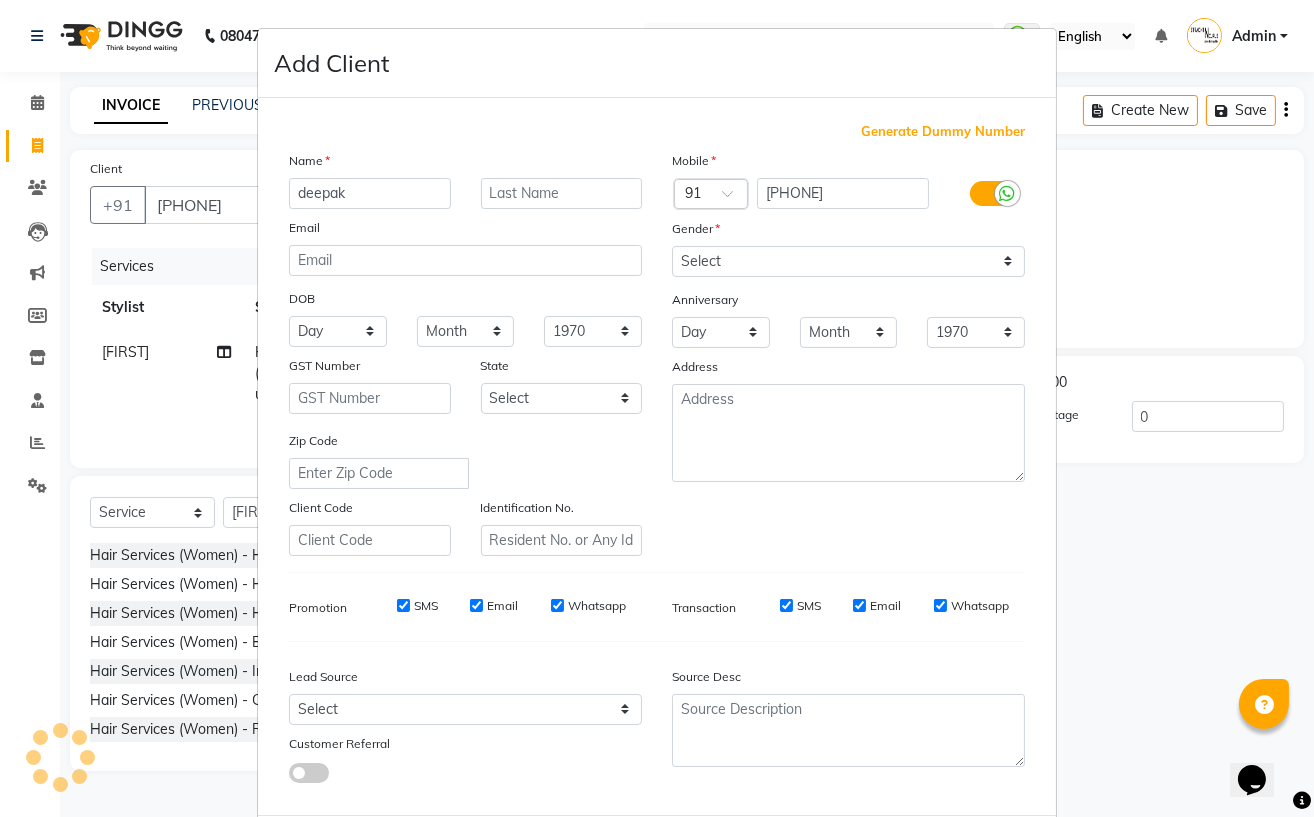 type on "deepak" 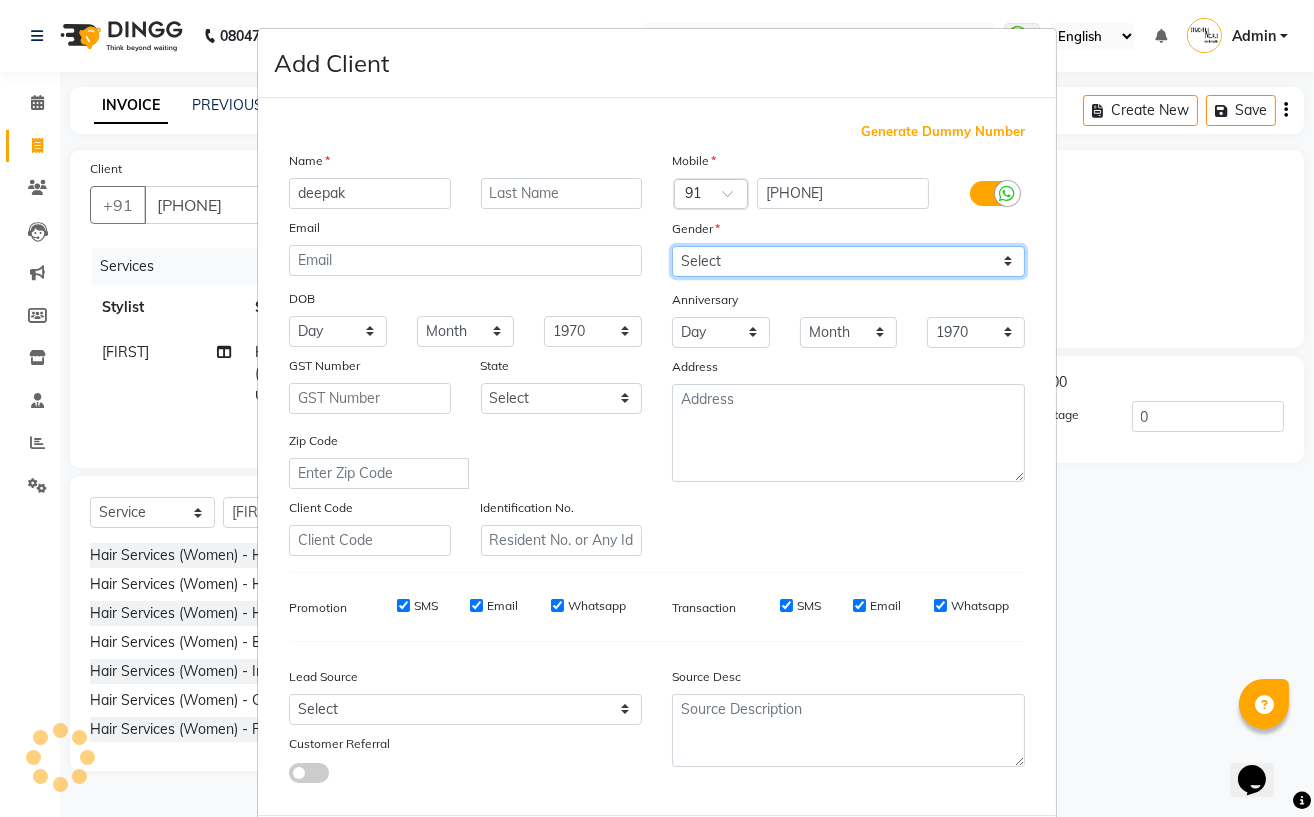 click on "Select Male Female Other Prefer Not To Say" at bounding box center [848, 261] 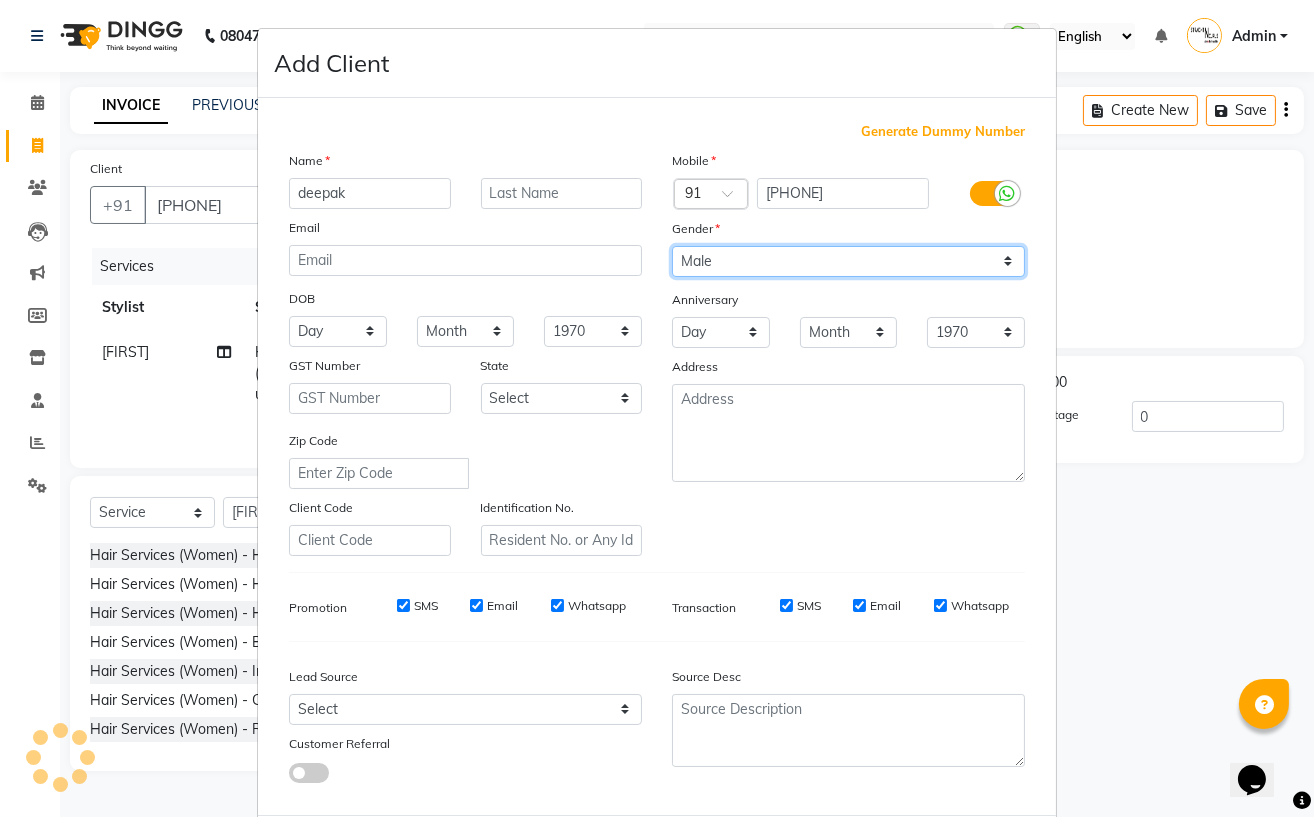 click on "Select Male Female Other Prefer Not To Say" at bounding box center (848, 261) 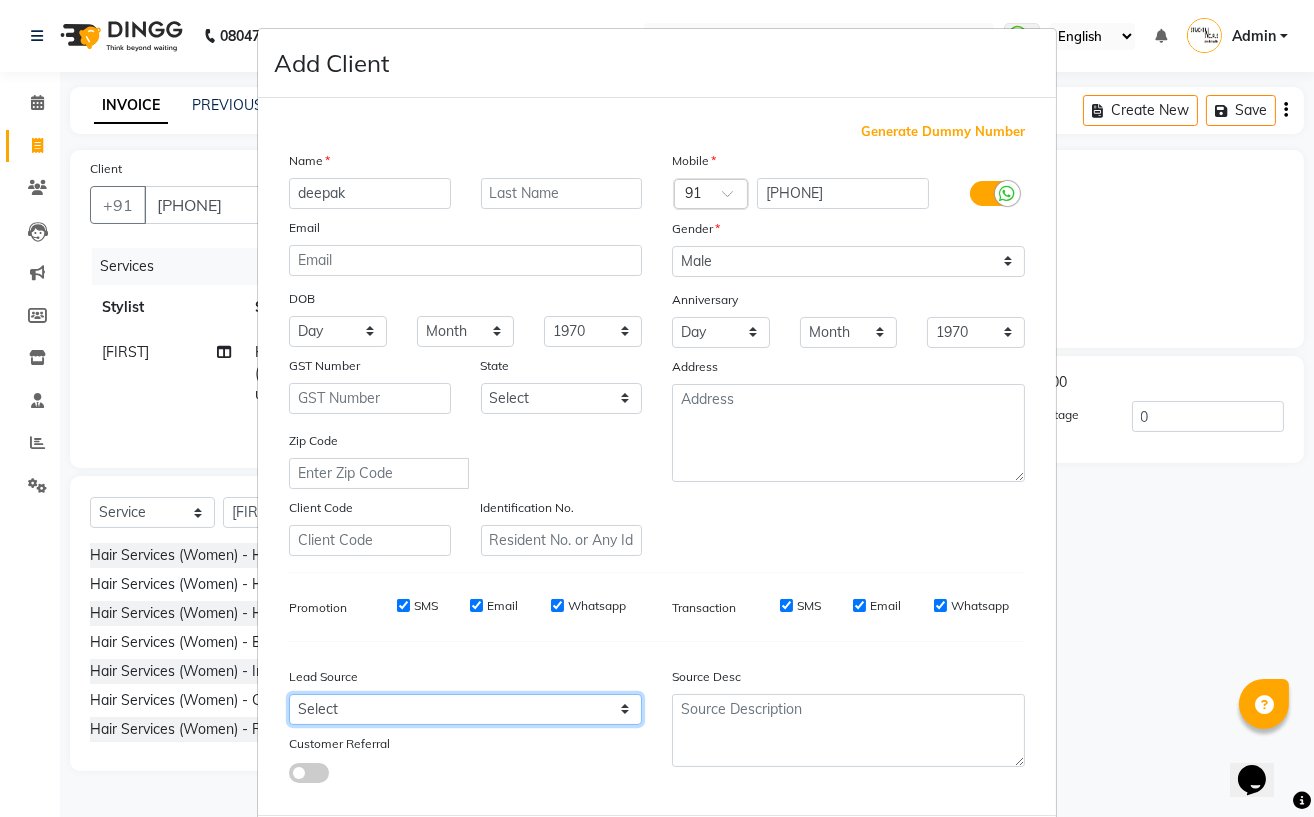 click on "Select Walk-in Referral Internet Friend Word of Mouth Advertisement Facebook JustDial Google Other" at bounding box center (465, 709) 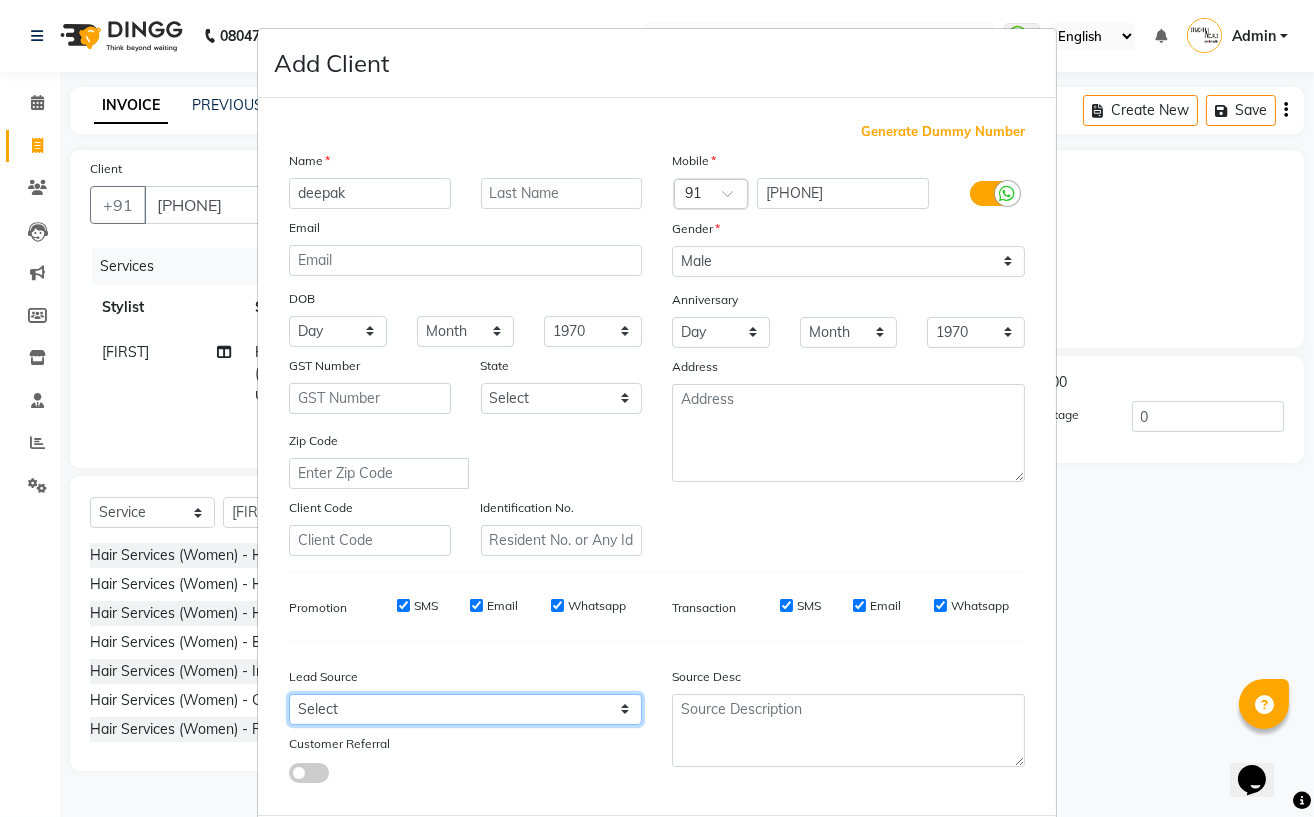 select on "48862" 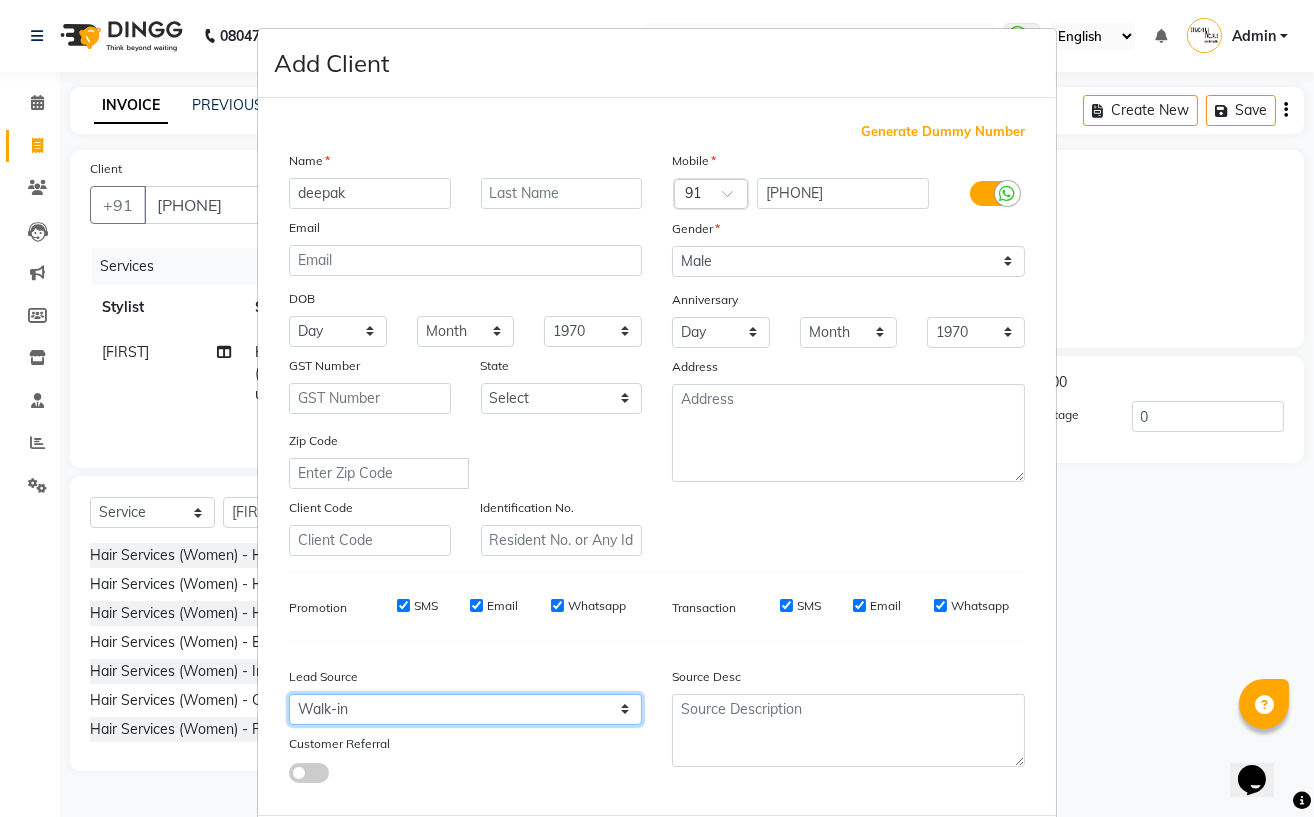 click on "Select Walk-in Referral Internet Friend Word of Mouth Advertisement Facebook JustDial Google Other" at bounding box center (465, 709) 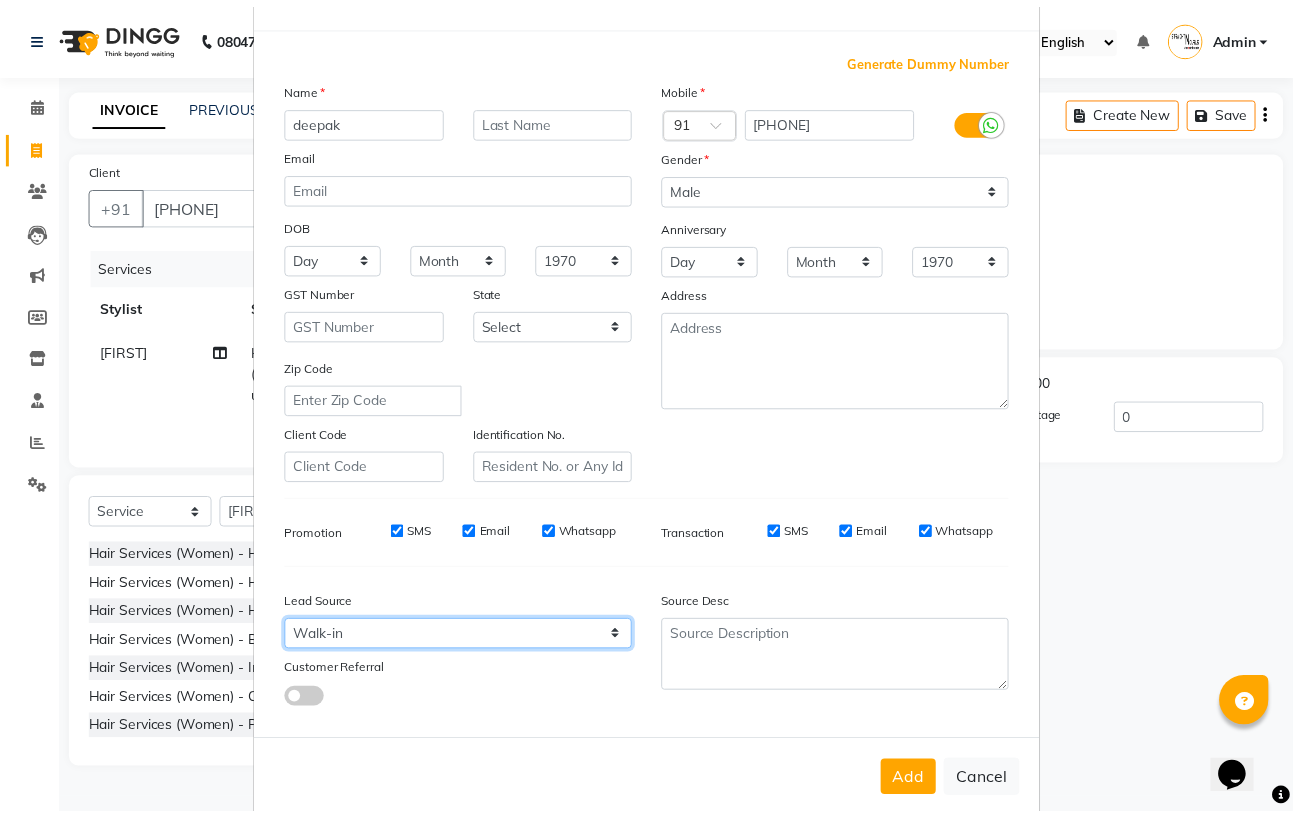 scroll, scrollTop: 111, scrollLeft: 0, axis: vertical 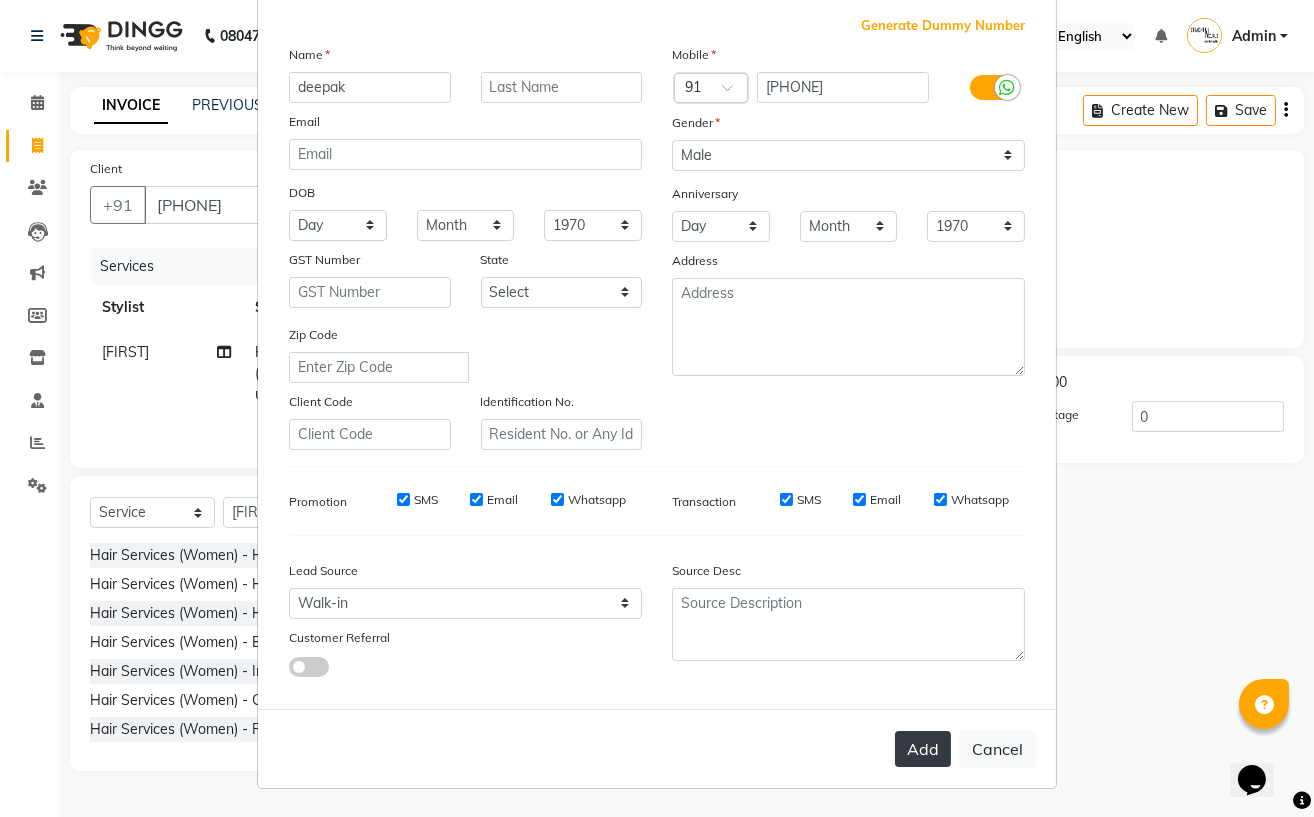 click on "Add" at bounding box center (923, 749) 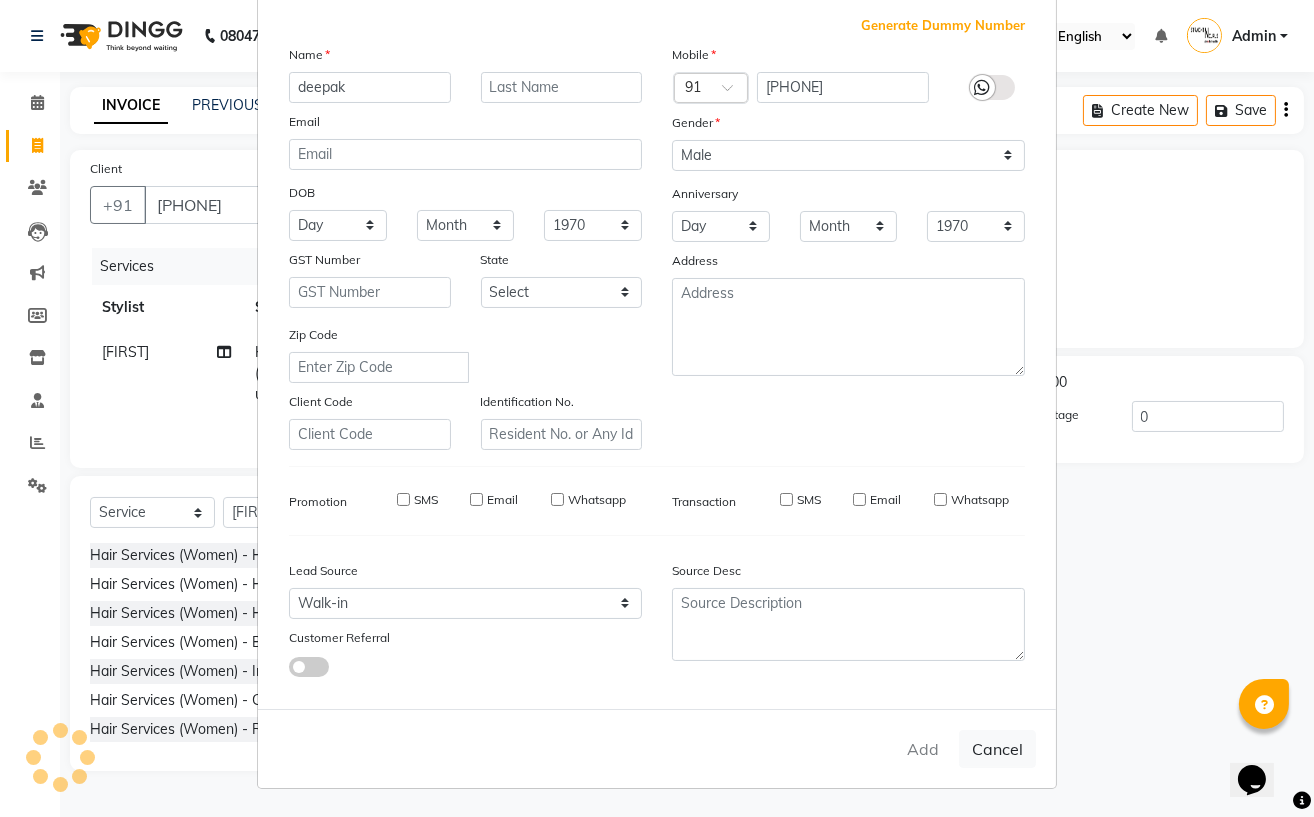 type 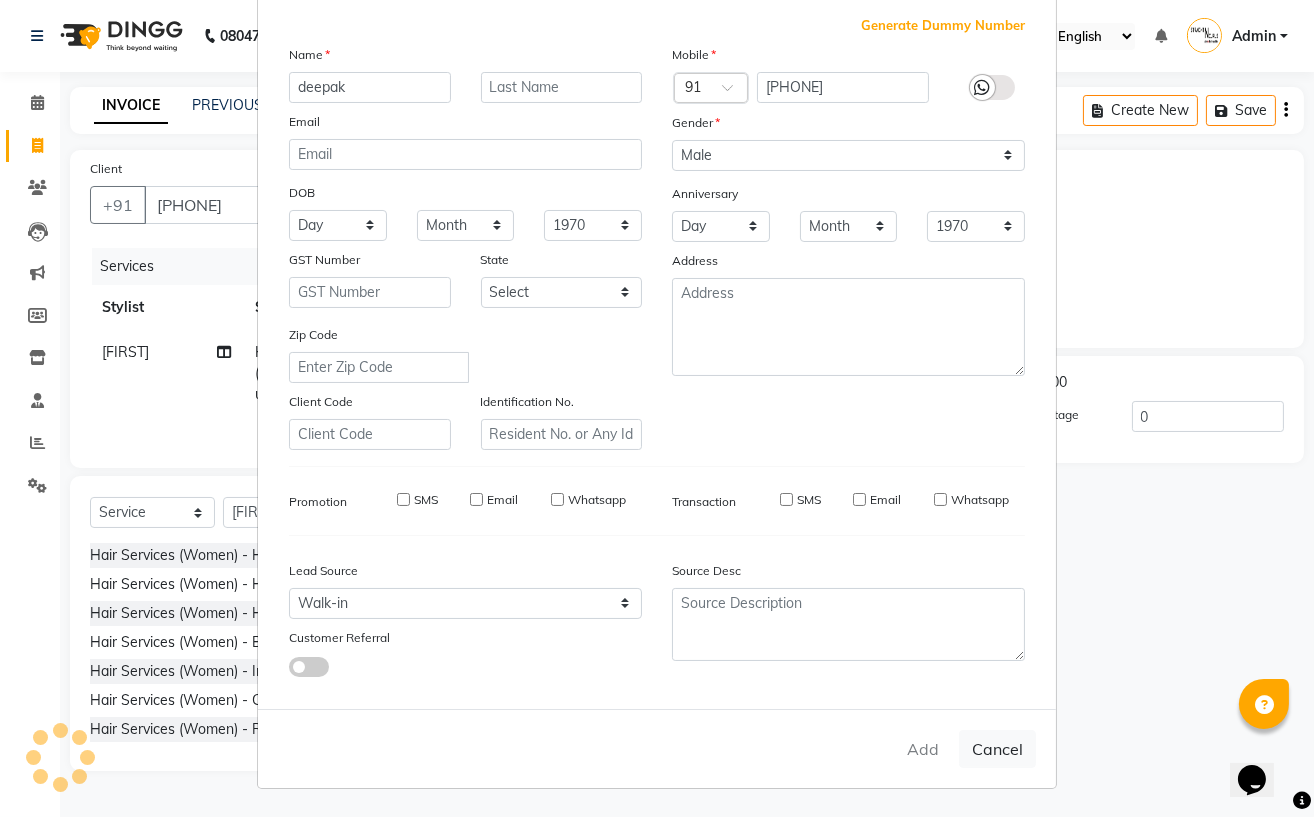 type 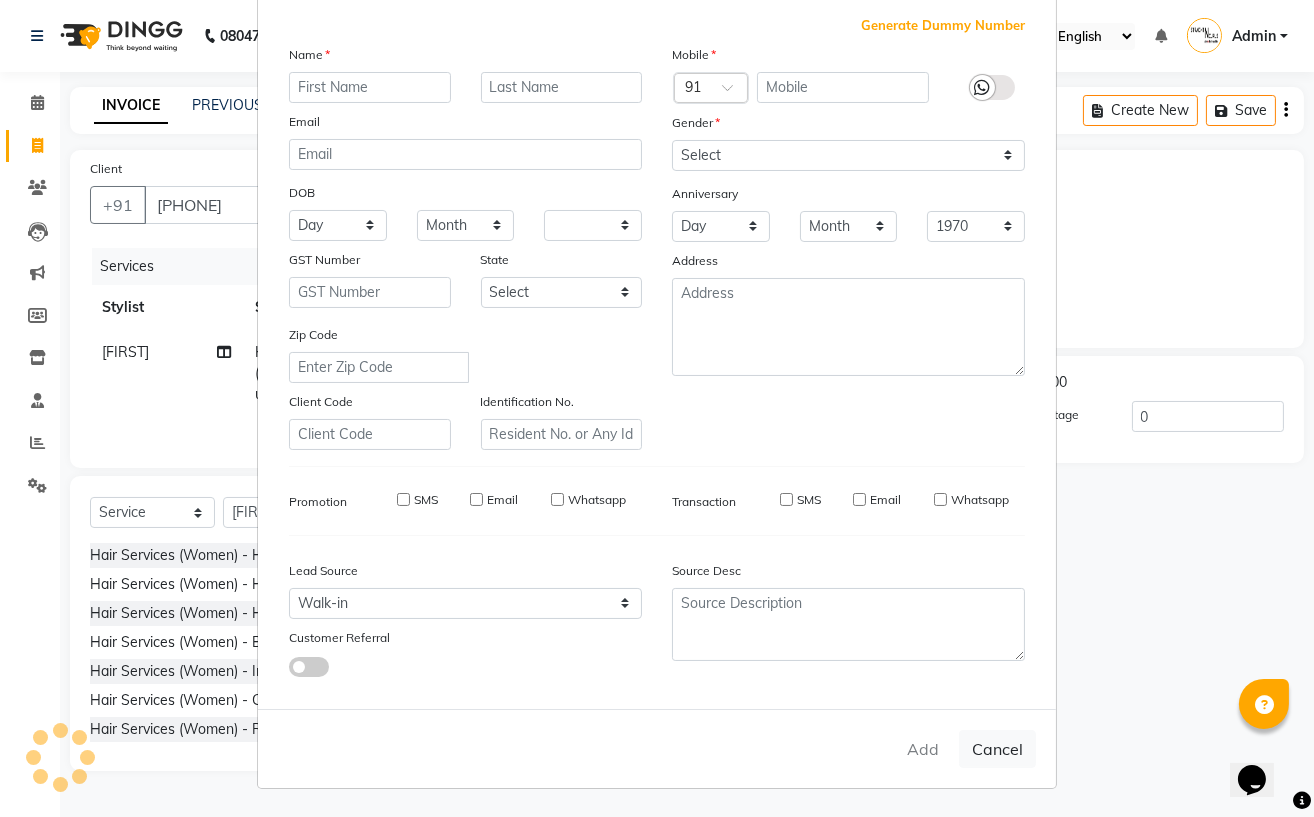 select 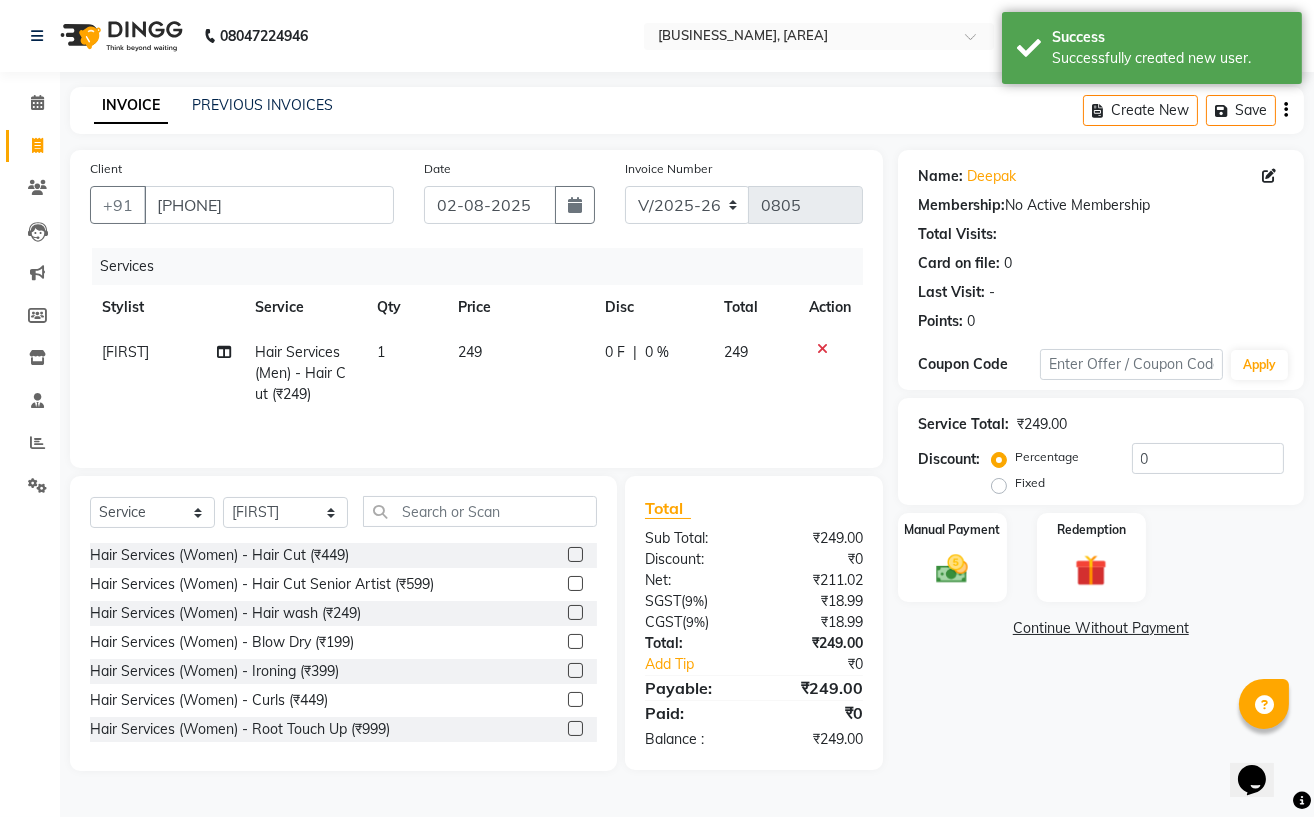 click on "249" 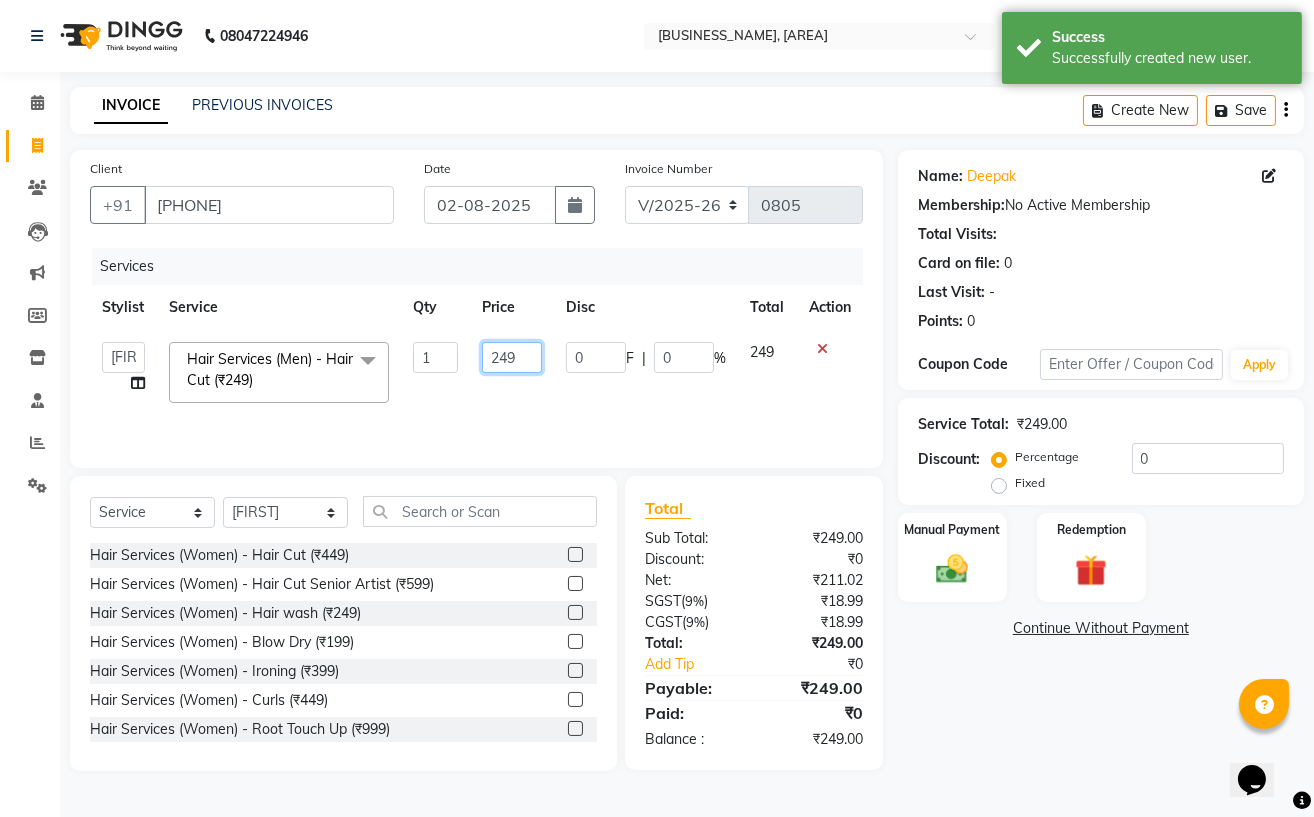 click on "249" 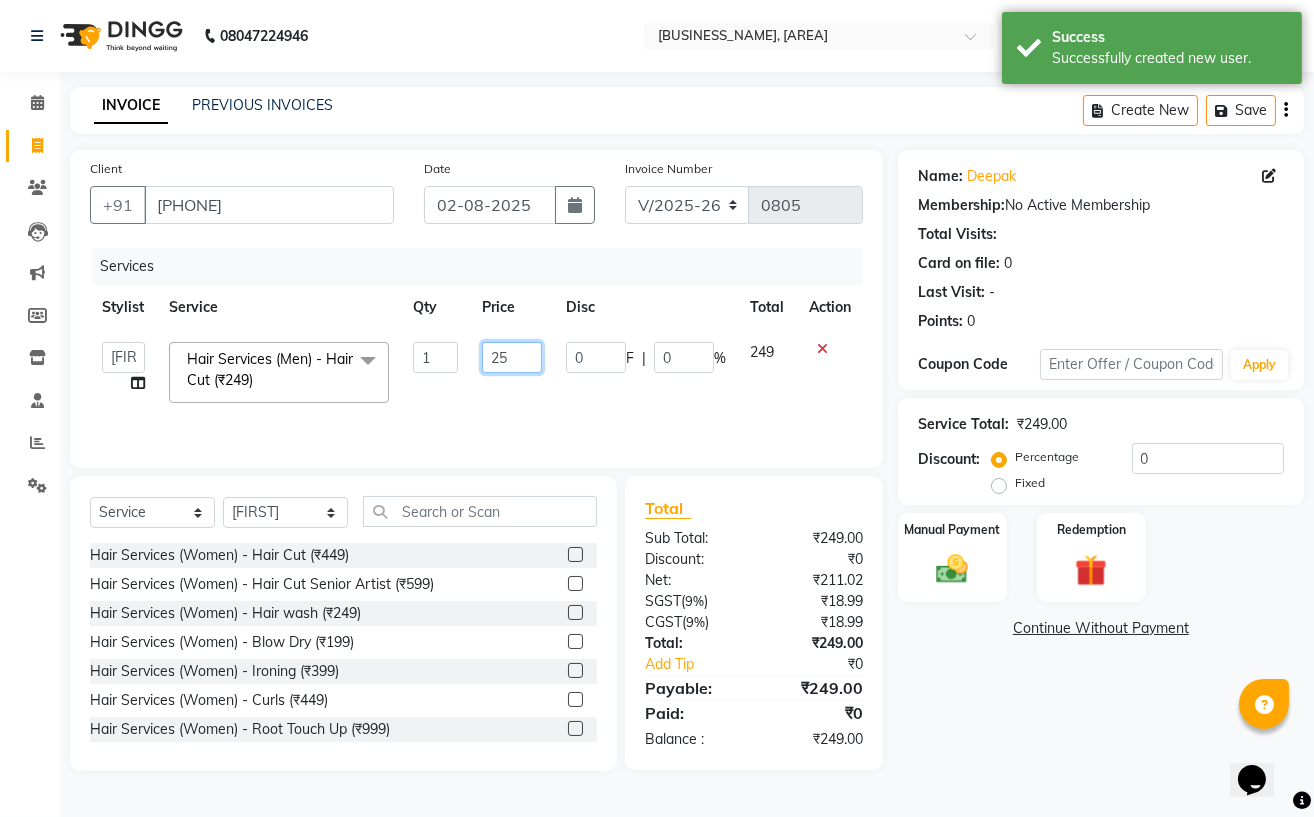 type on "250" 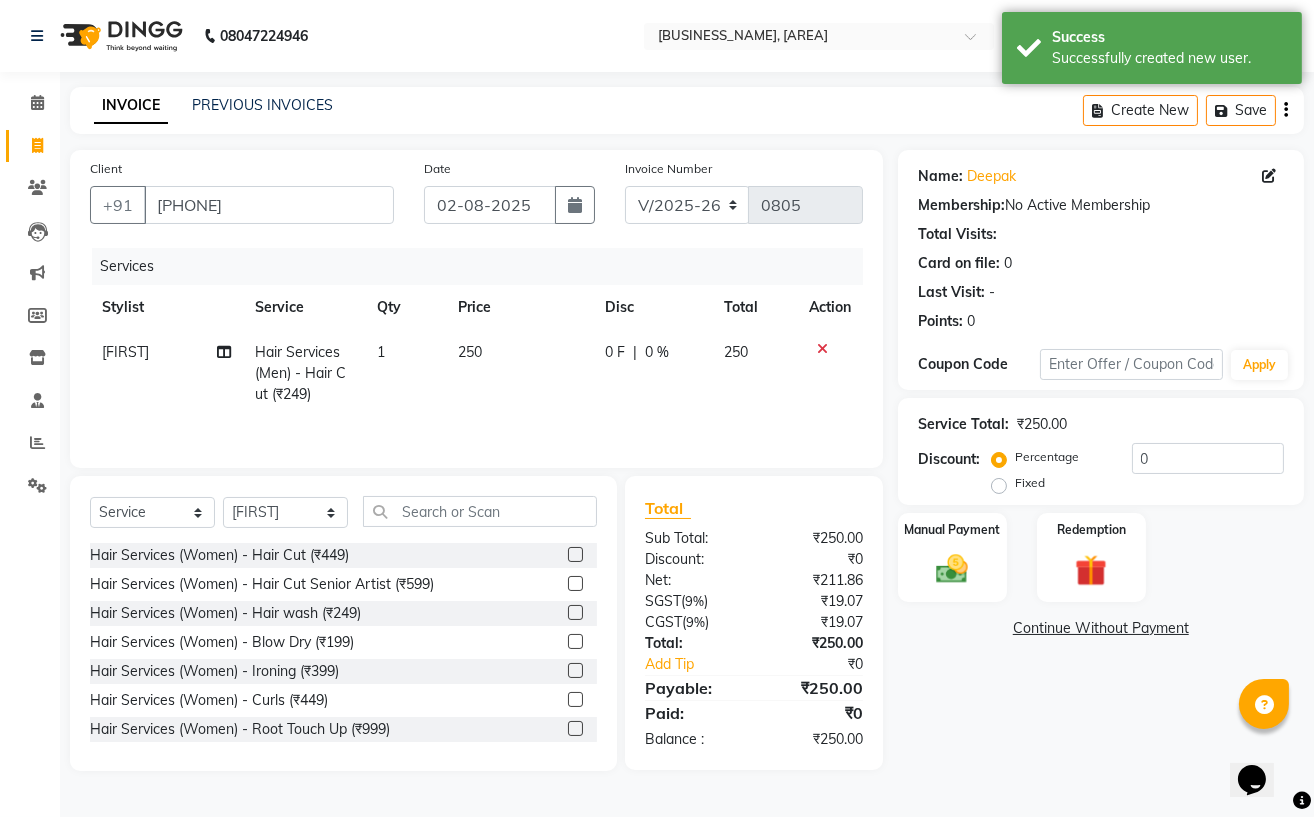 click on "Subhan  Hair Services (Men) - Hair Cut (₹249) 1 250 0 F | 0 % 250" 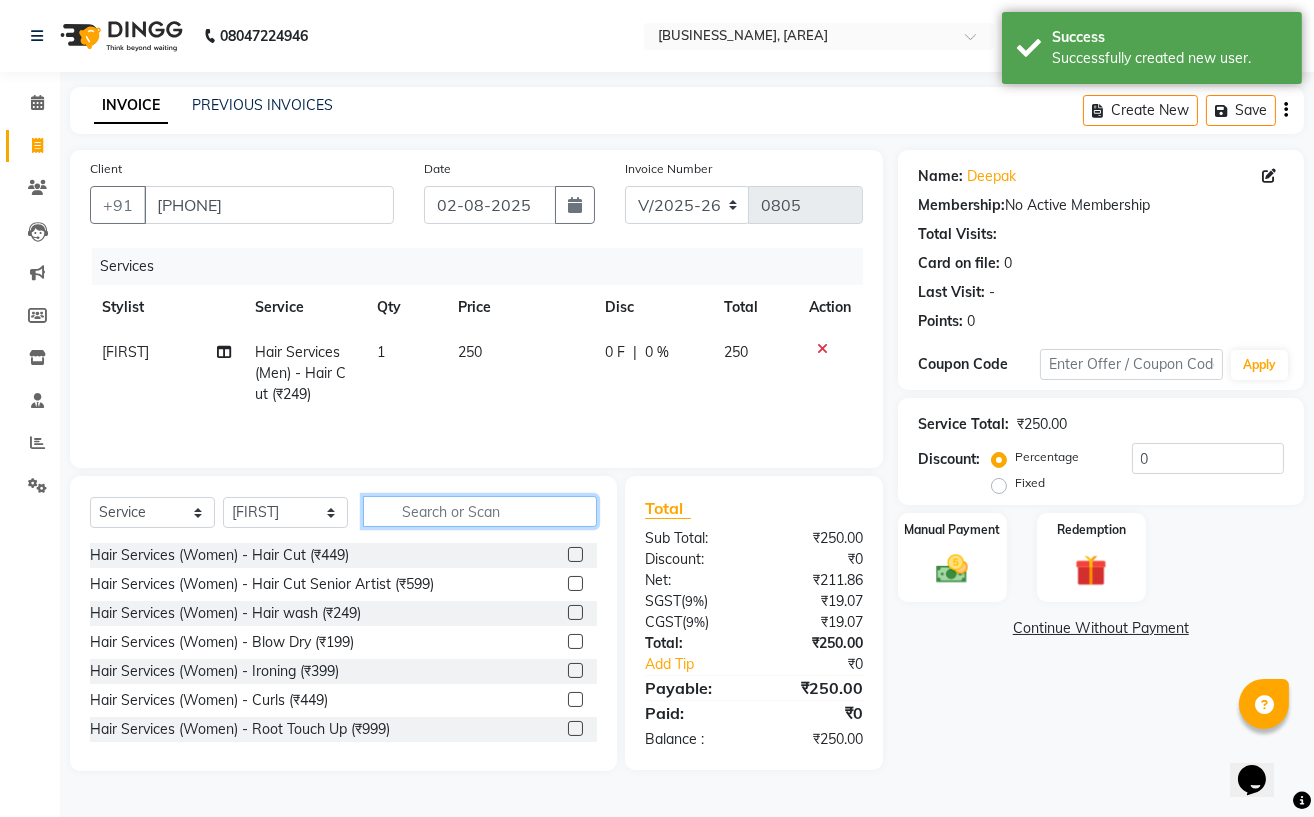 click 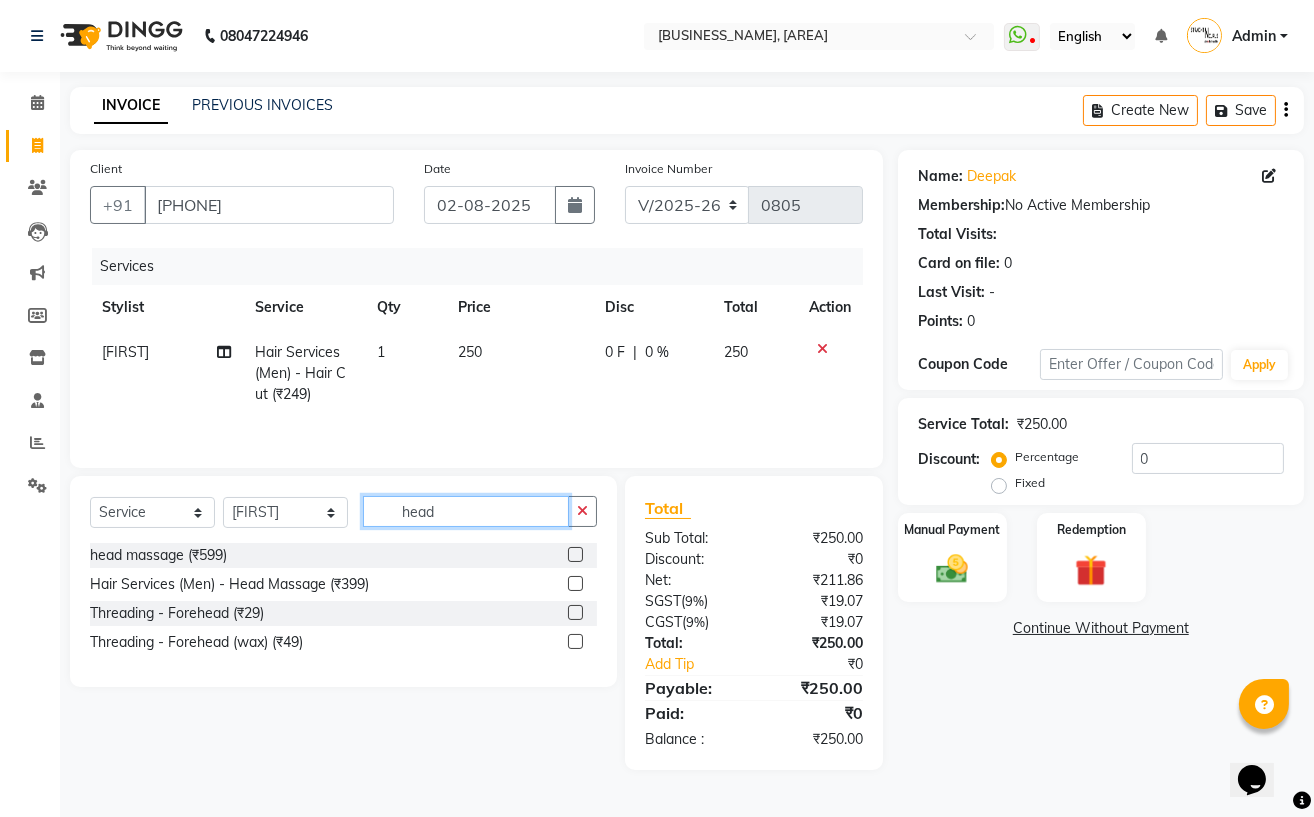 type on "head" 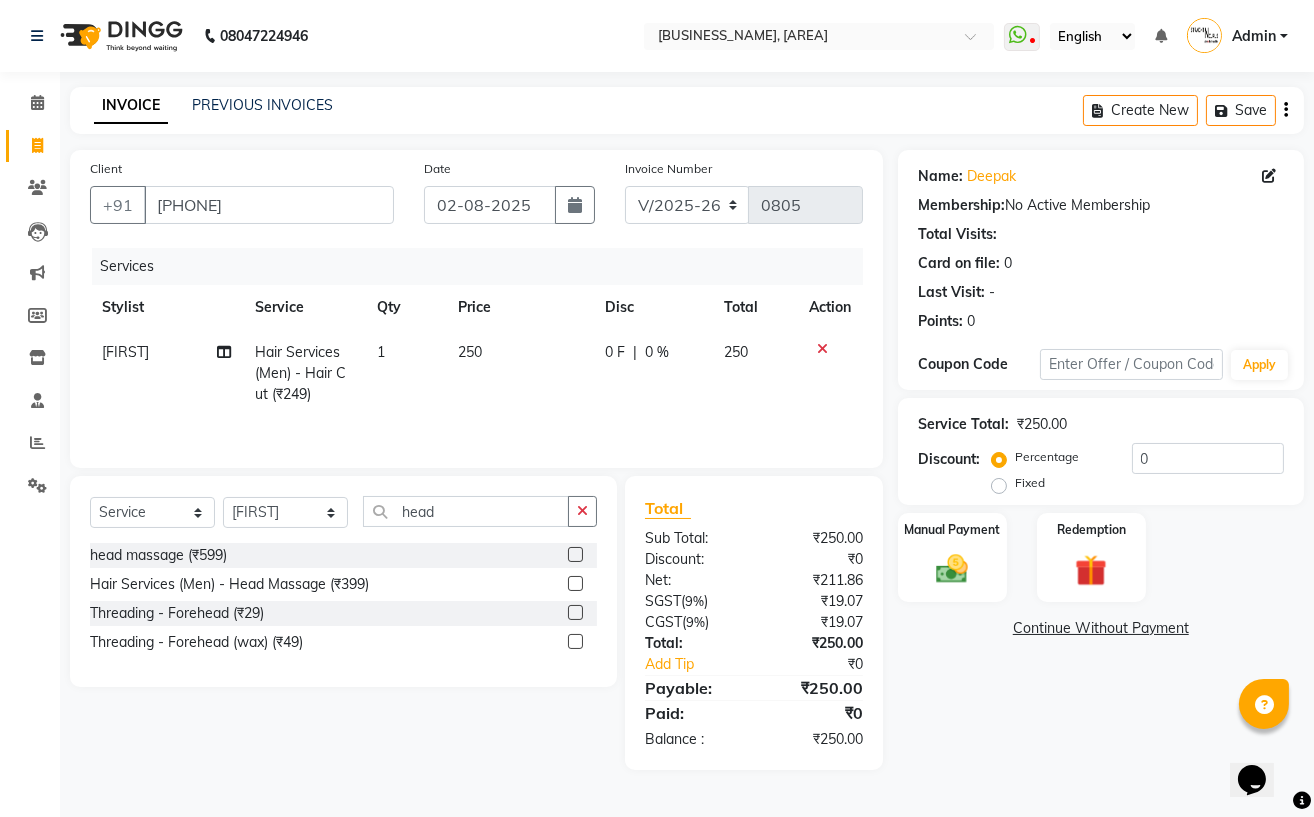 click 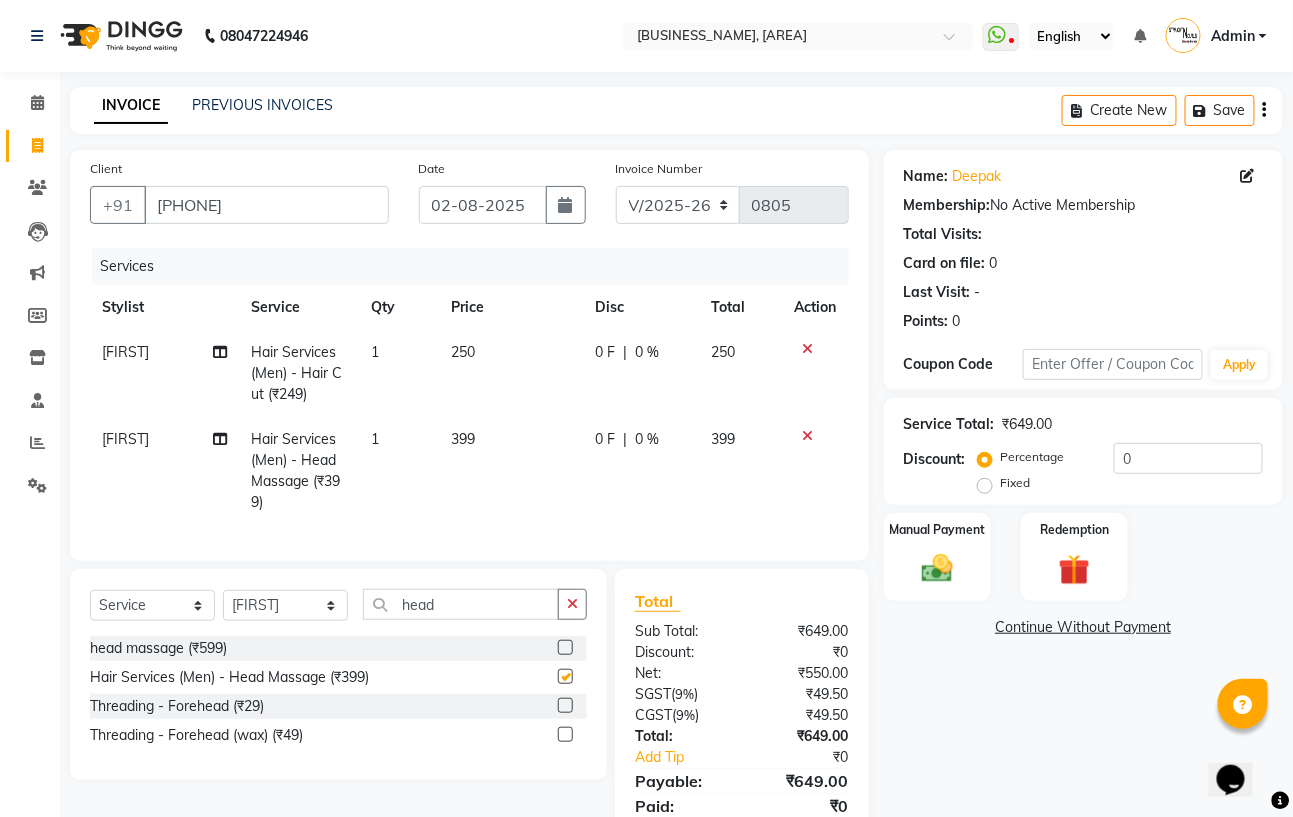 checkbox on "false" 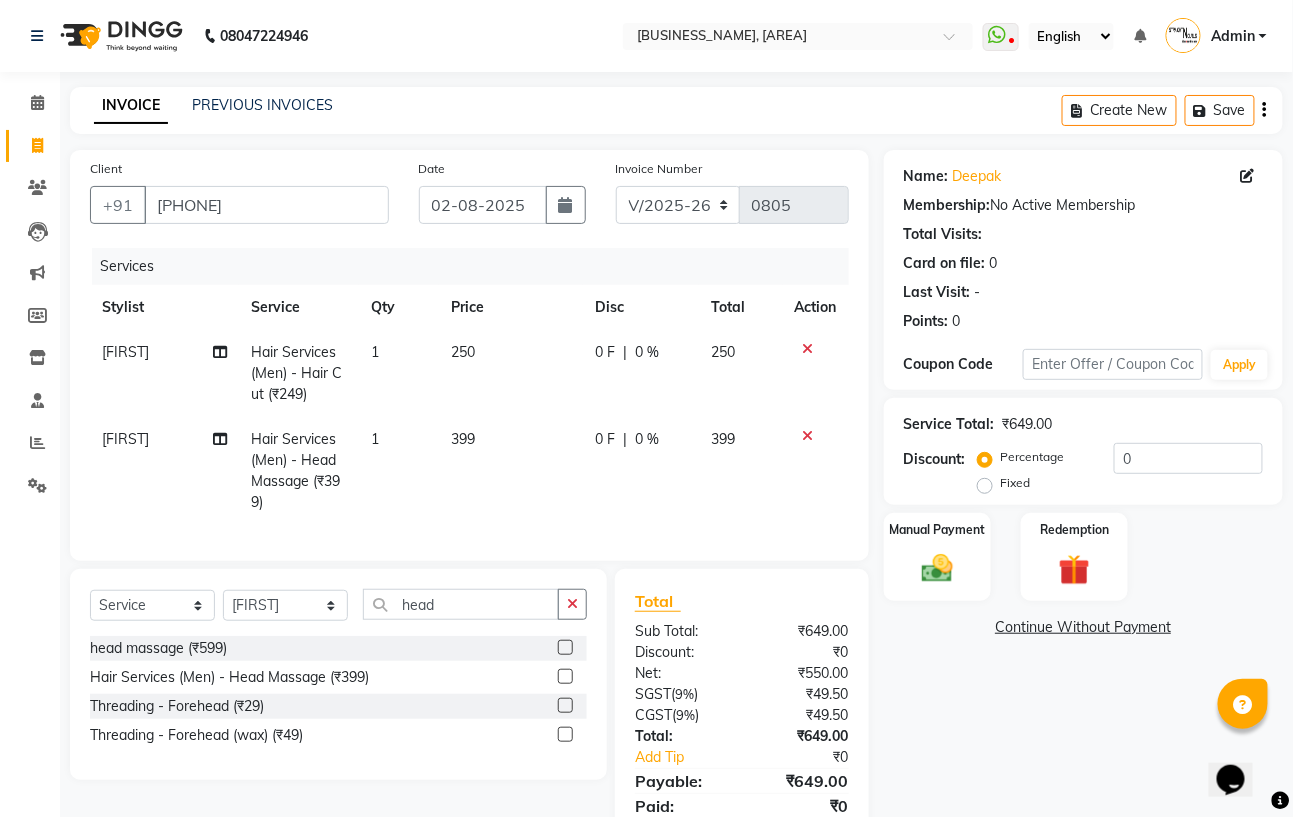 click on "399" 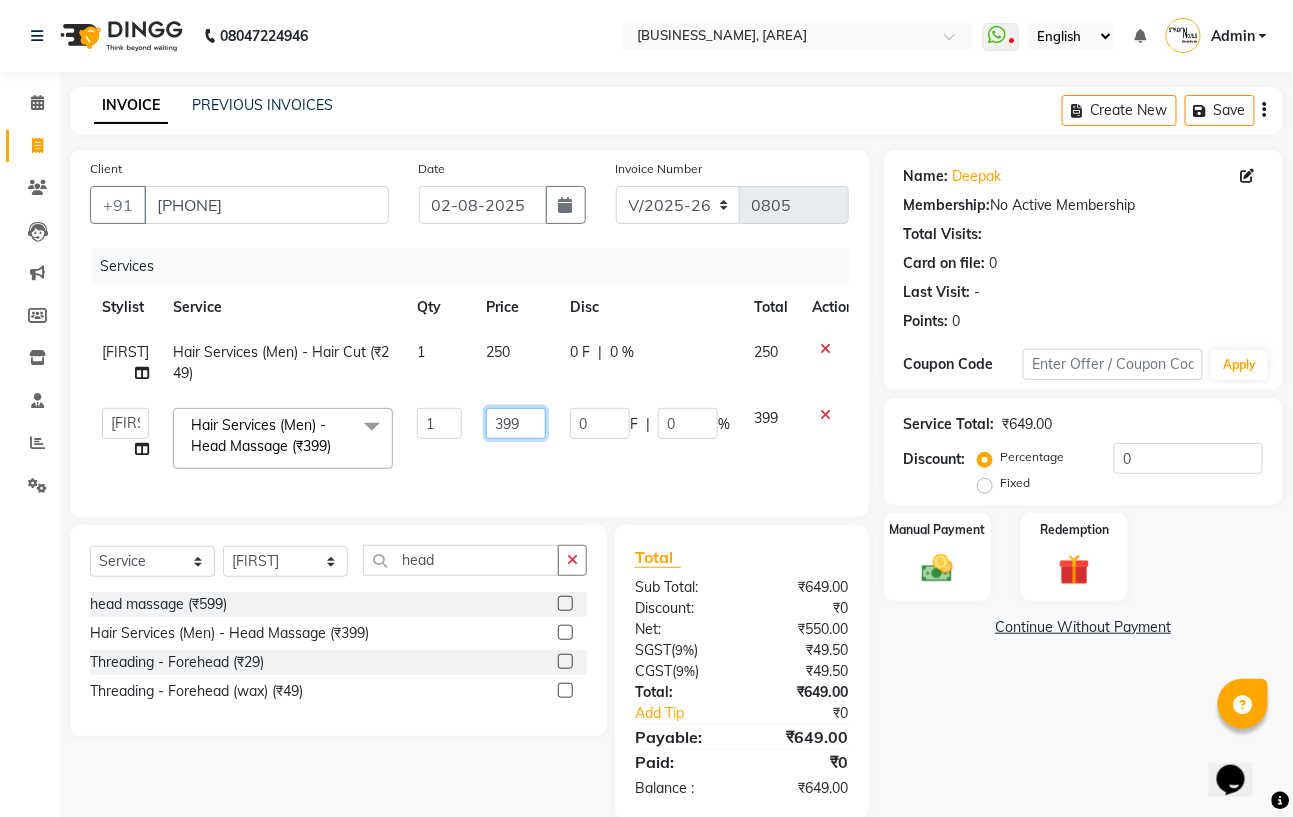 click on "399" 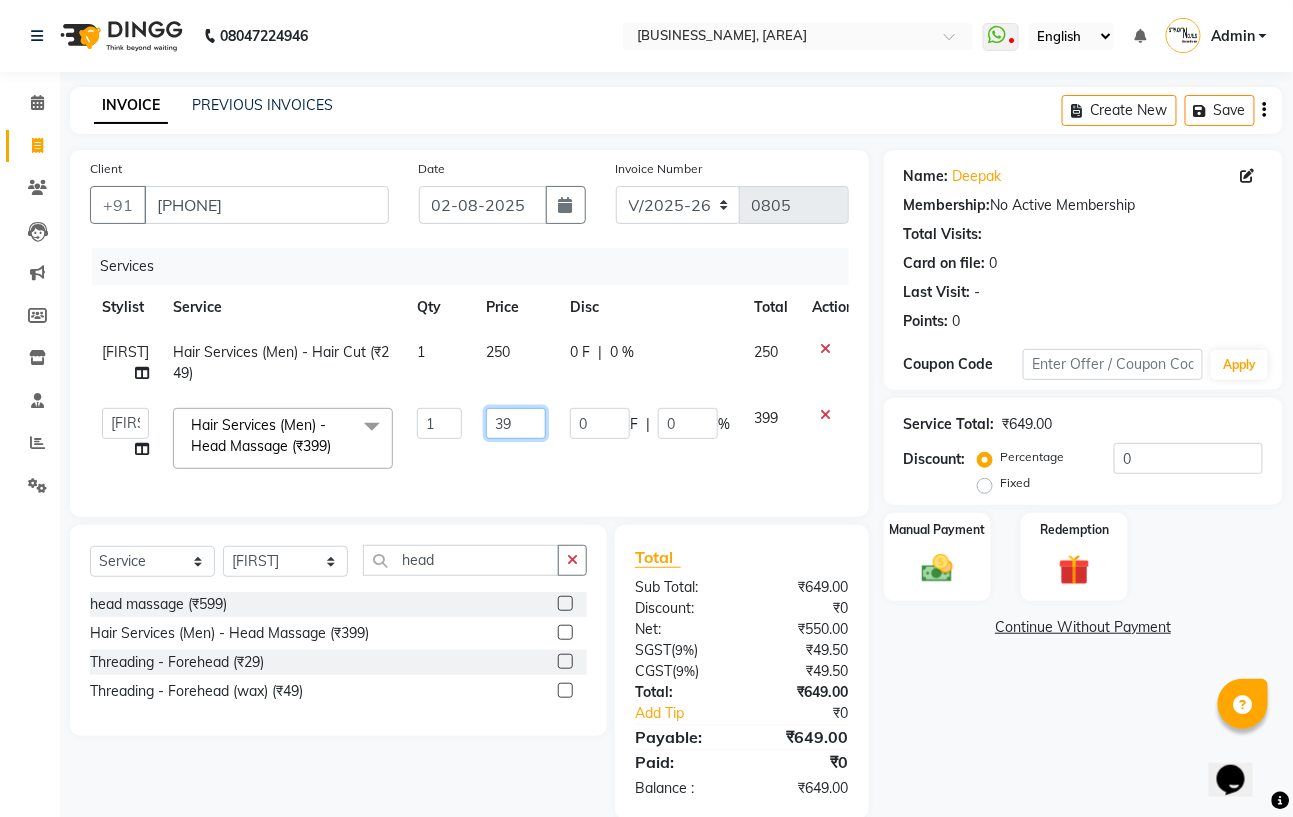 type on "3" 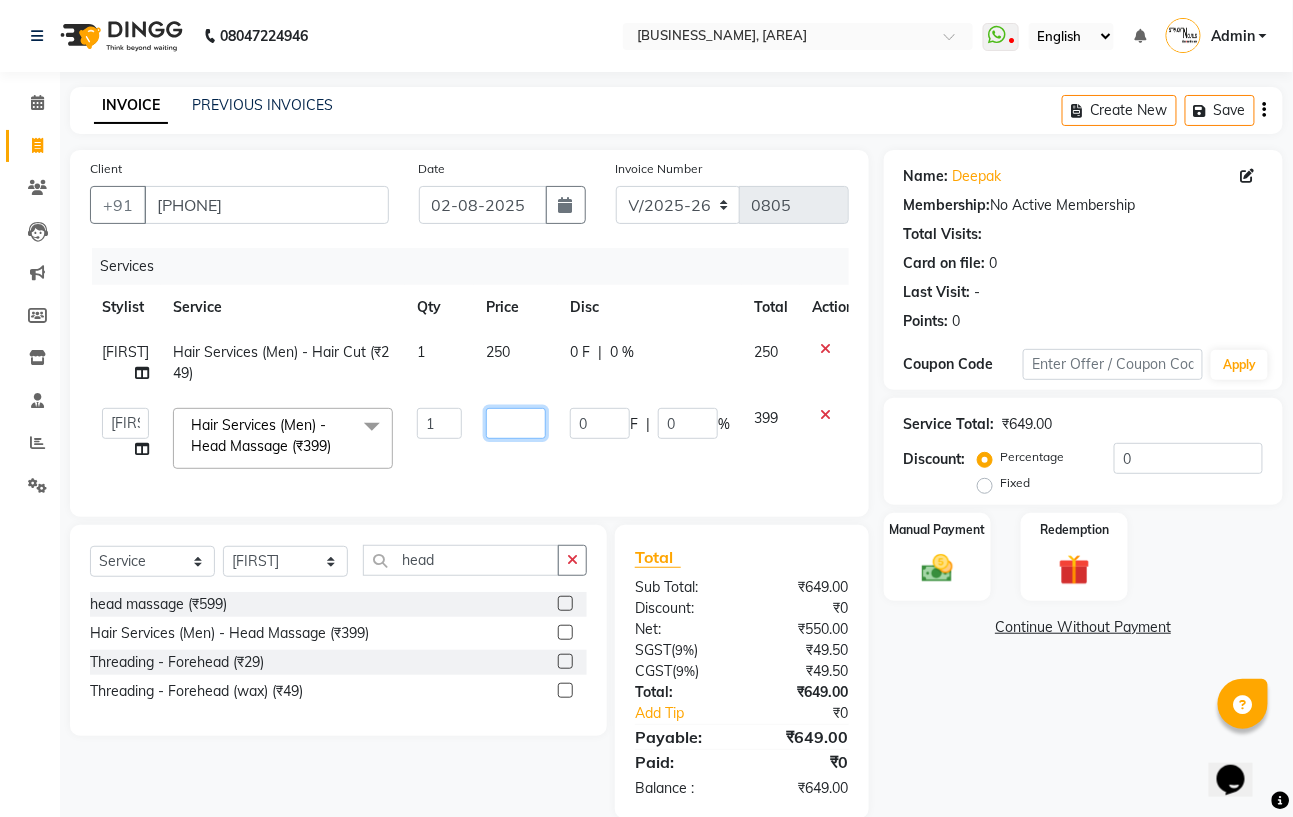 type on "5" 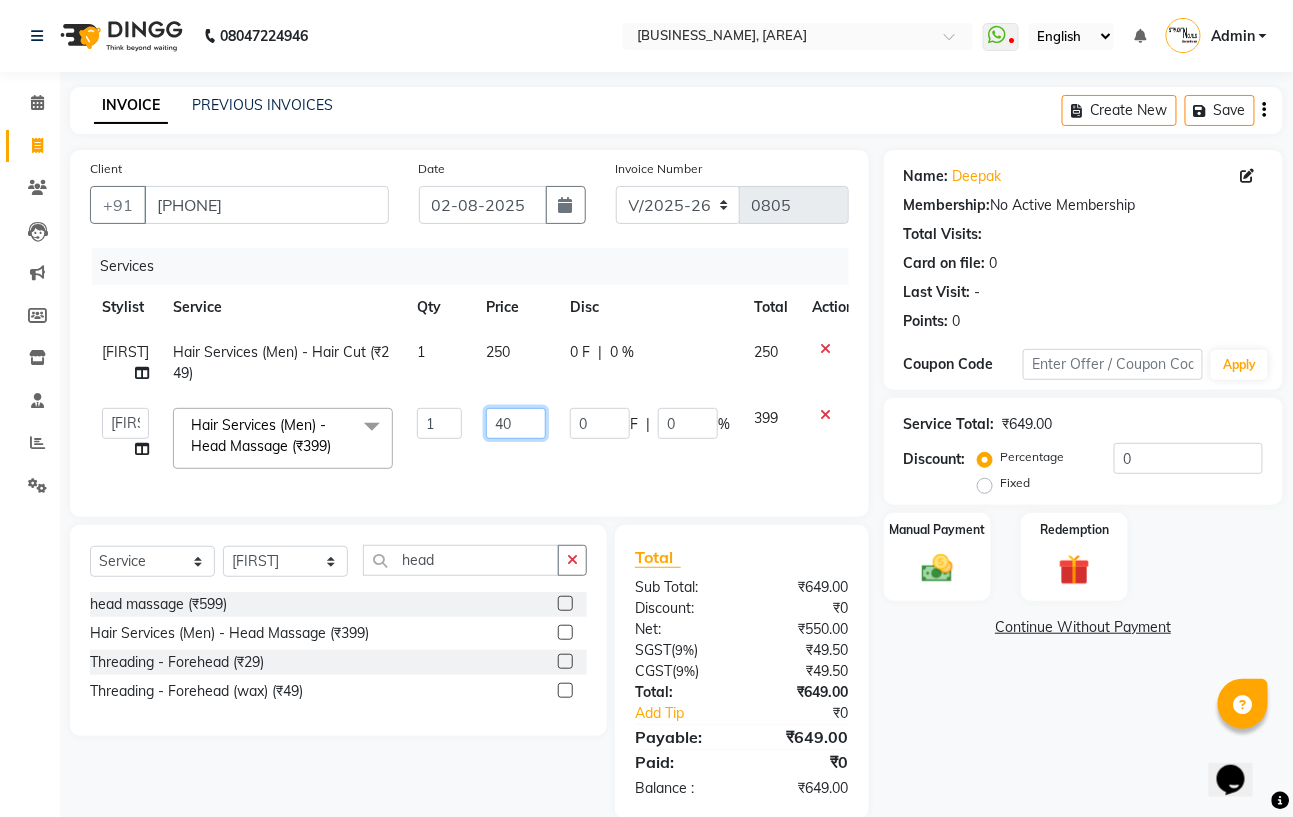 type on "400" 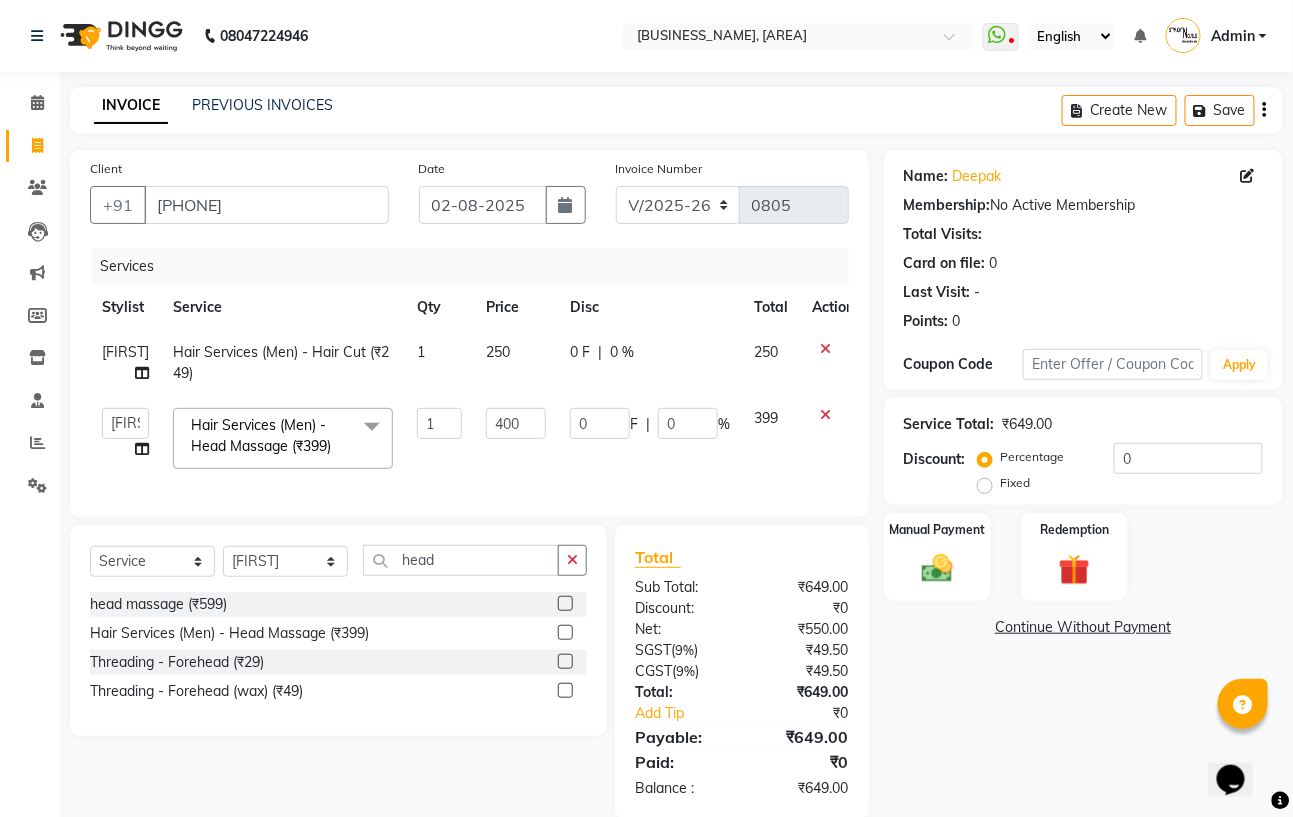 click on "0 F | 0 %" 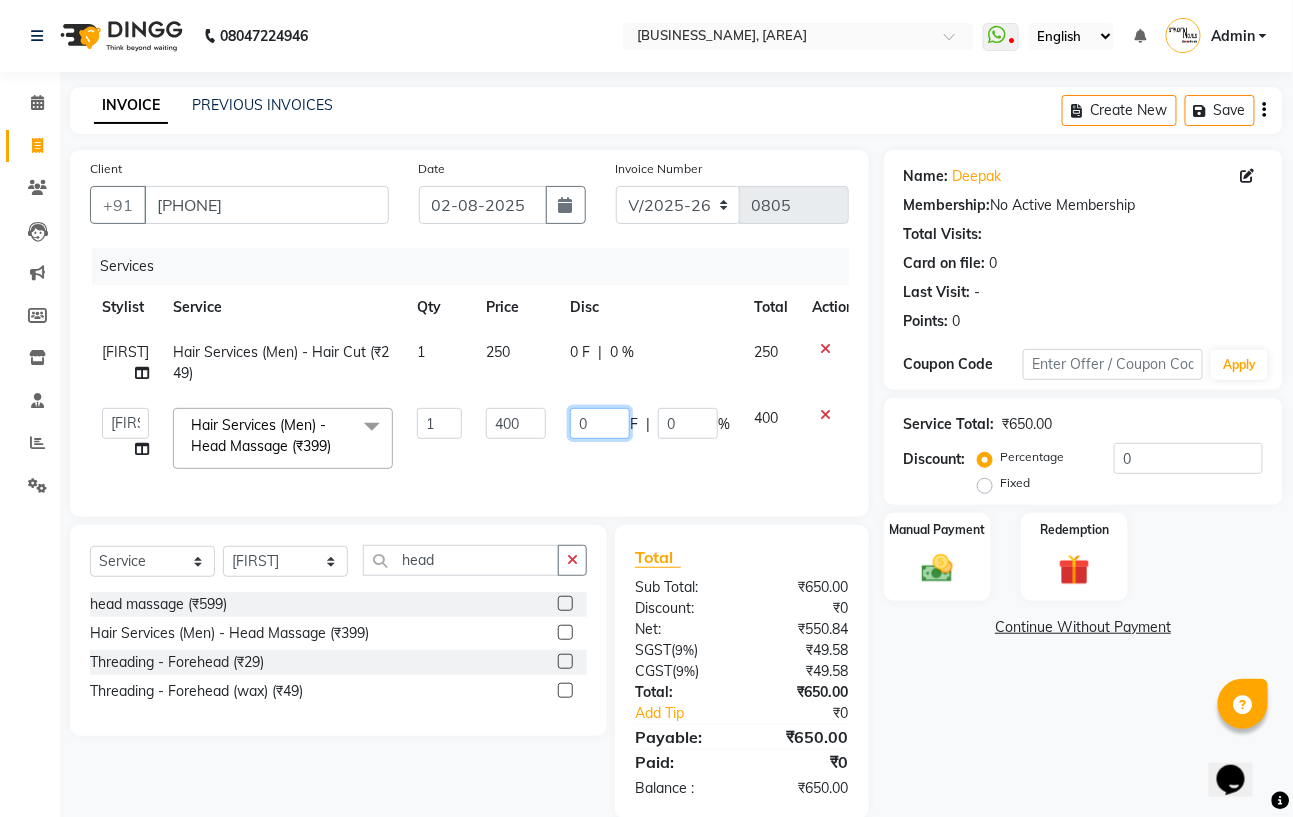 click on "0" 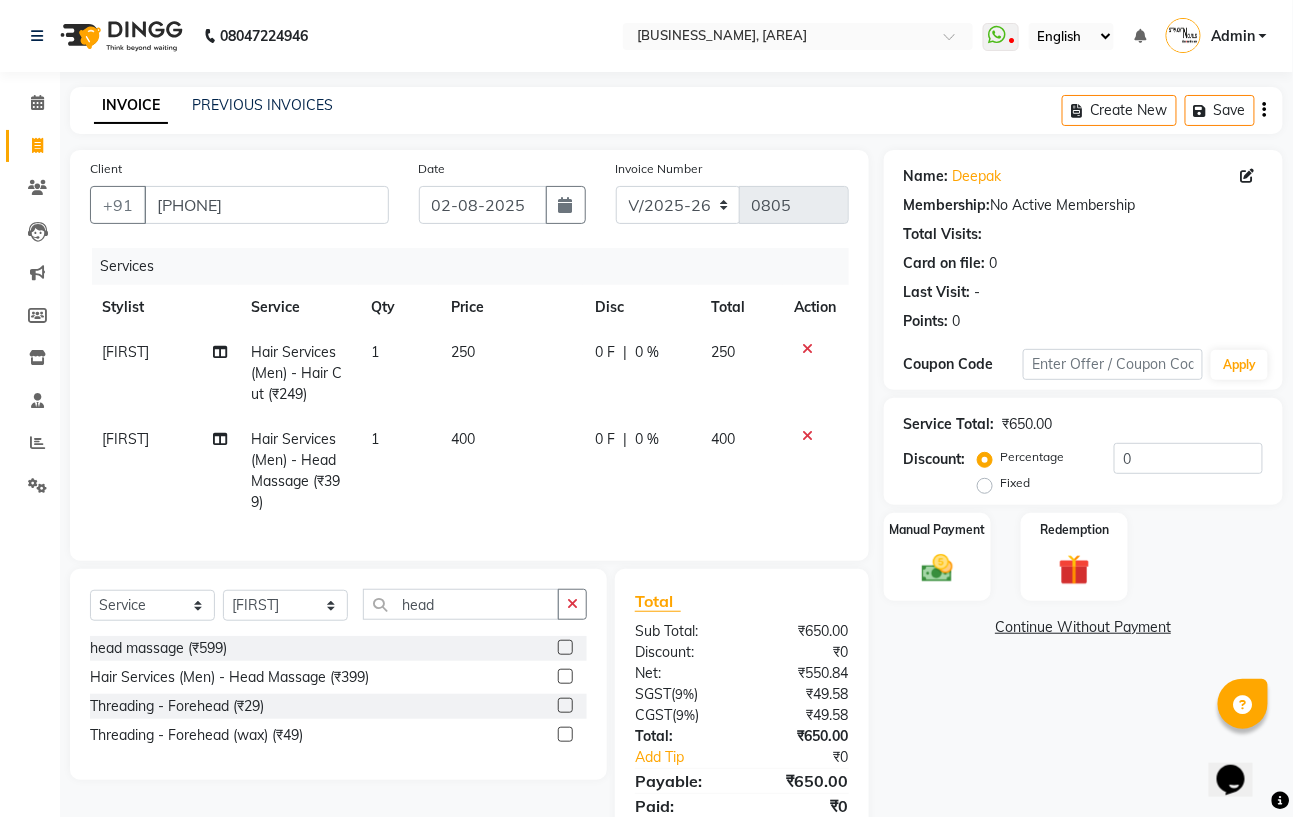 click on "400" 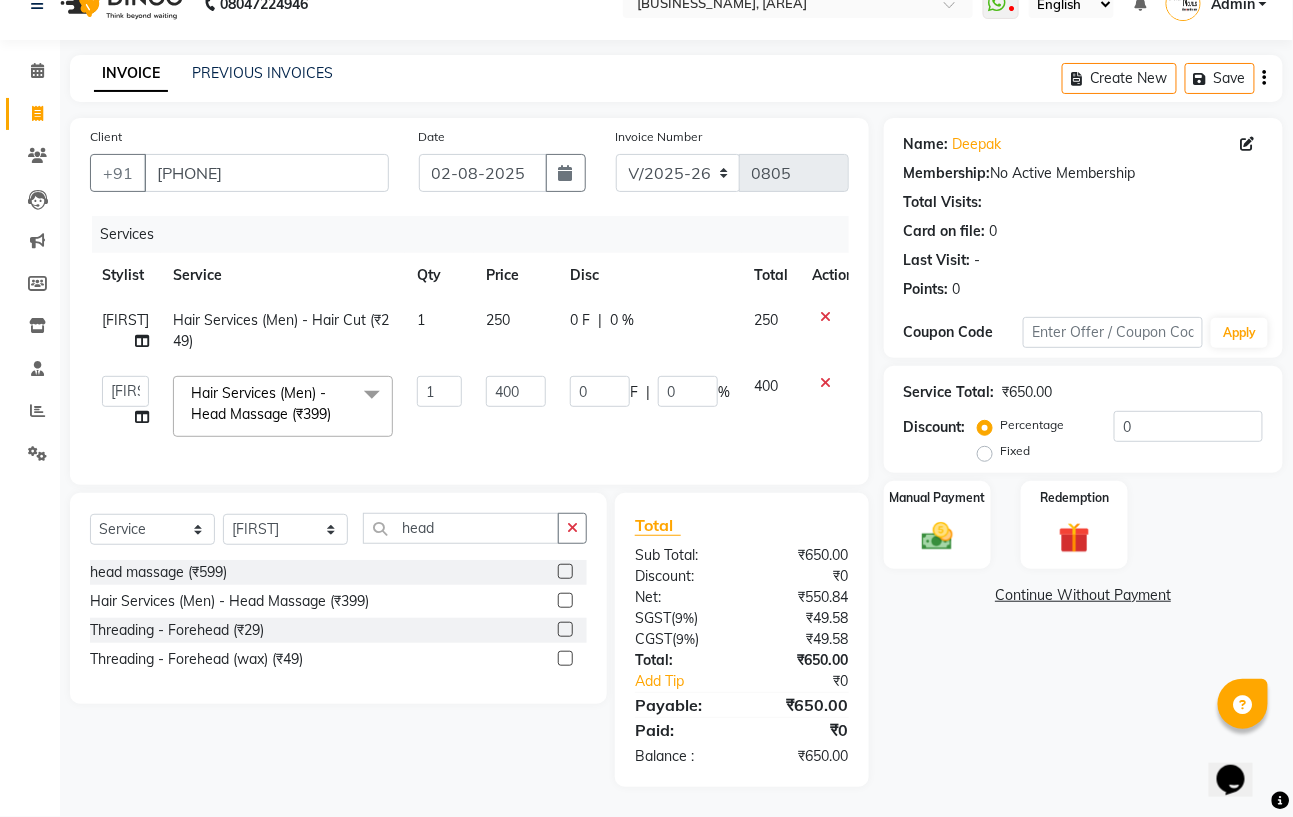 scroll, scrollTop: 53, scrollLeft: 0, axis: vertical 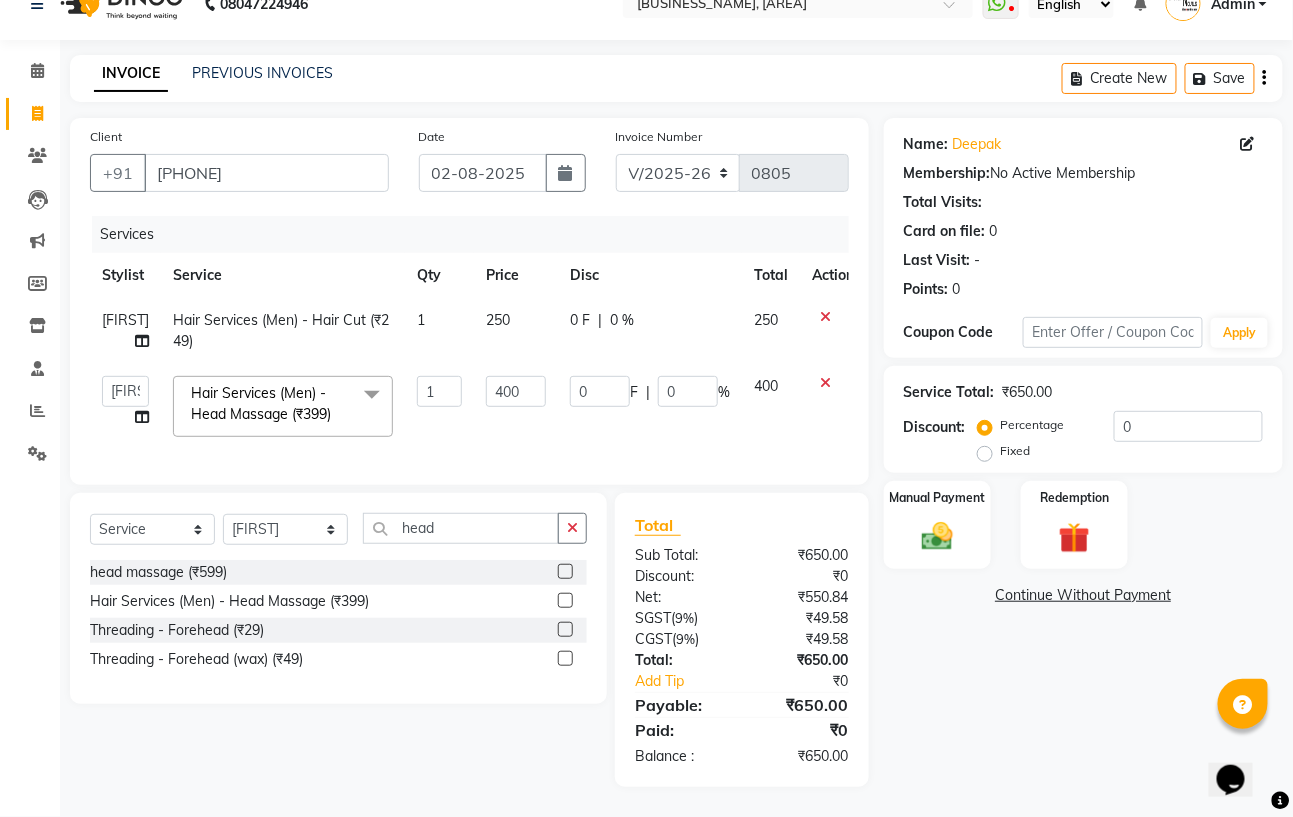click on "Fixed" 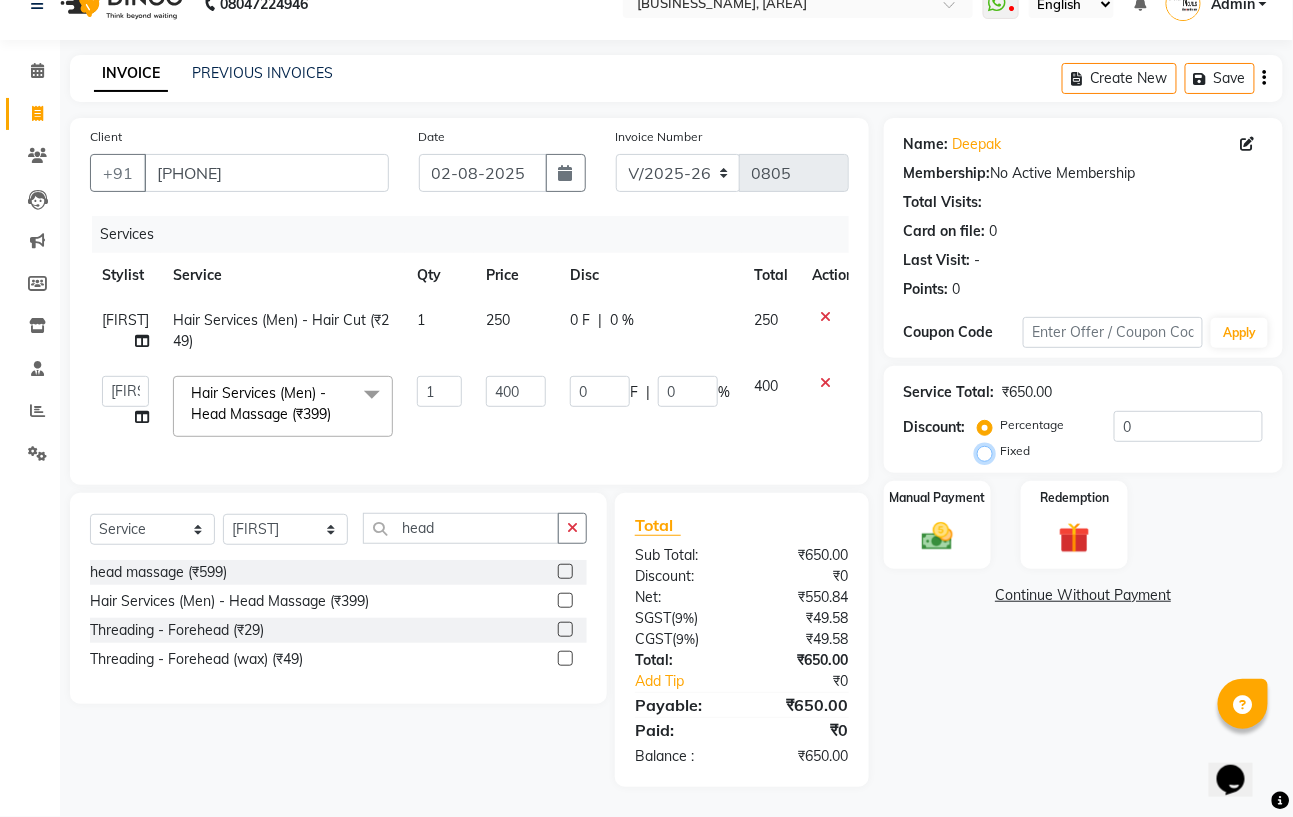 click on "Fixed" at bounding box center [989, 451] 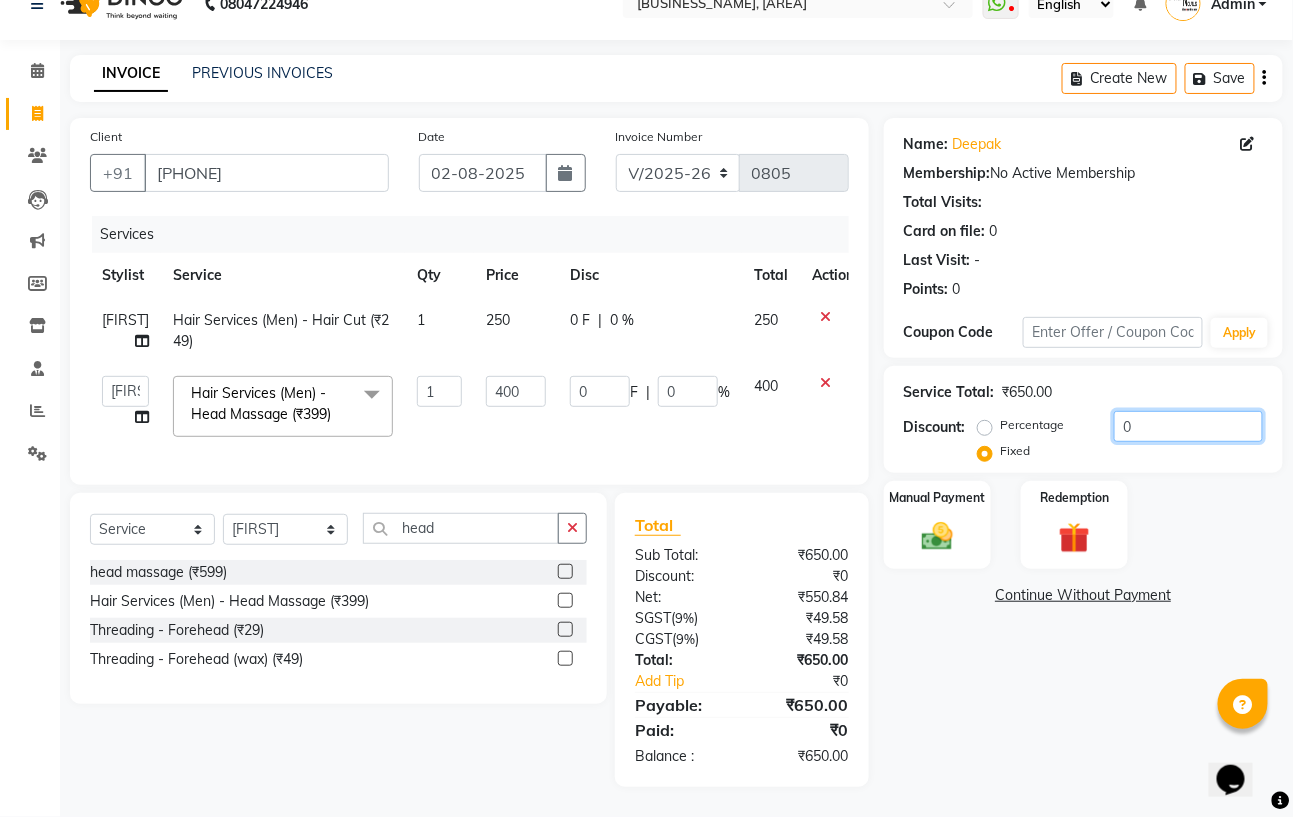 click on "0" 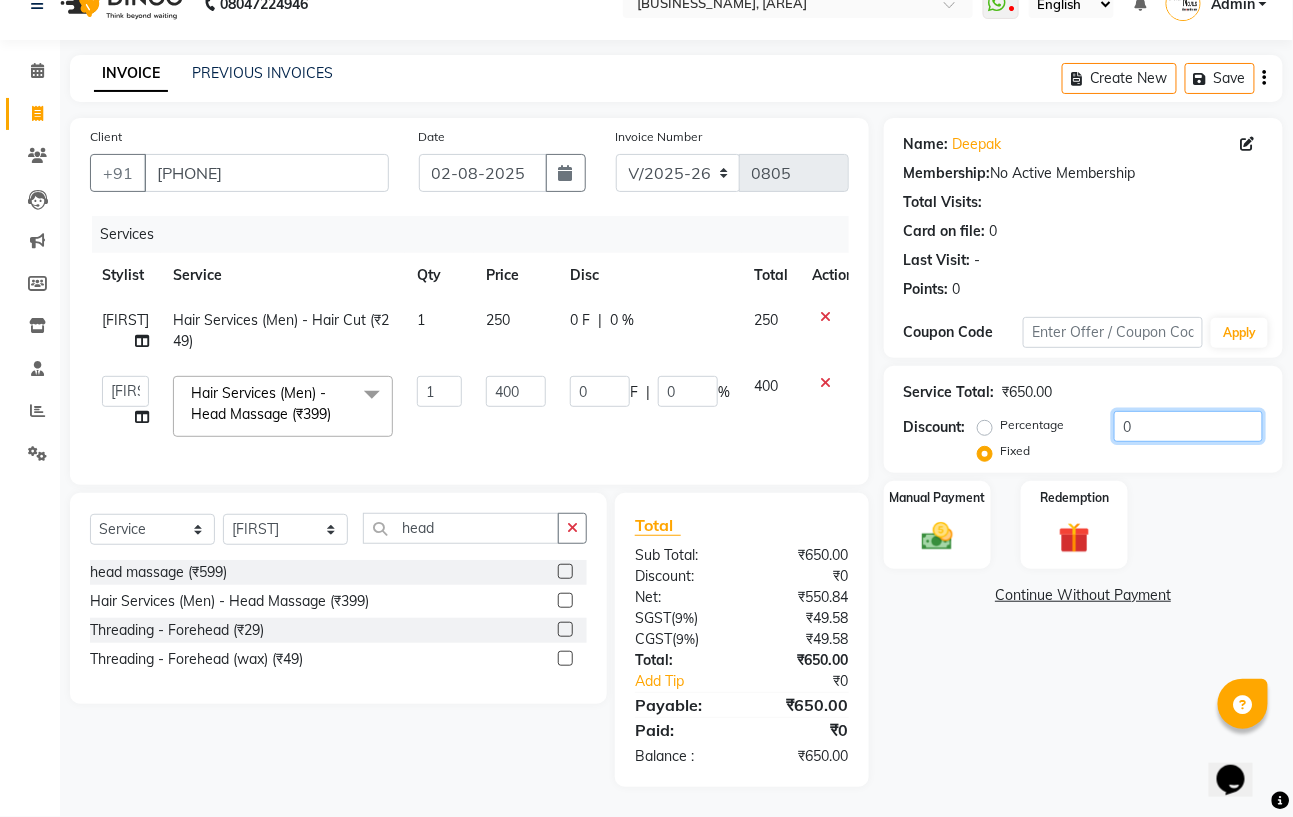 type on "02" 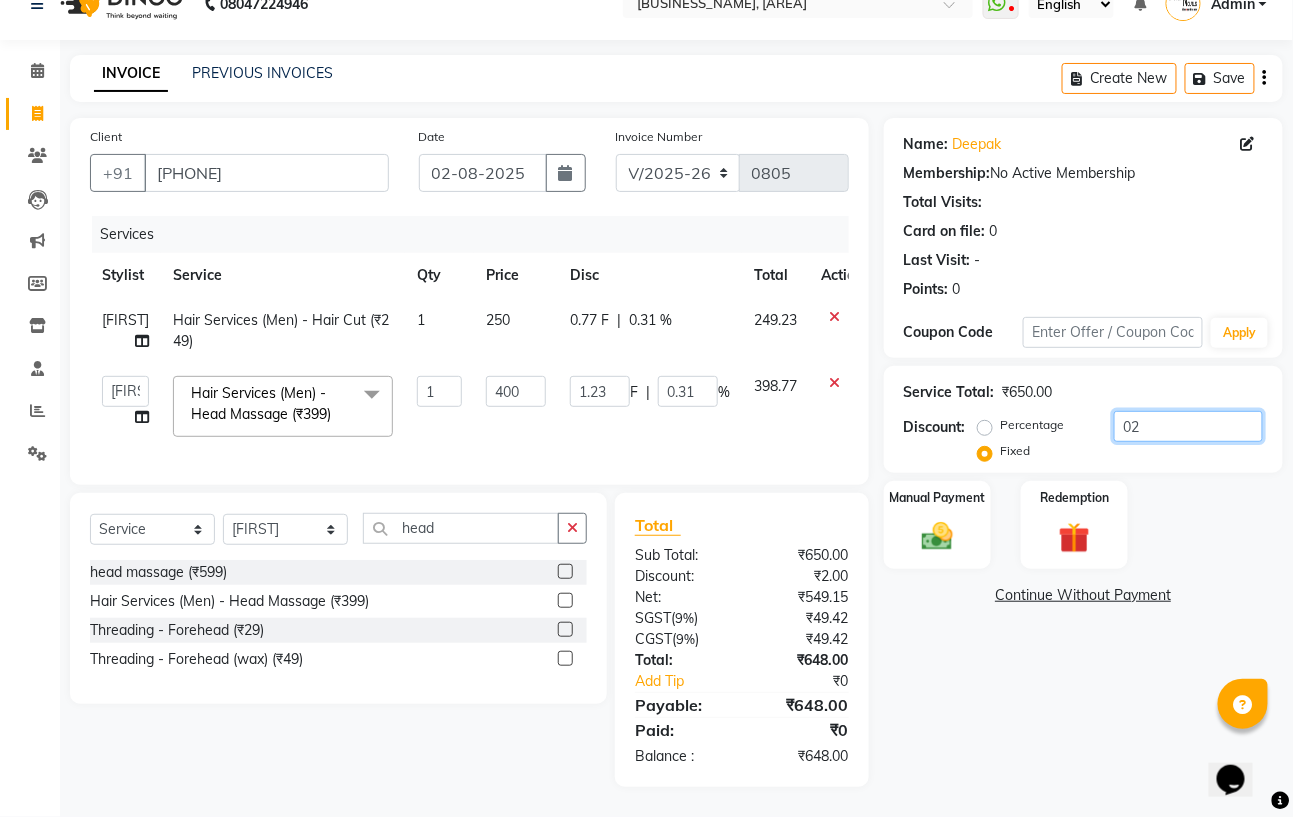 type on "020" 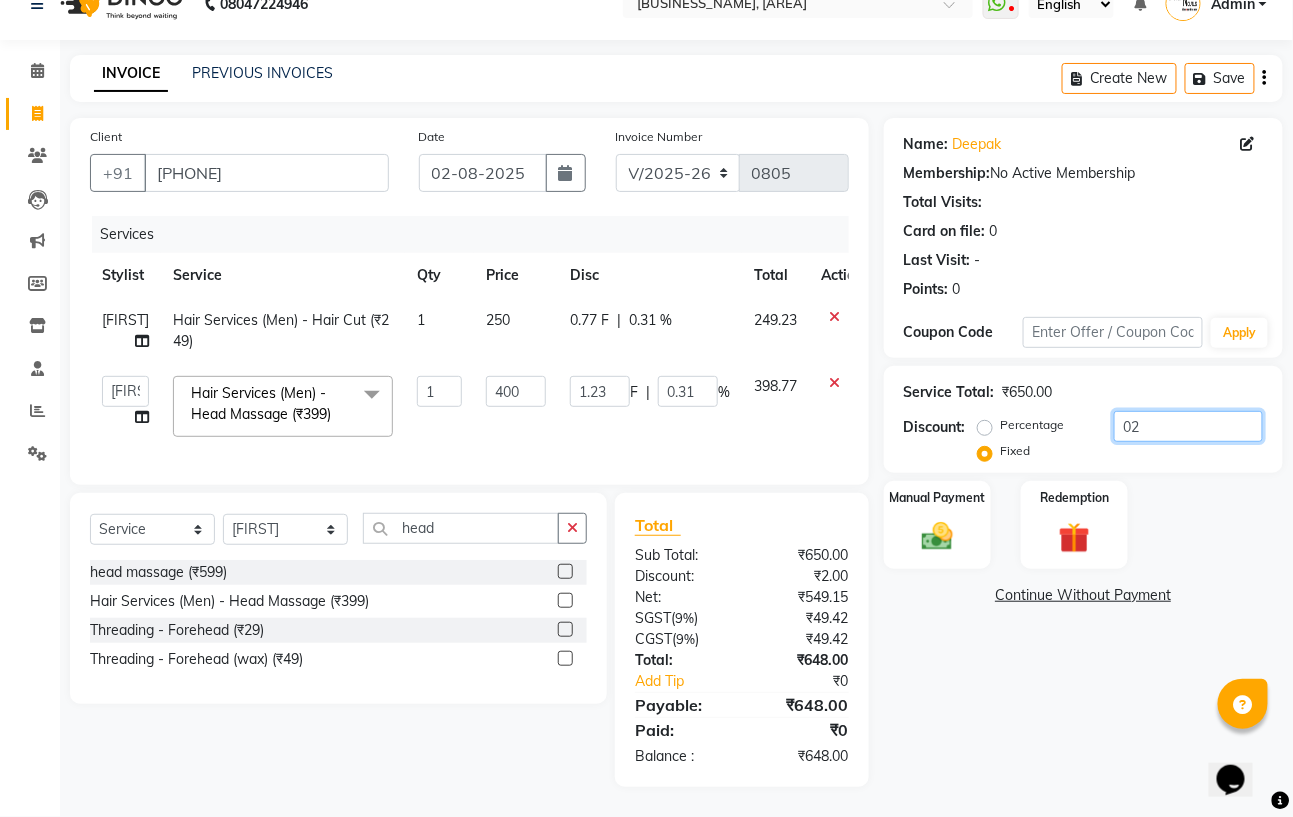 type on "12.31" 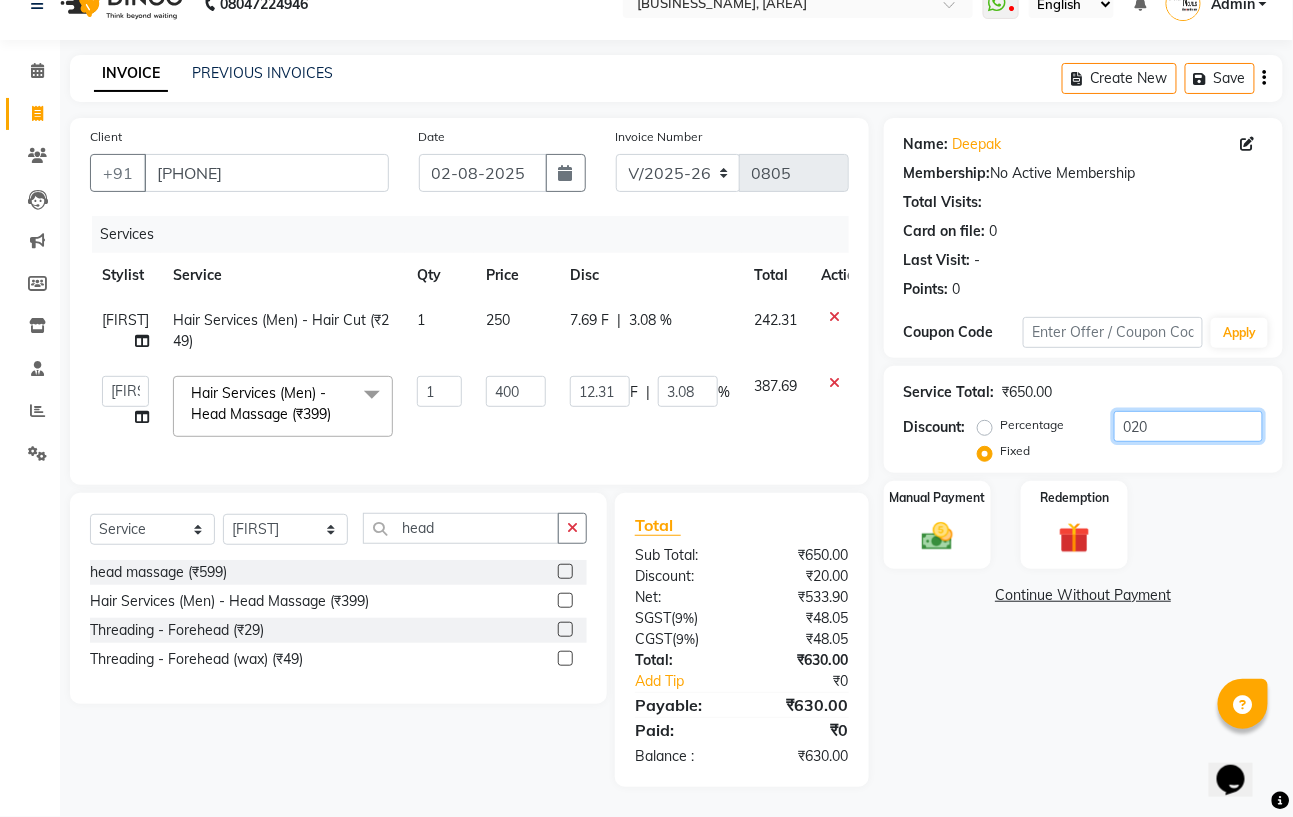 type on "0200" 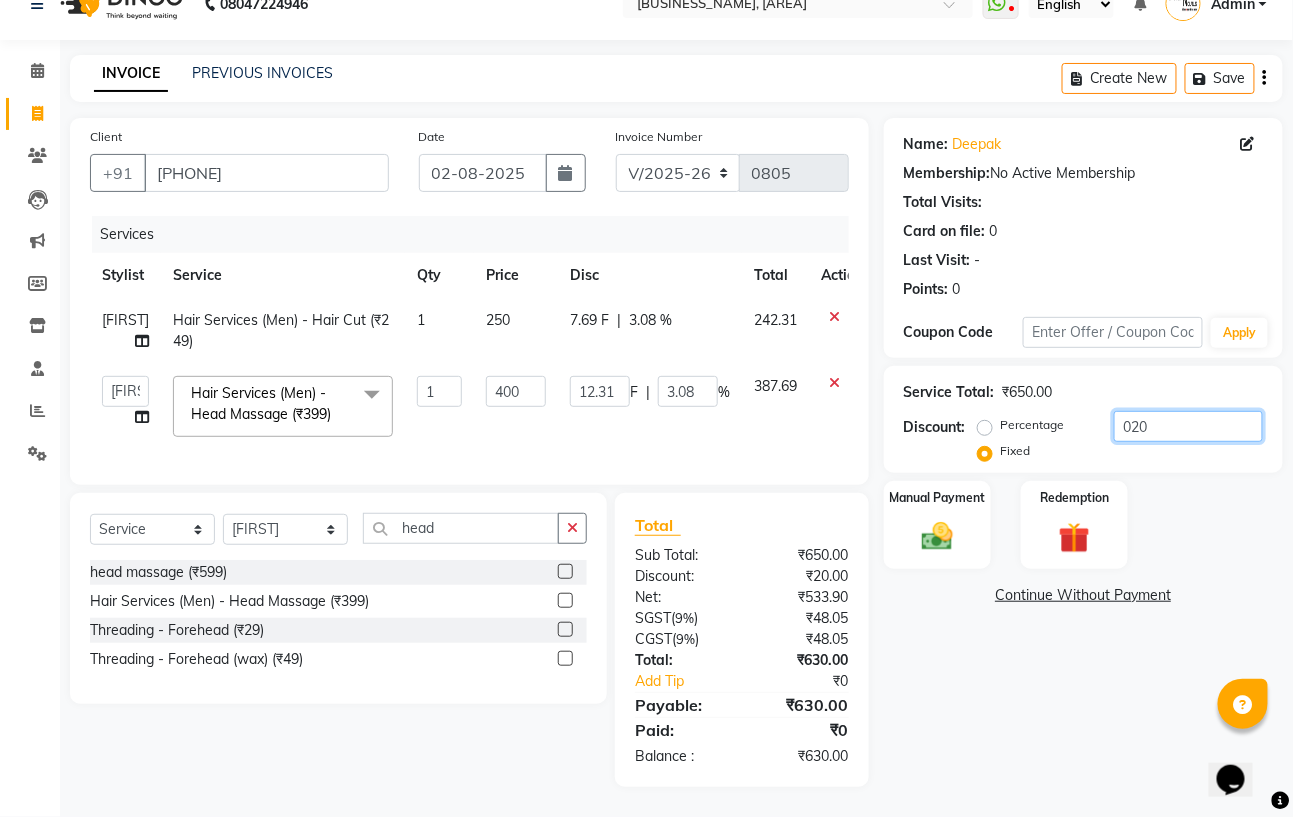 type on "123.08" 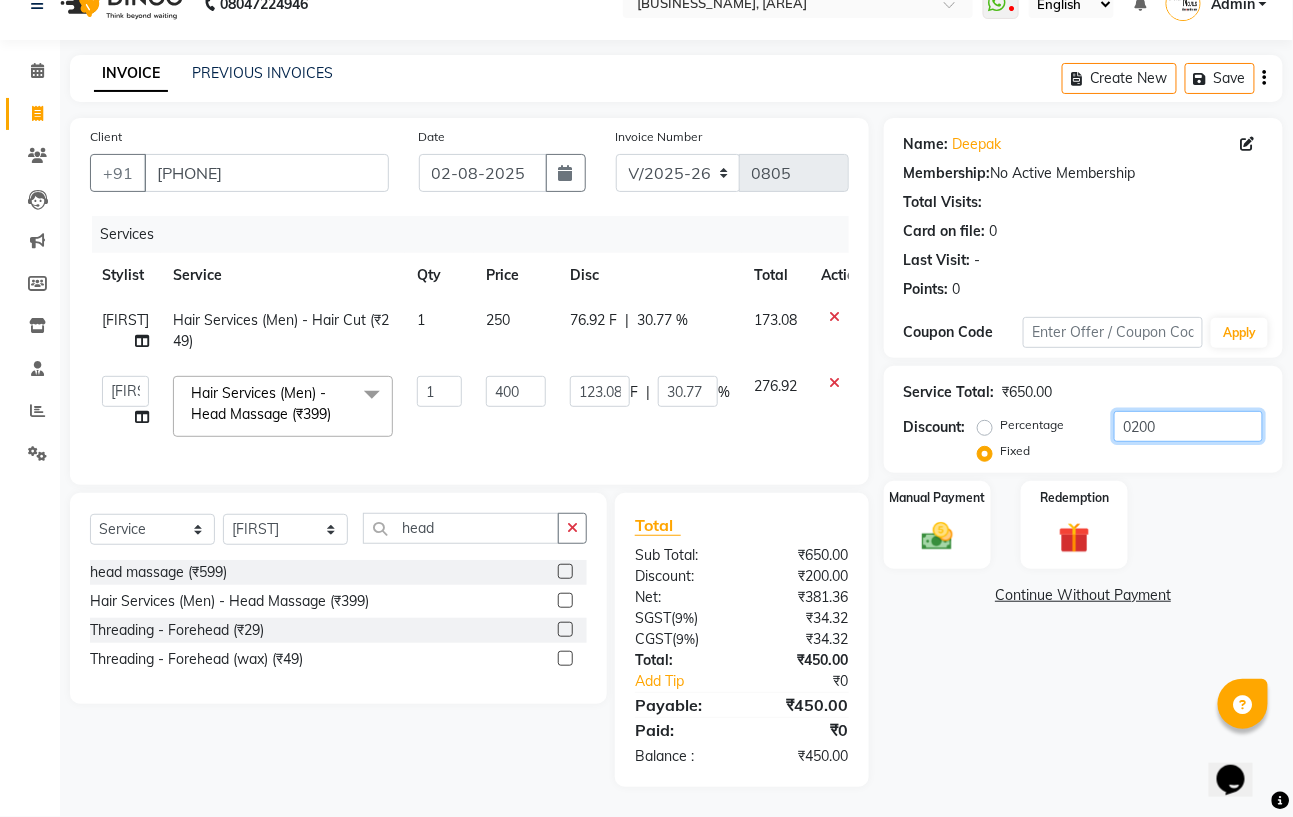 click on "0200" 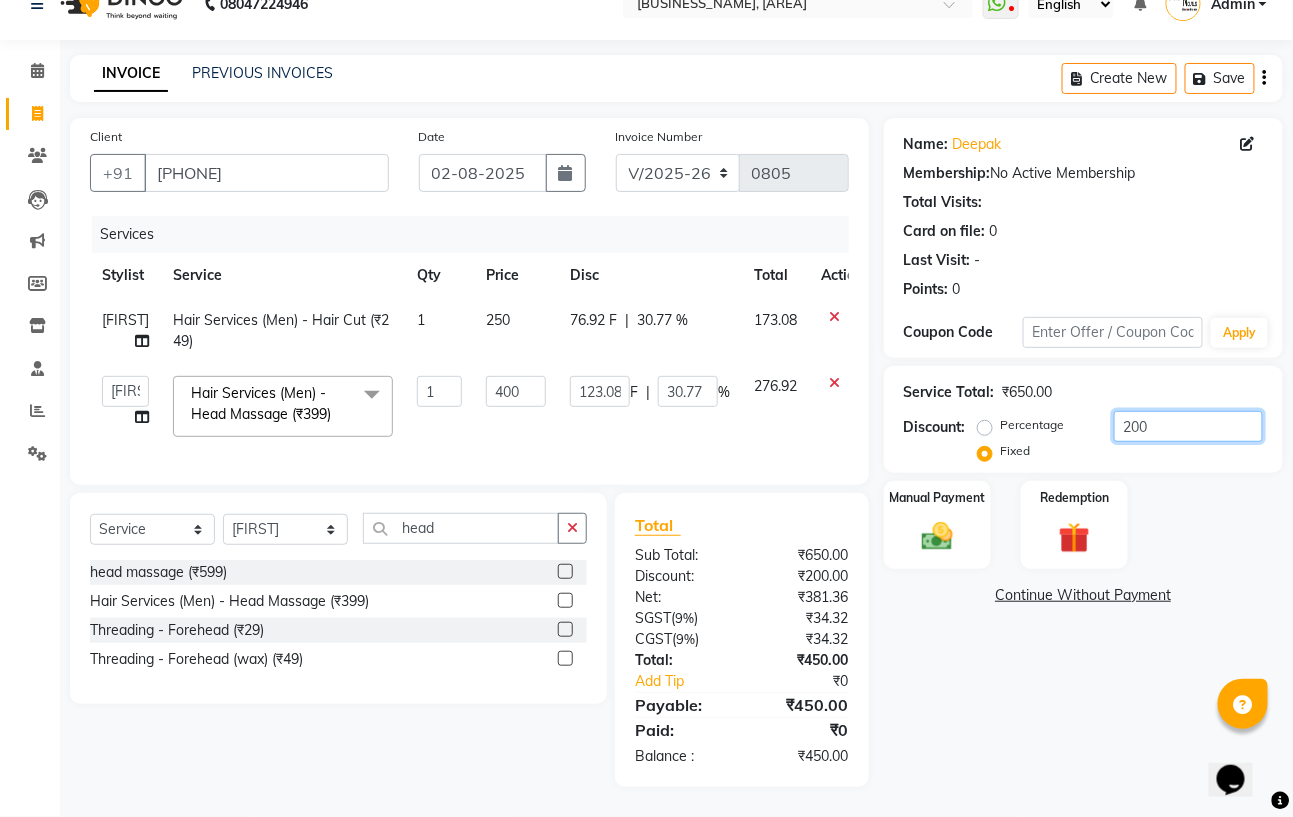 type on "200" 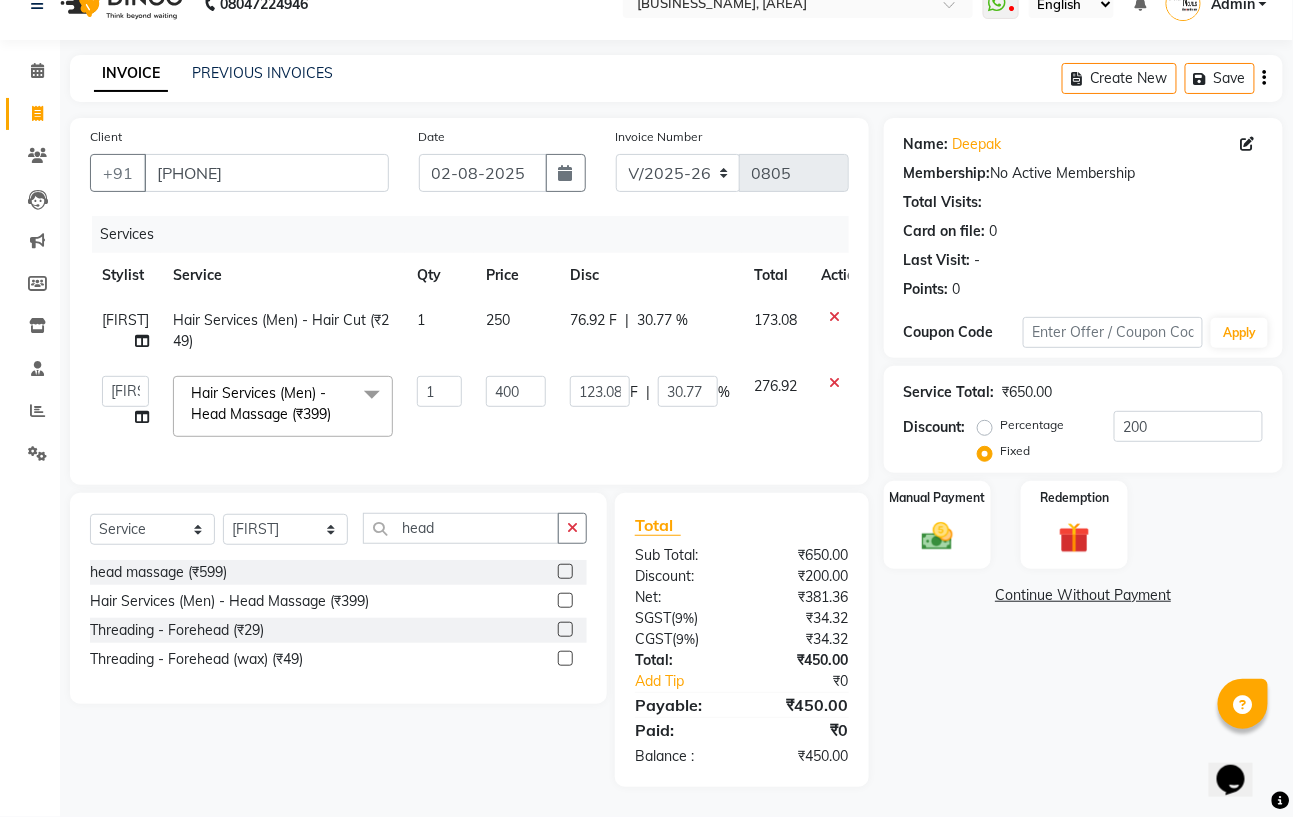 click on "Name: Deepak  Membership:  No Active Membership  Total Visits:   Card on file:  0 Last Visit:   - Points:   0  Coupon Code Apply Service Total:  ₹650.00  Discount:  Percentage   Fixed  200 Manual Payment Redemption  Continue Without Payment" 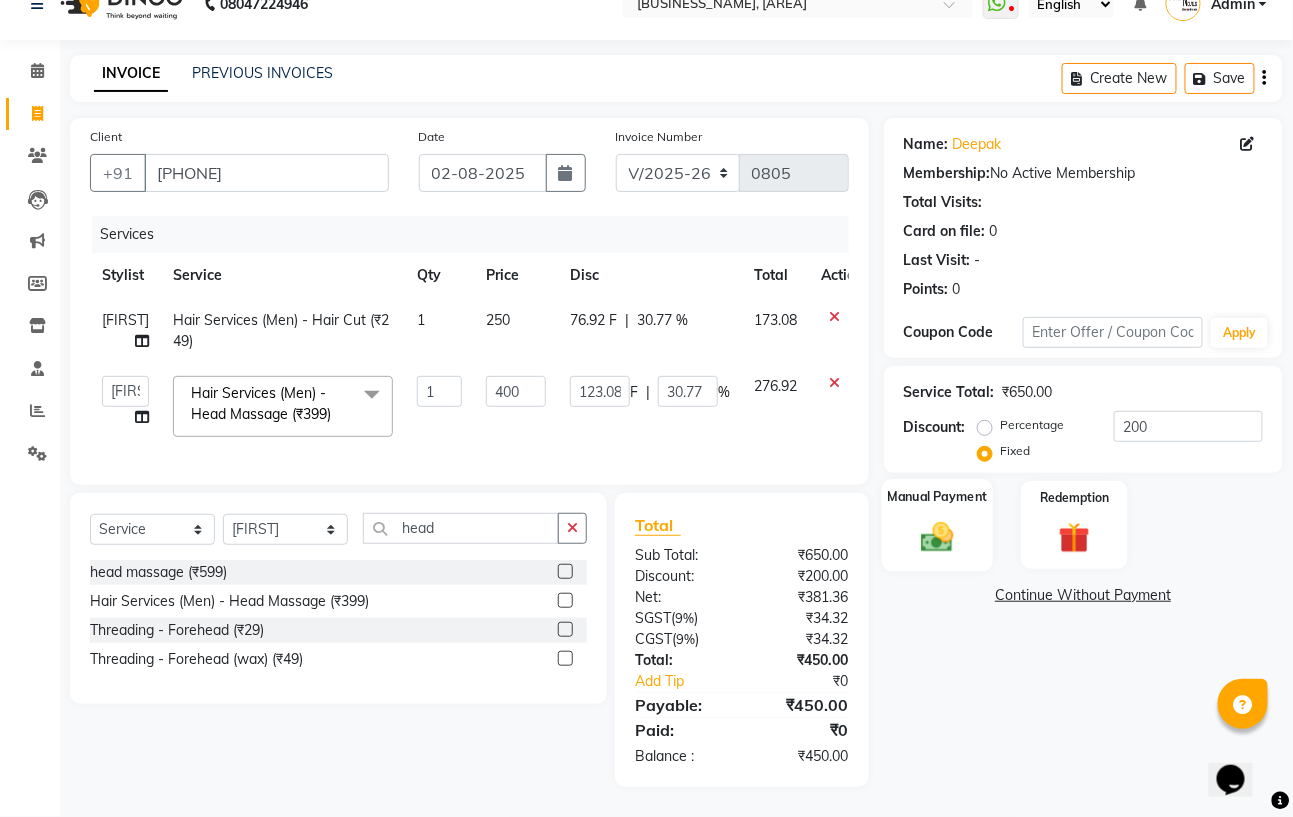 click 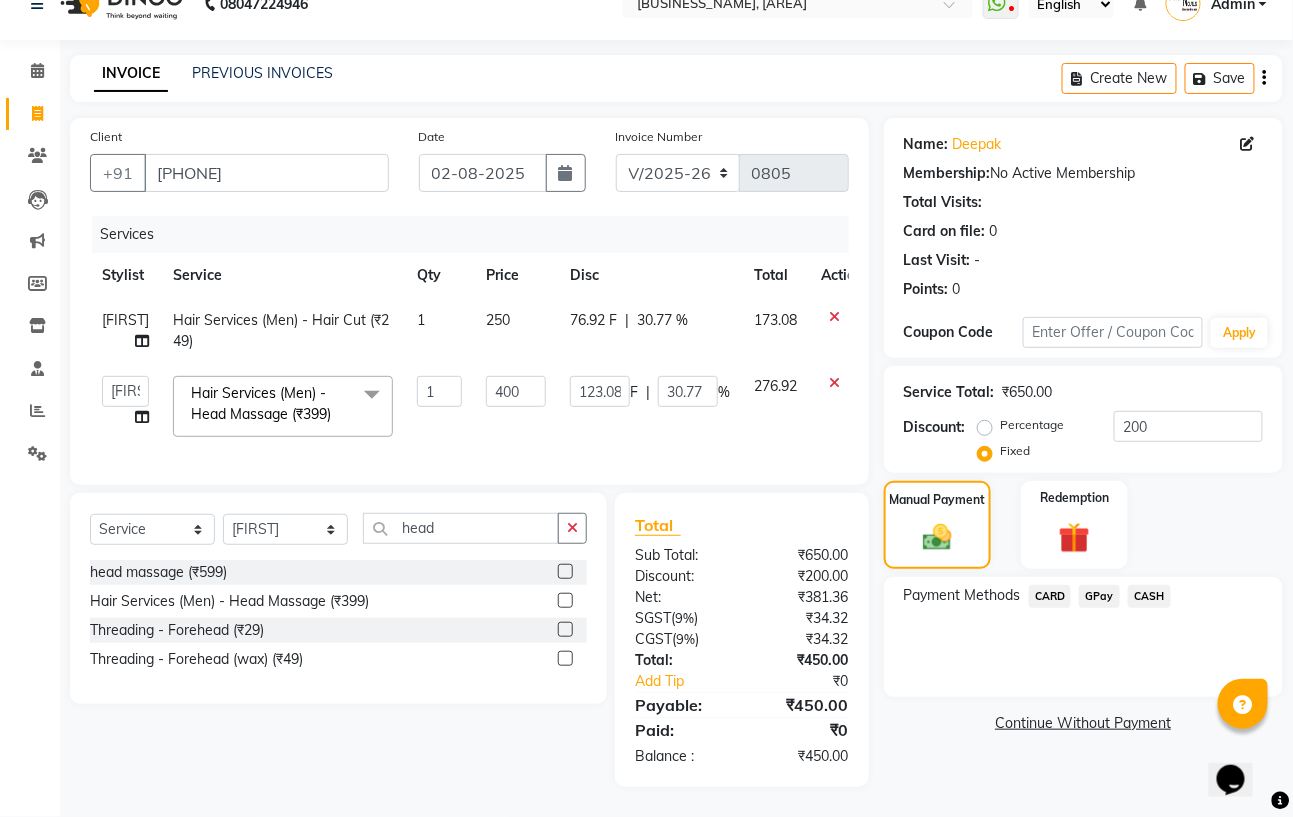 click on "GPay" 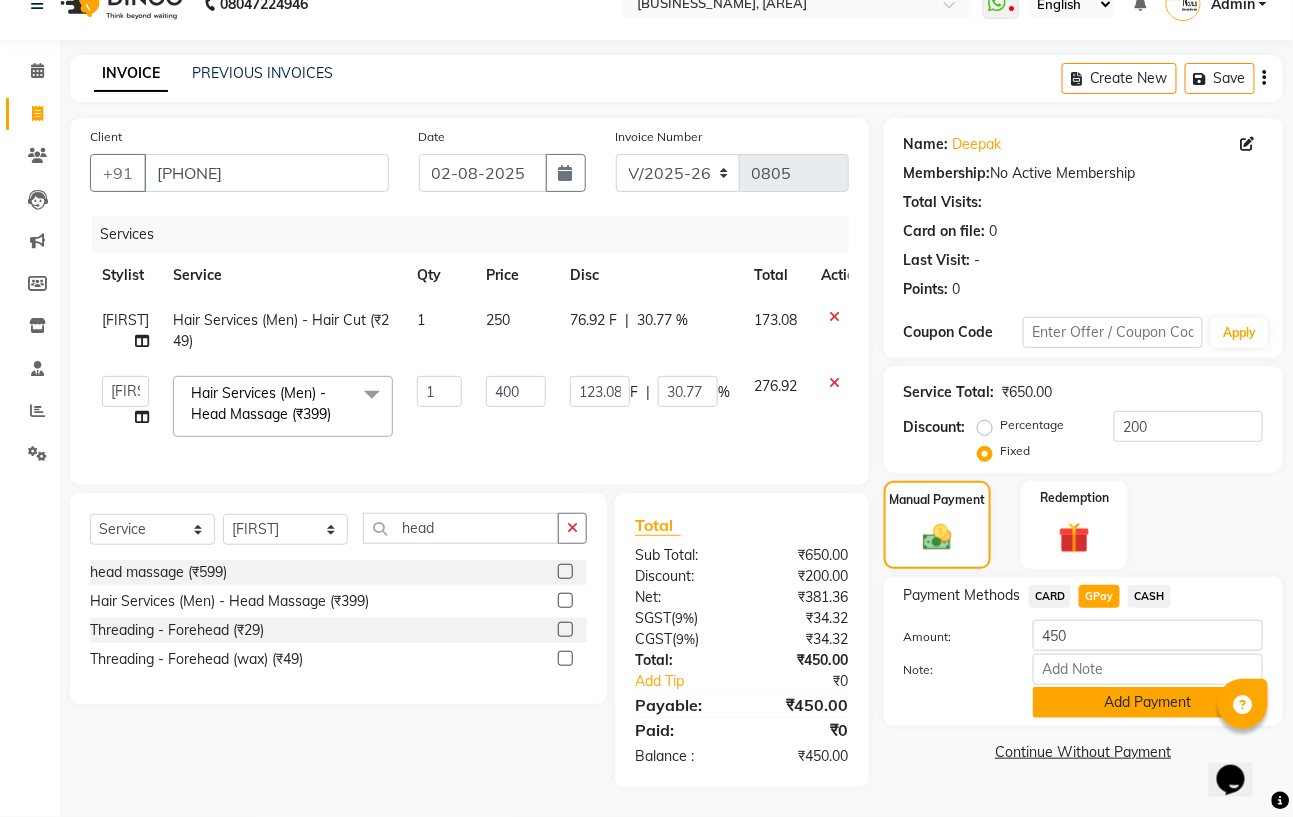 click on "Add Payment" 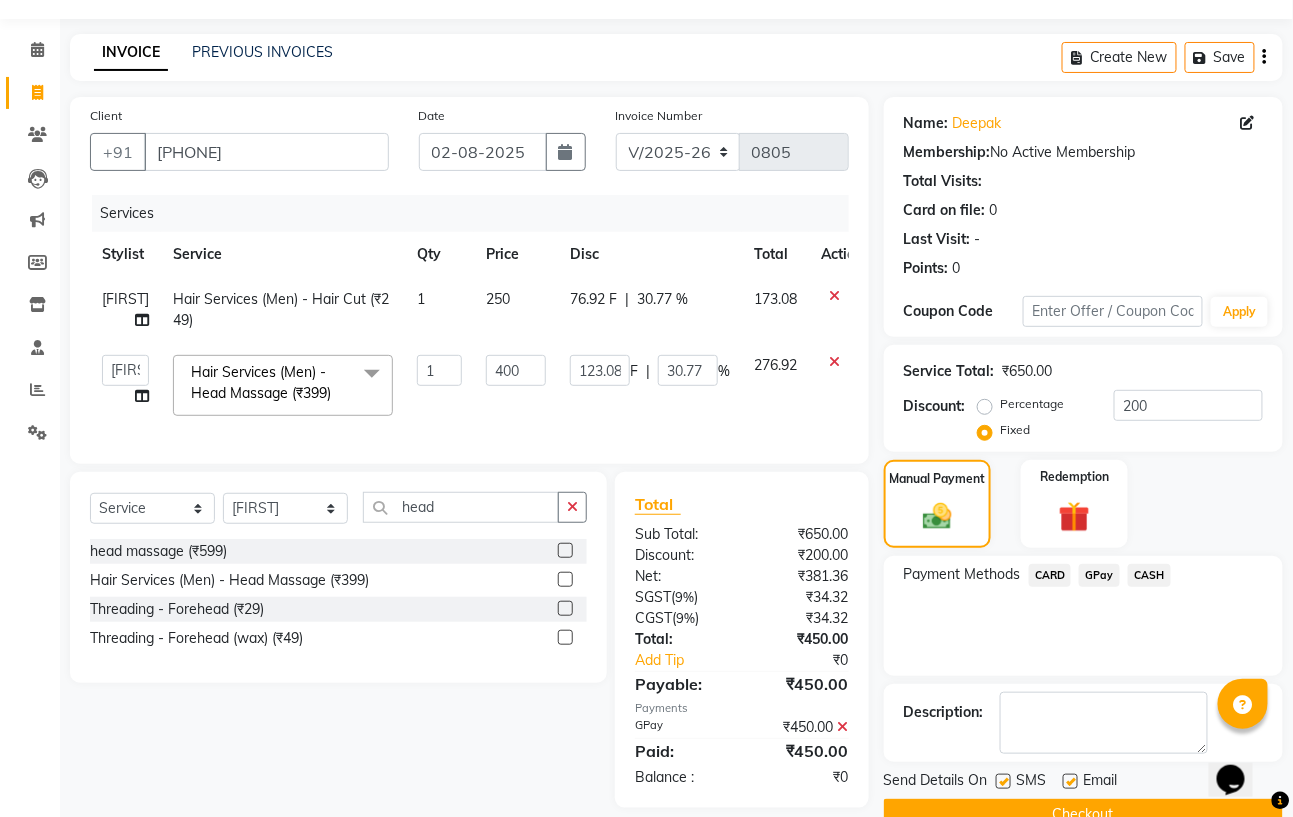 scroll, scrollTop: 96, scrollLeft: 0, axis: vertical 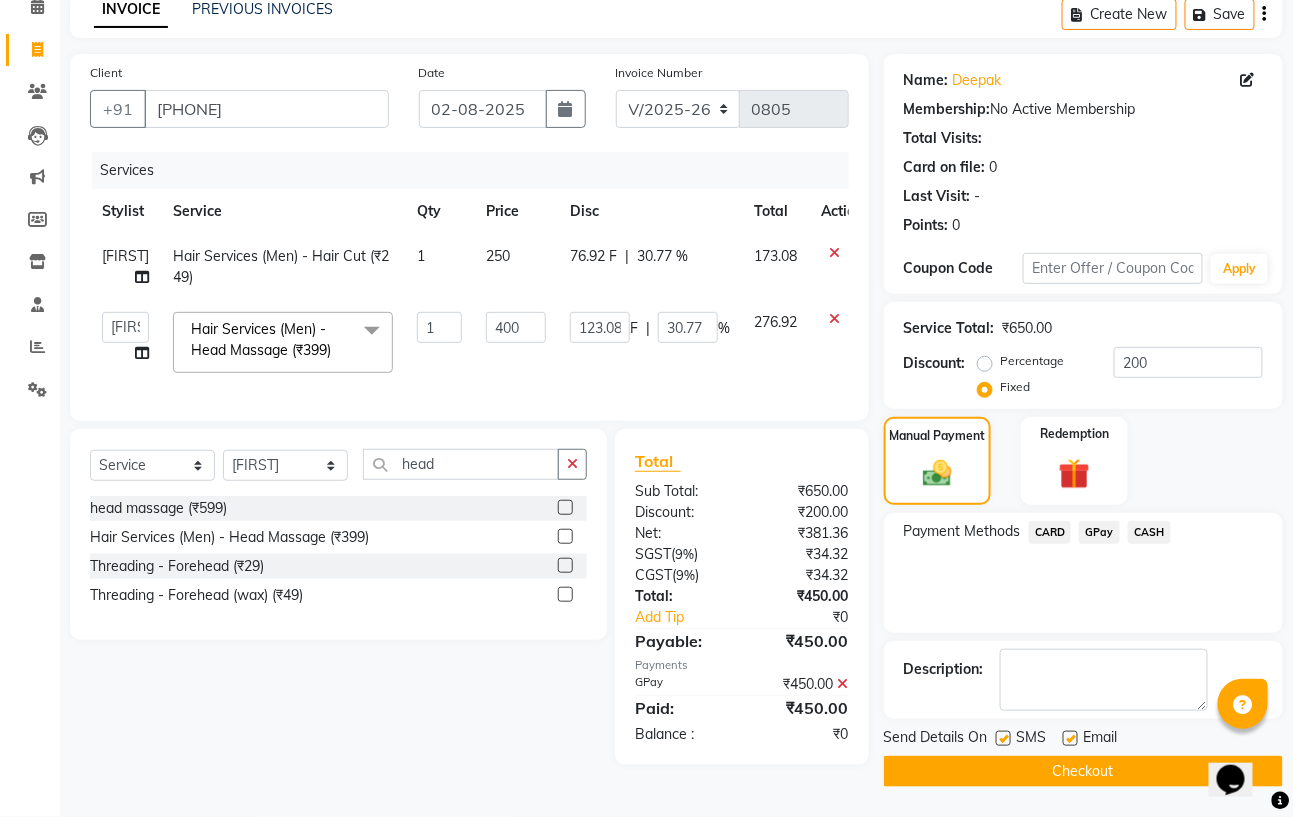 click on "Checkout" 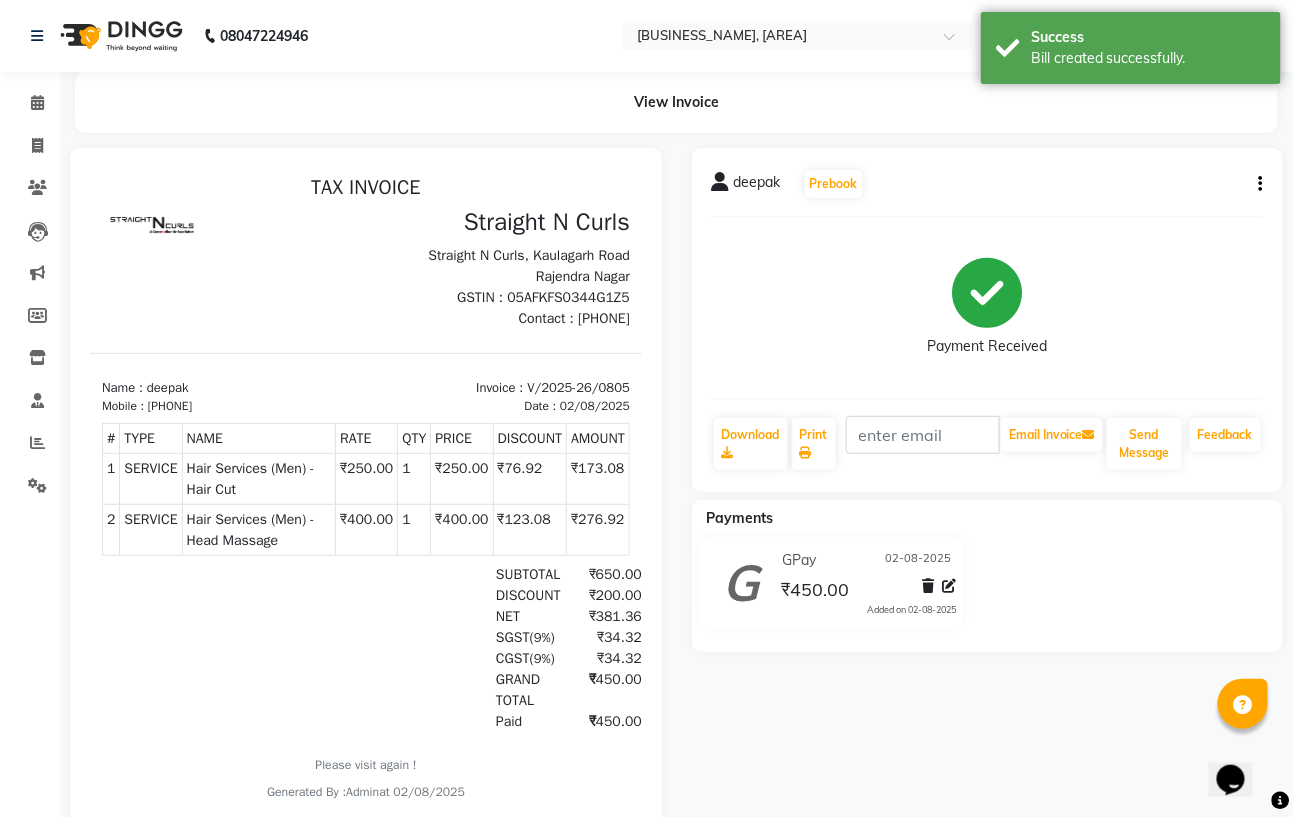 scroll, scrollTop: 0, scrollLeft: 0, axis: both 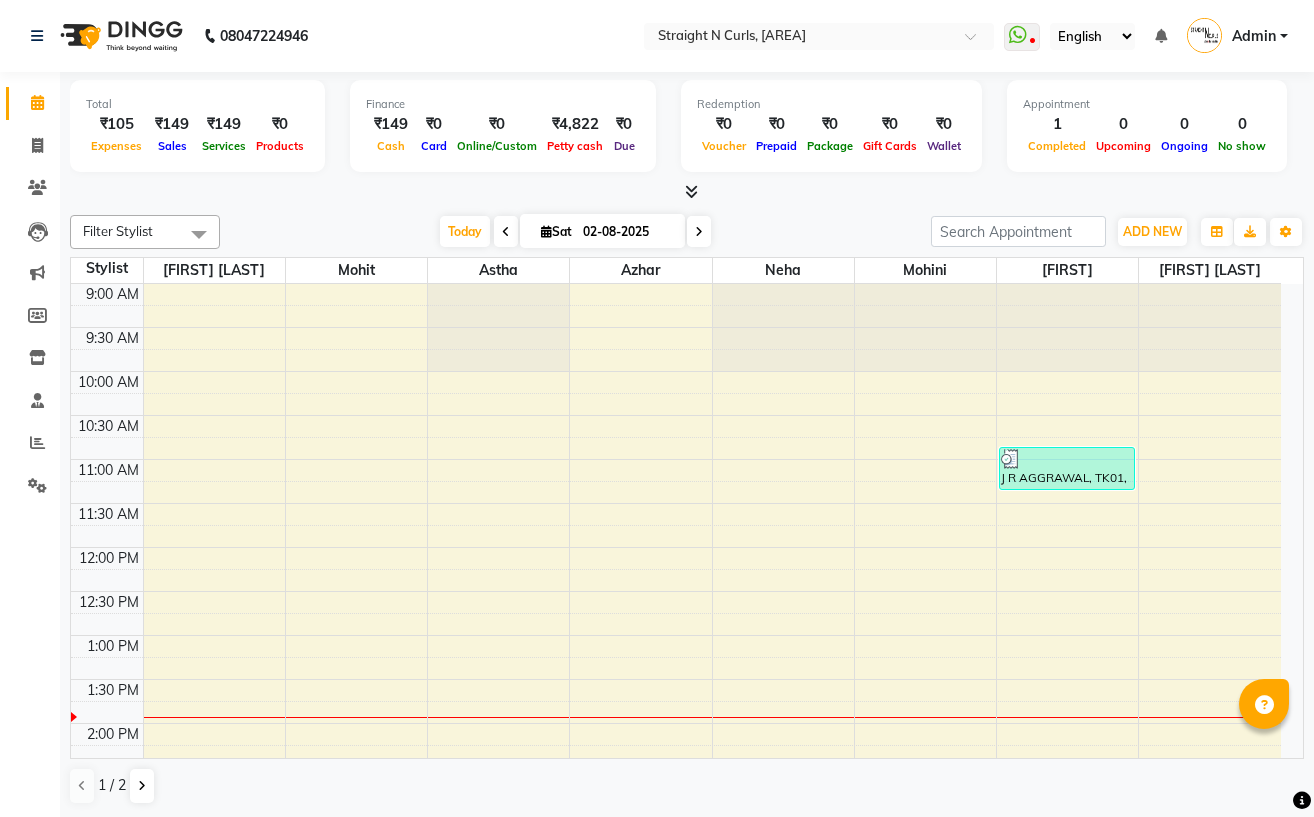 click on "ADD NEW" at bounding box center [1152, 231] 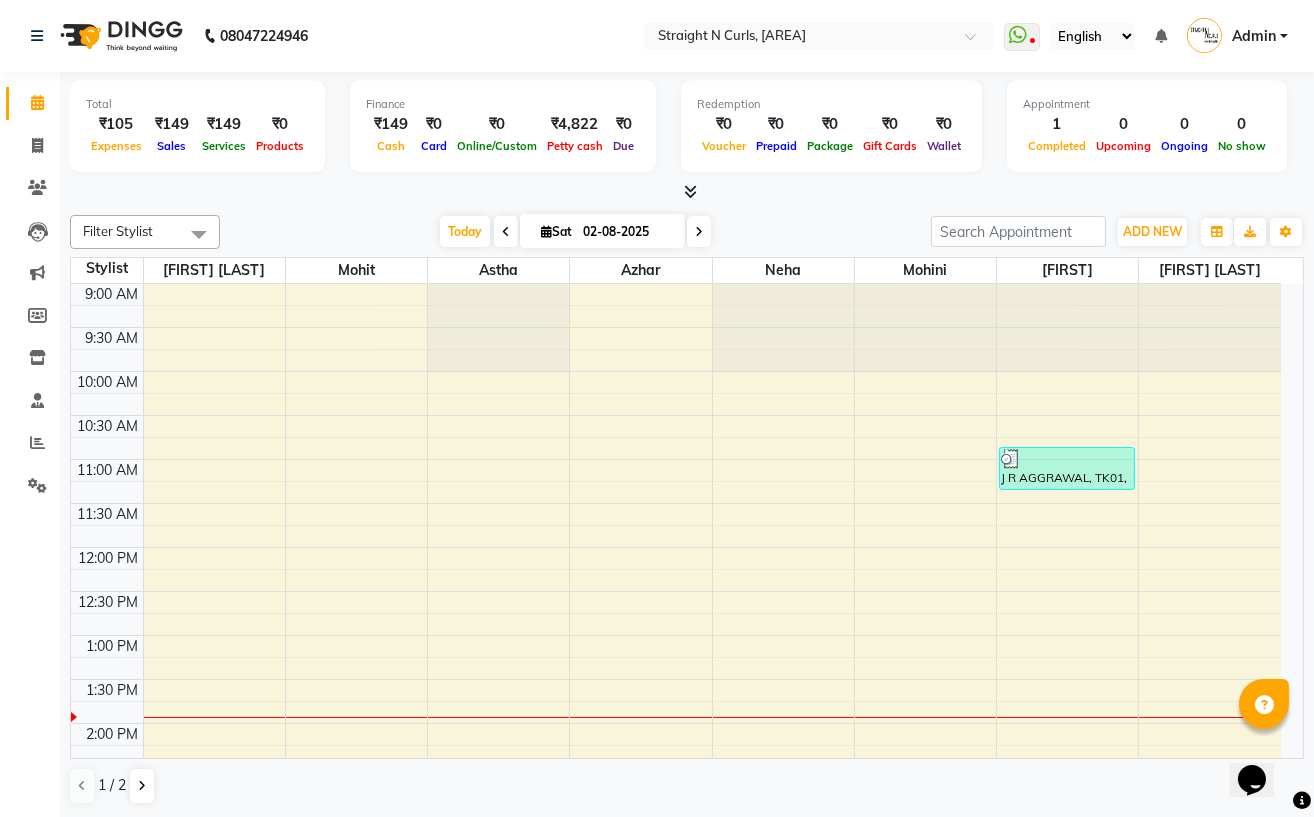 scroll, scrollTop: 0, scrollLeft: 0, axis: both 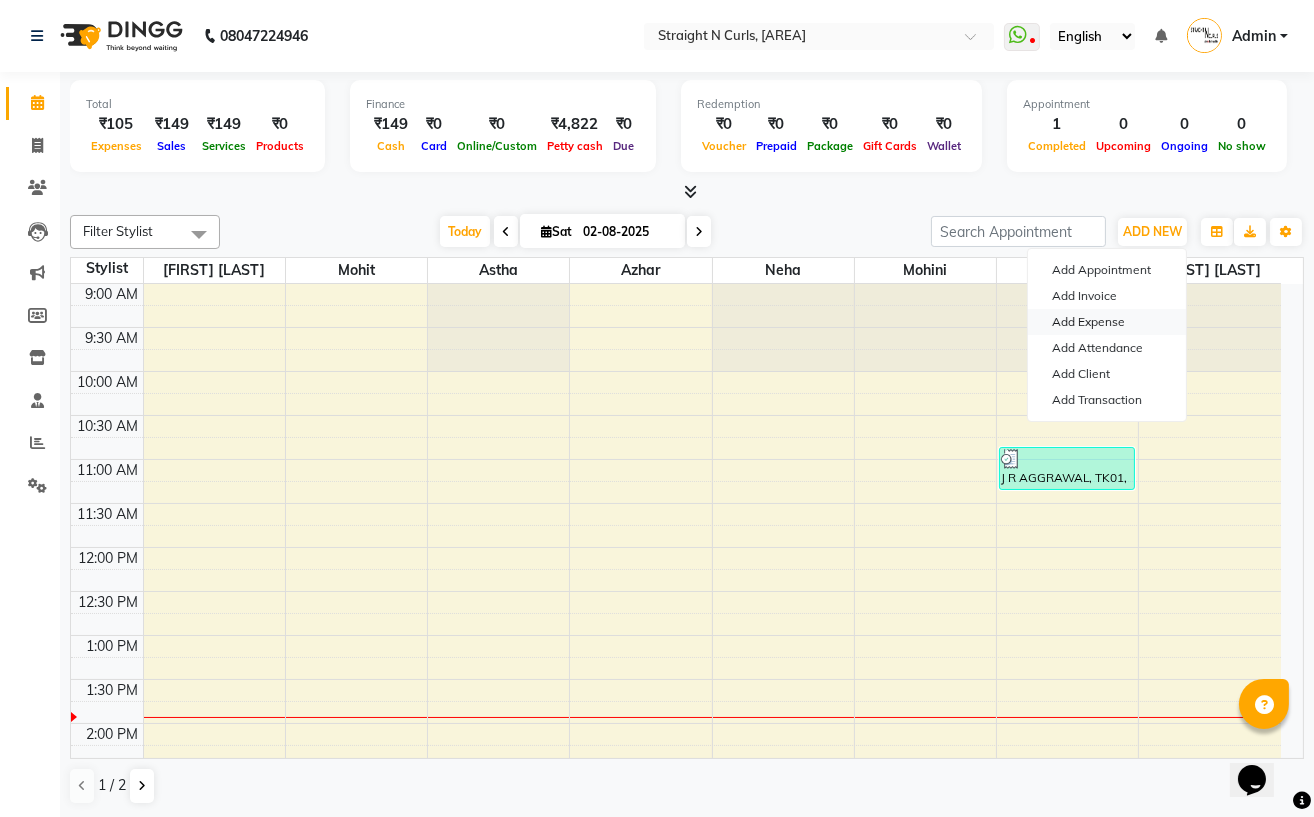 click on "Add Expense" at bounding box center [1107, 322] 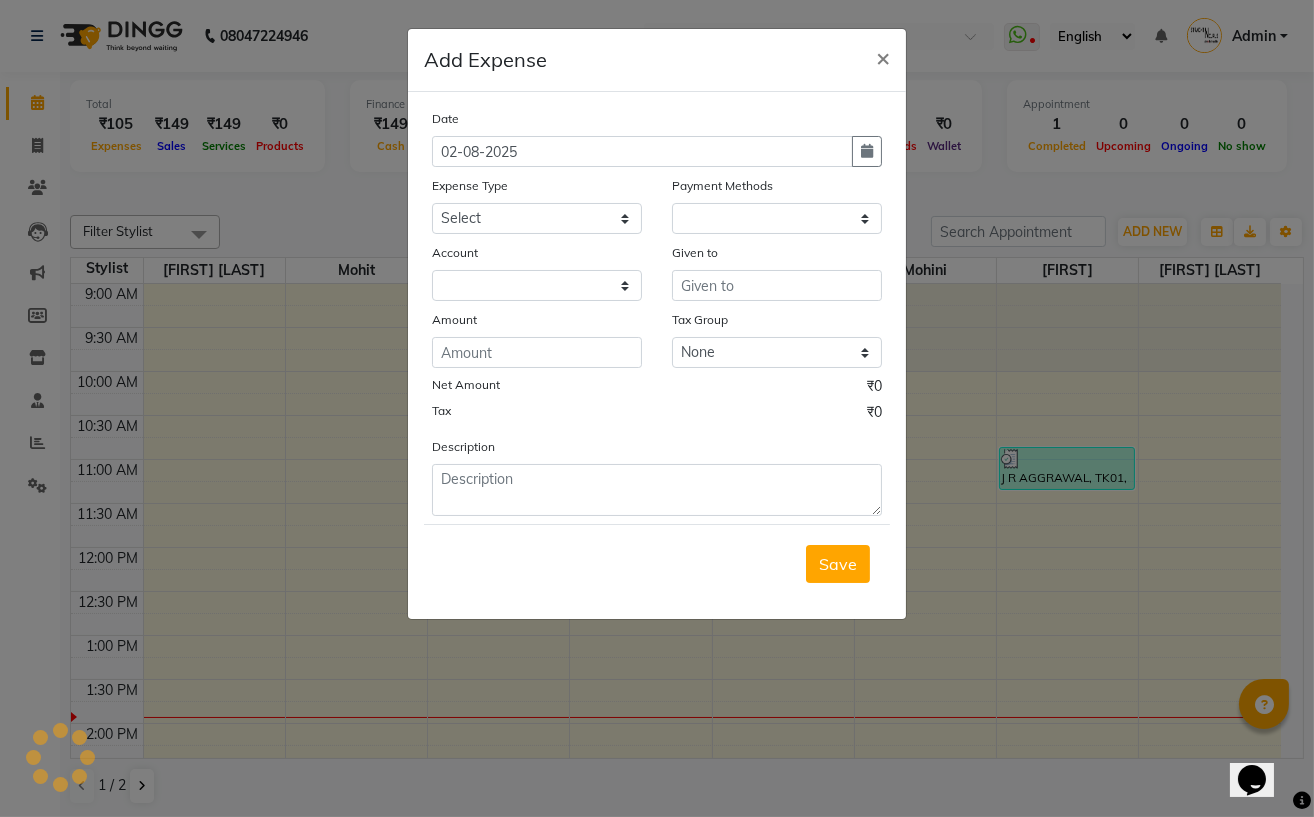 select on "1" 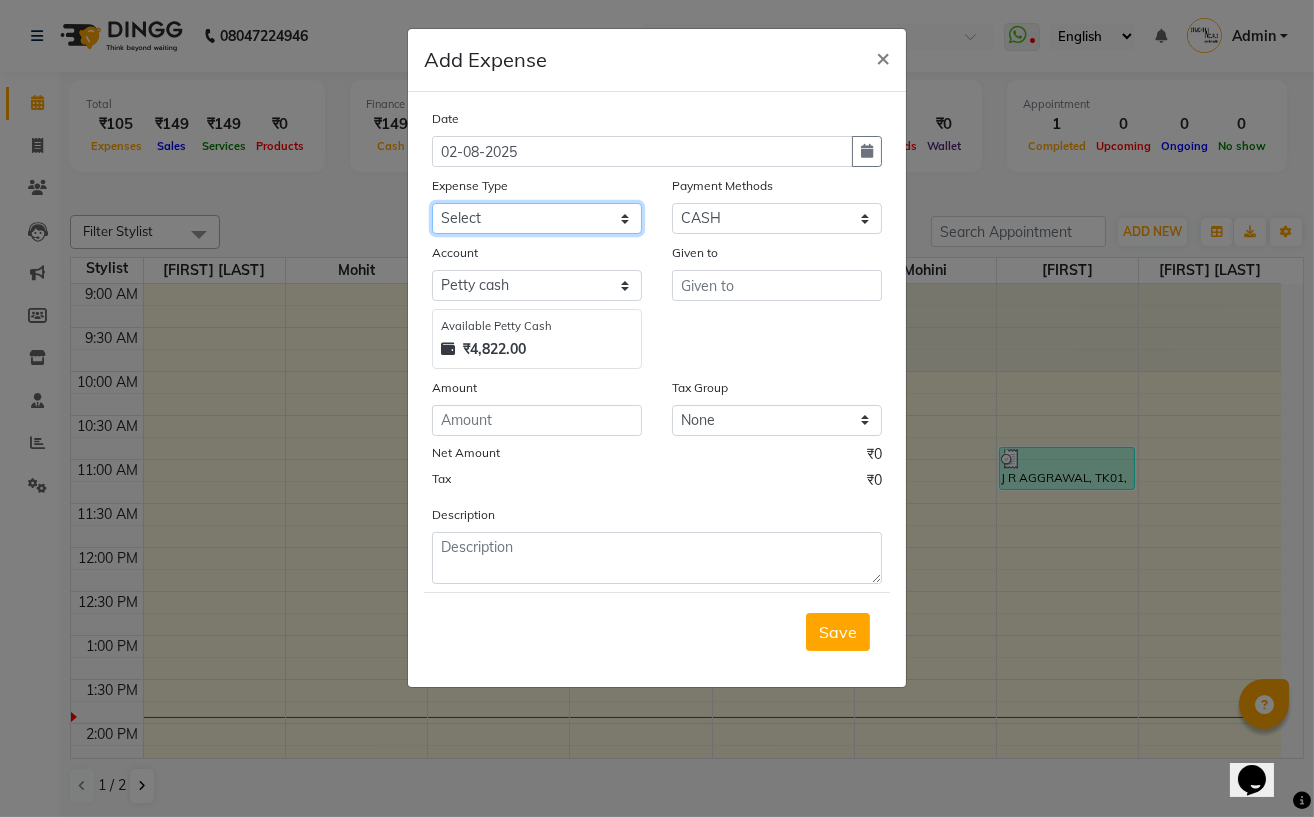 click on "Select Advance Salary Cash transfer to bank Client Snacks Electricity Fuel Incentive Maintenance Marketing Miscellaneous Pantry Product Rent Salary Staff Snacks Tea & Refreshment tip towel salary" 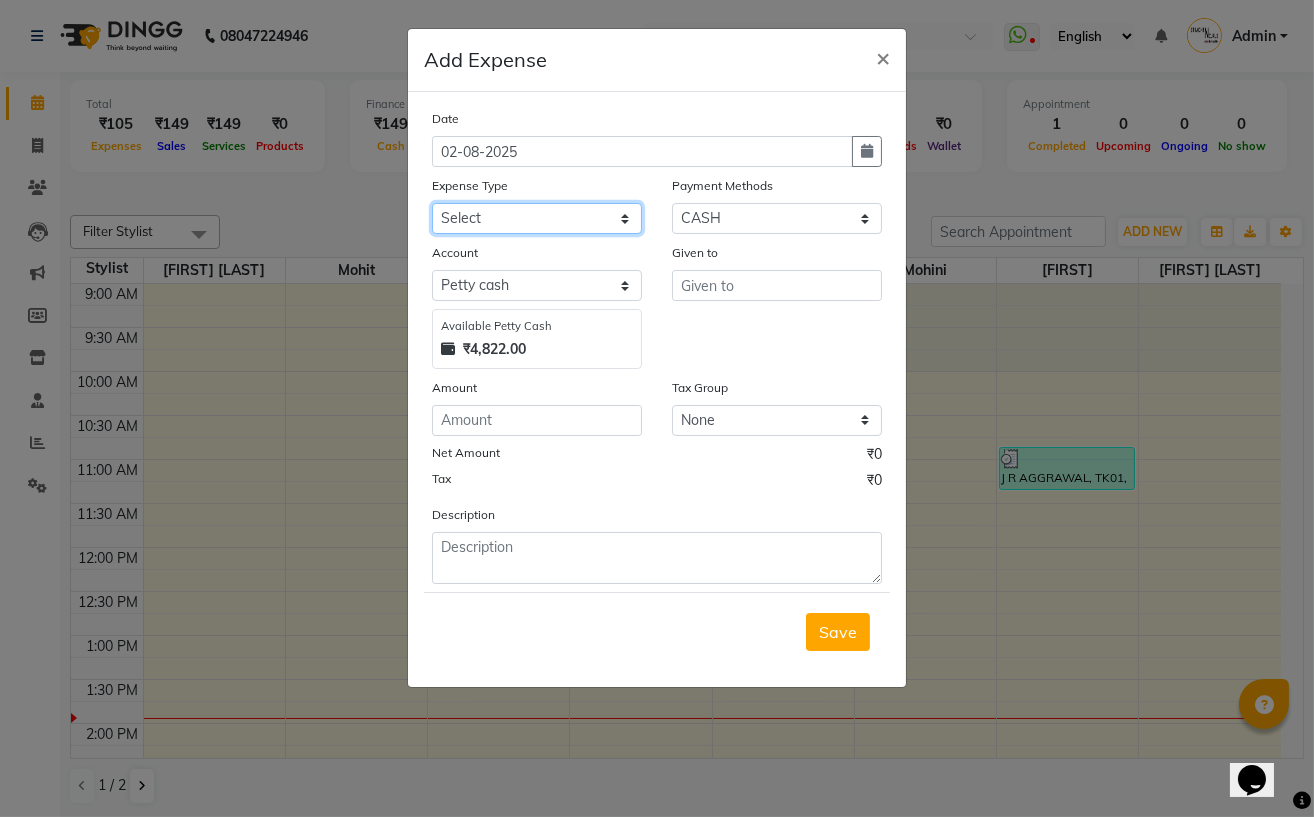 select on "18826" 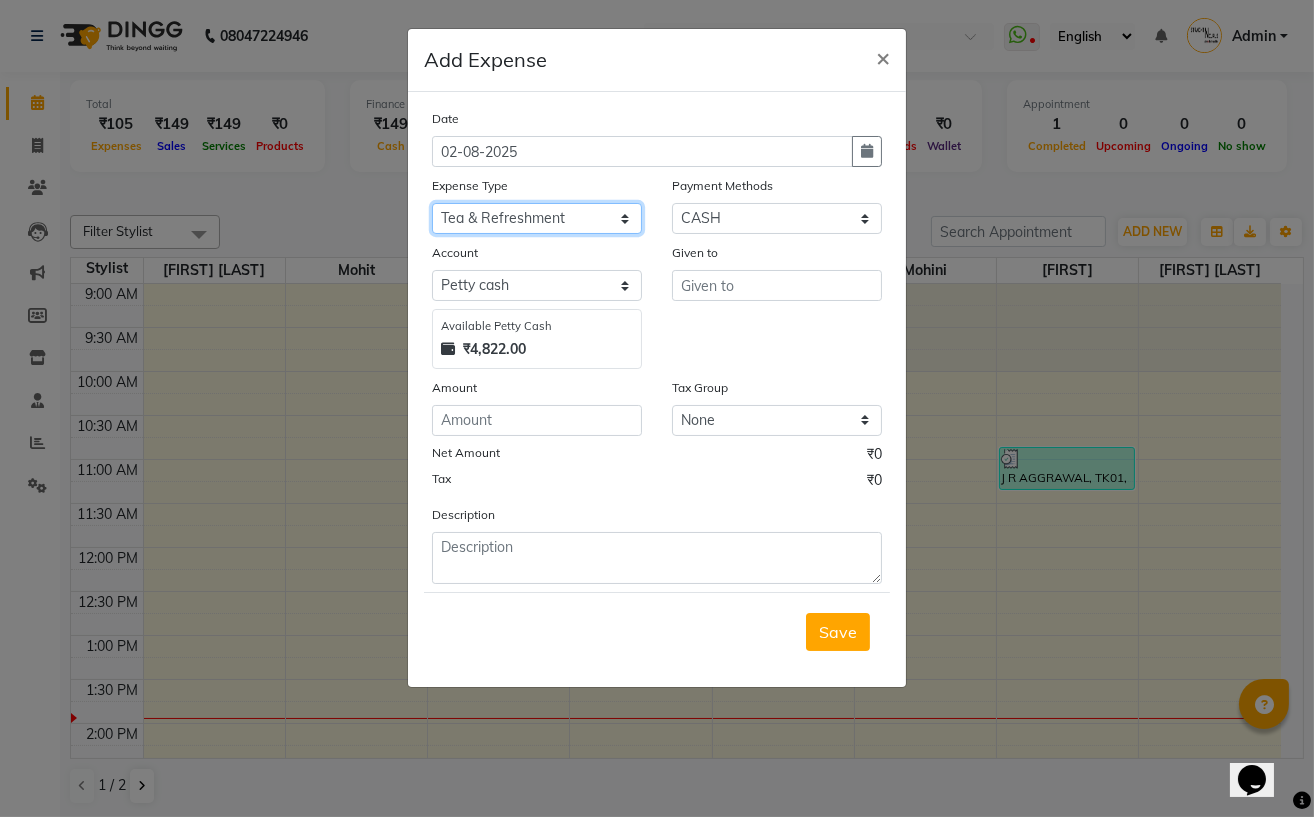 click on "Select Advance Salary Cash transfer to bank Client Snacks Electricity Fuel Incentive Maintenance Marketing Miscellaneous Pantry Product Rent Salary Staff Snacks Tea & Refreshment tip towel salary" 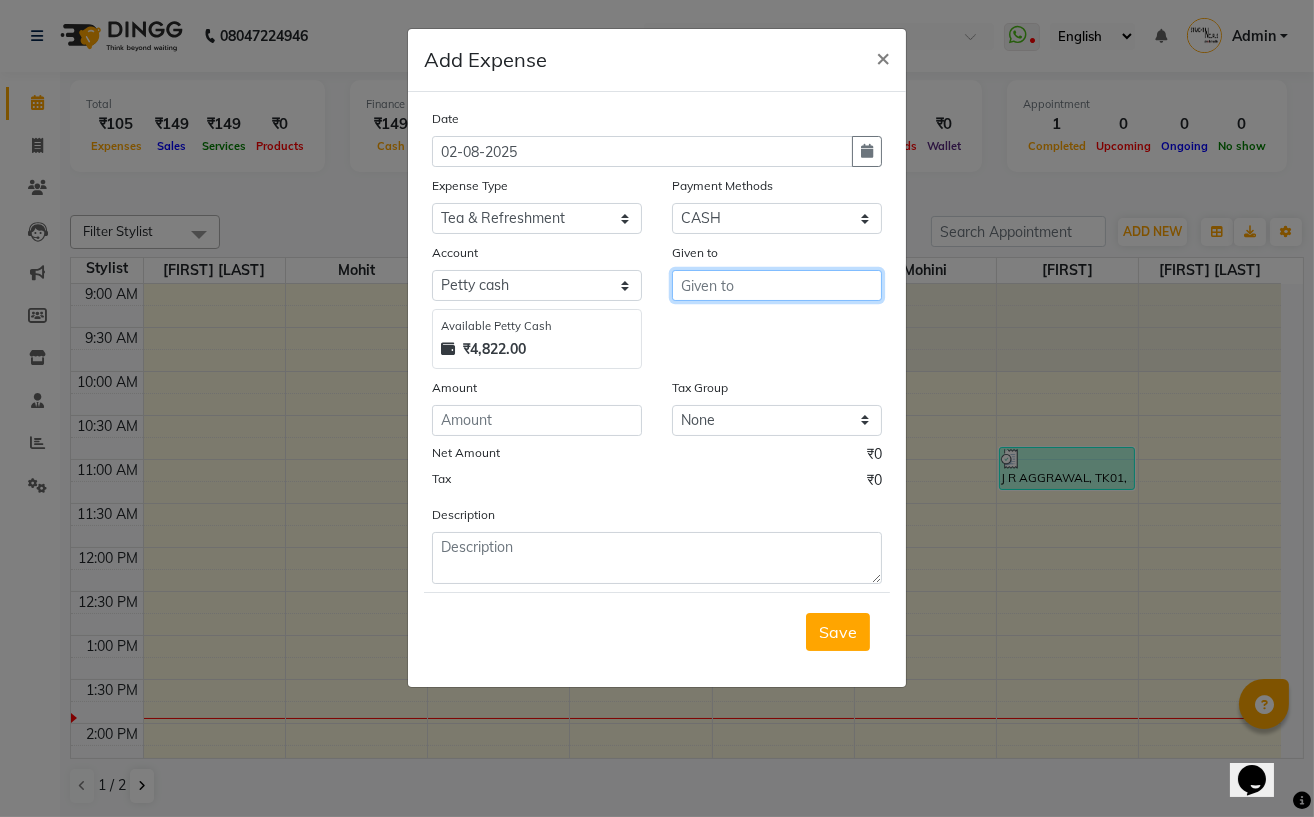 click at bounding box center [777, 285] 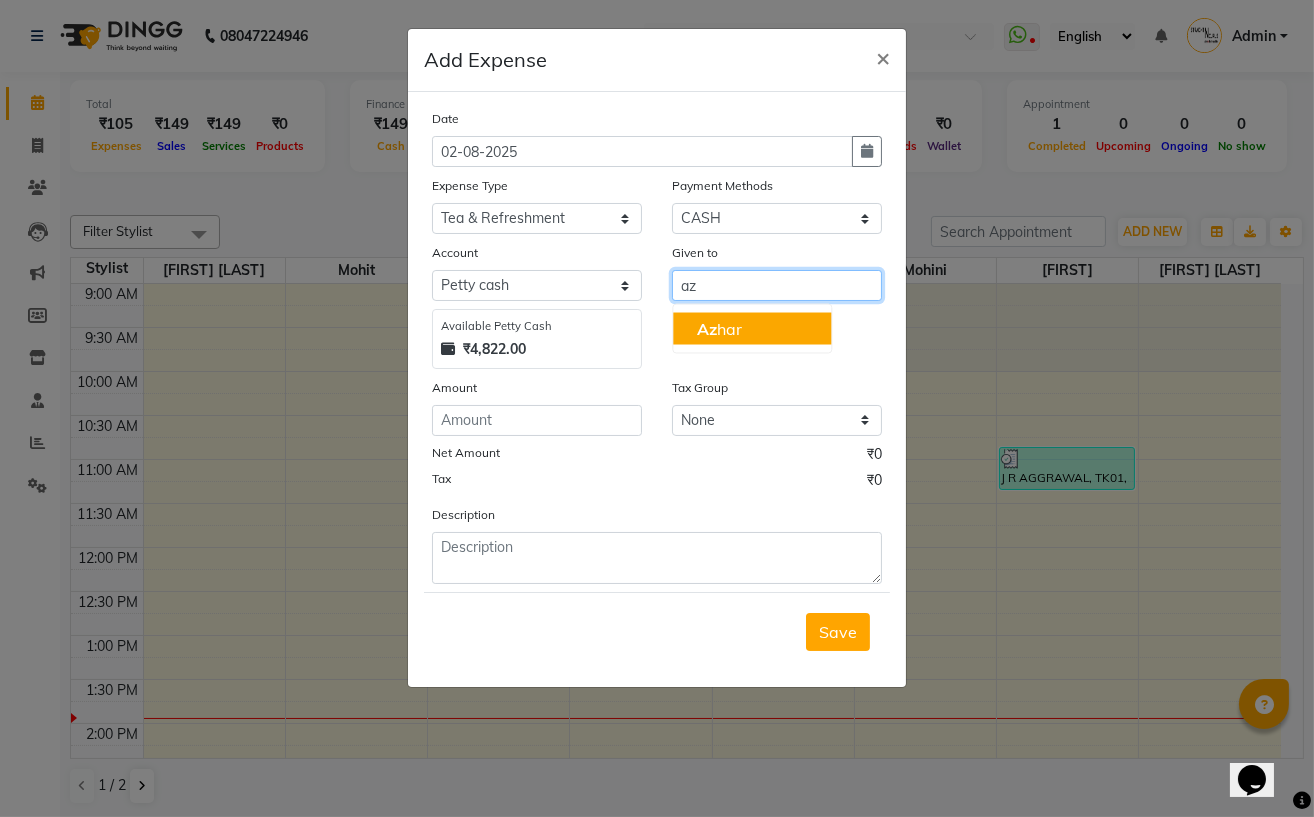 click on "[NAME]" at bounding box center [752, 329] 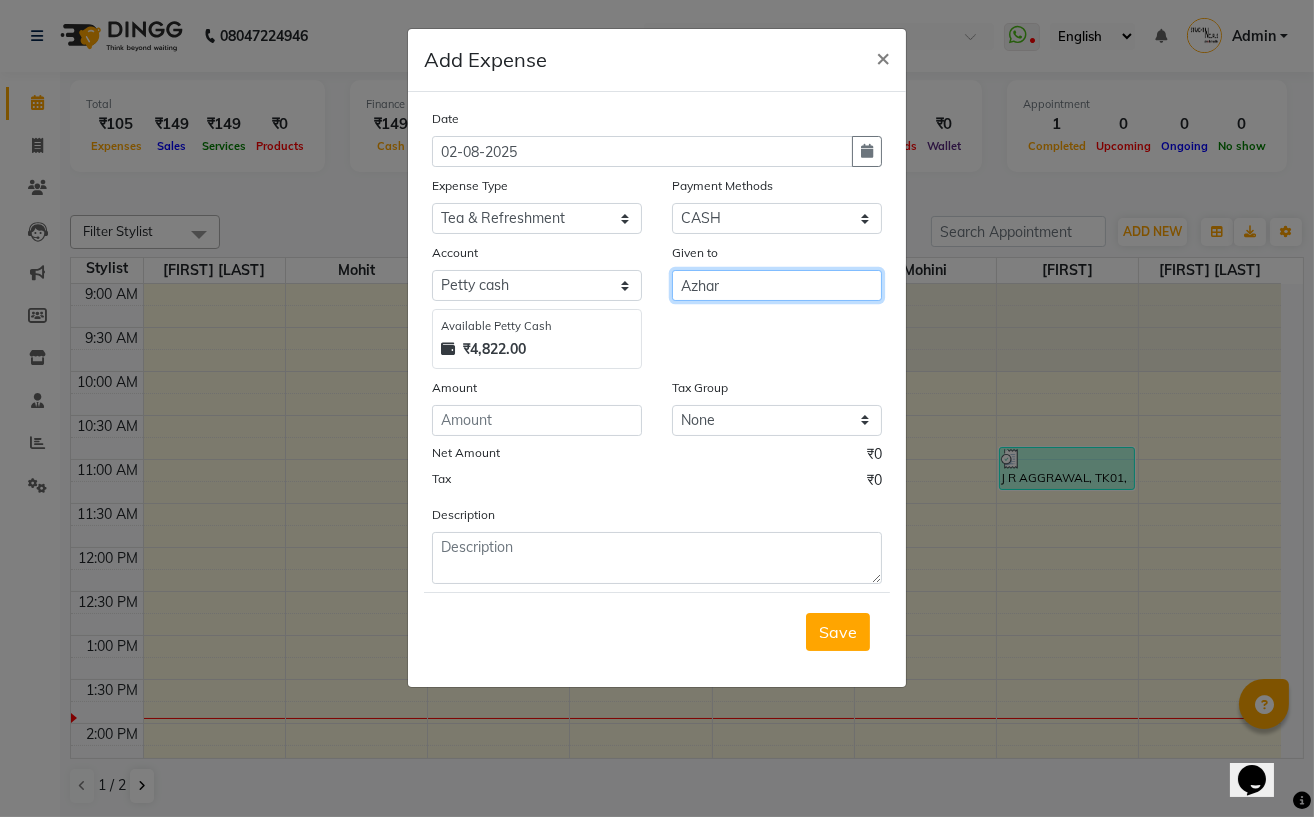 type on "Azhar" 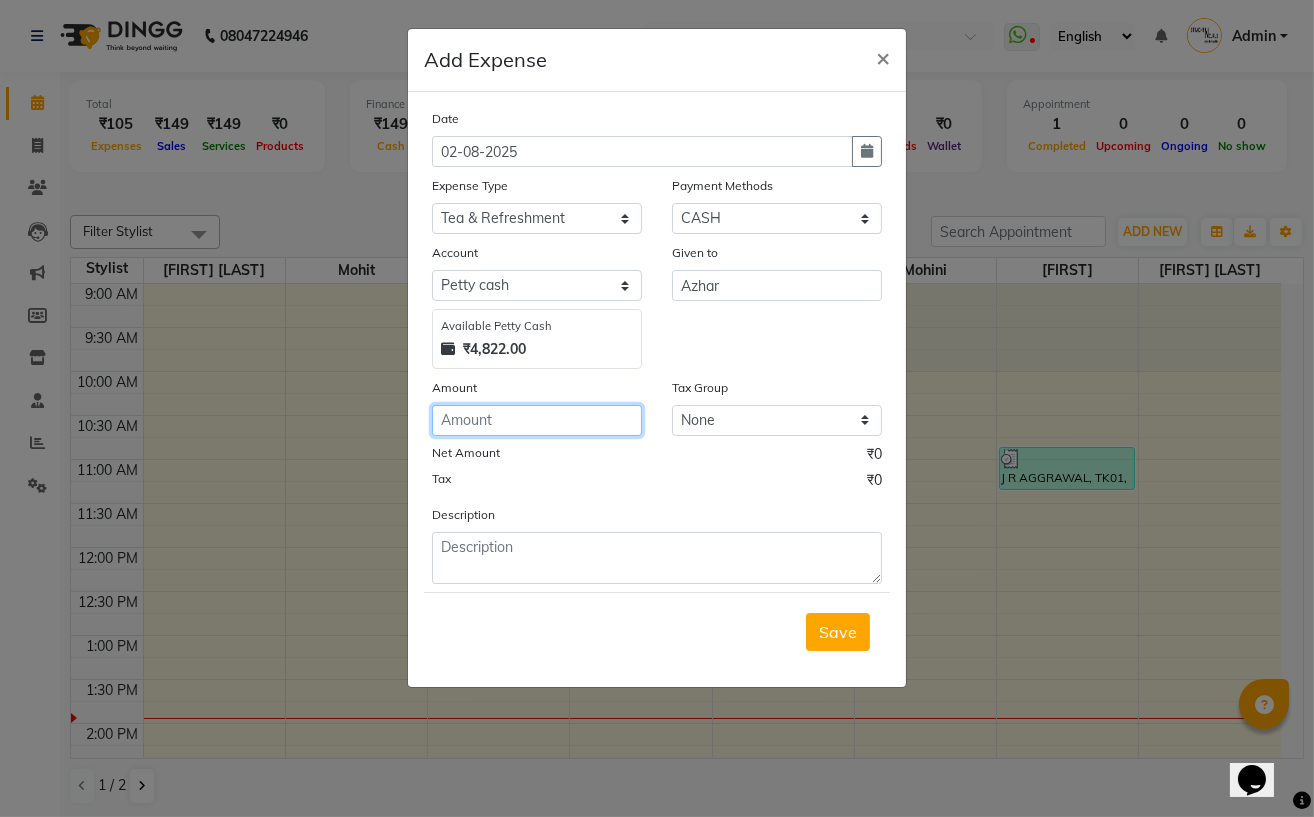 click 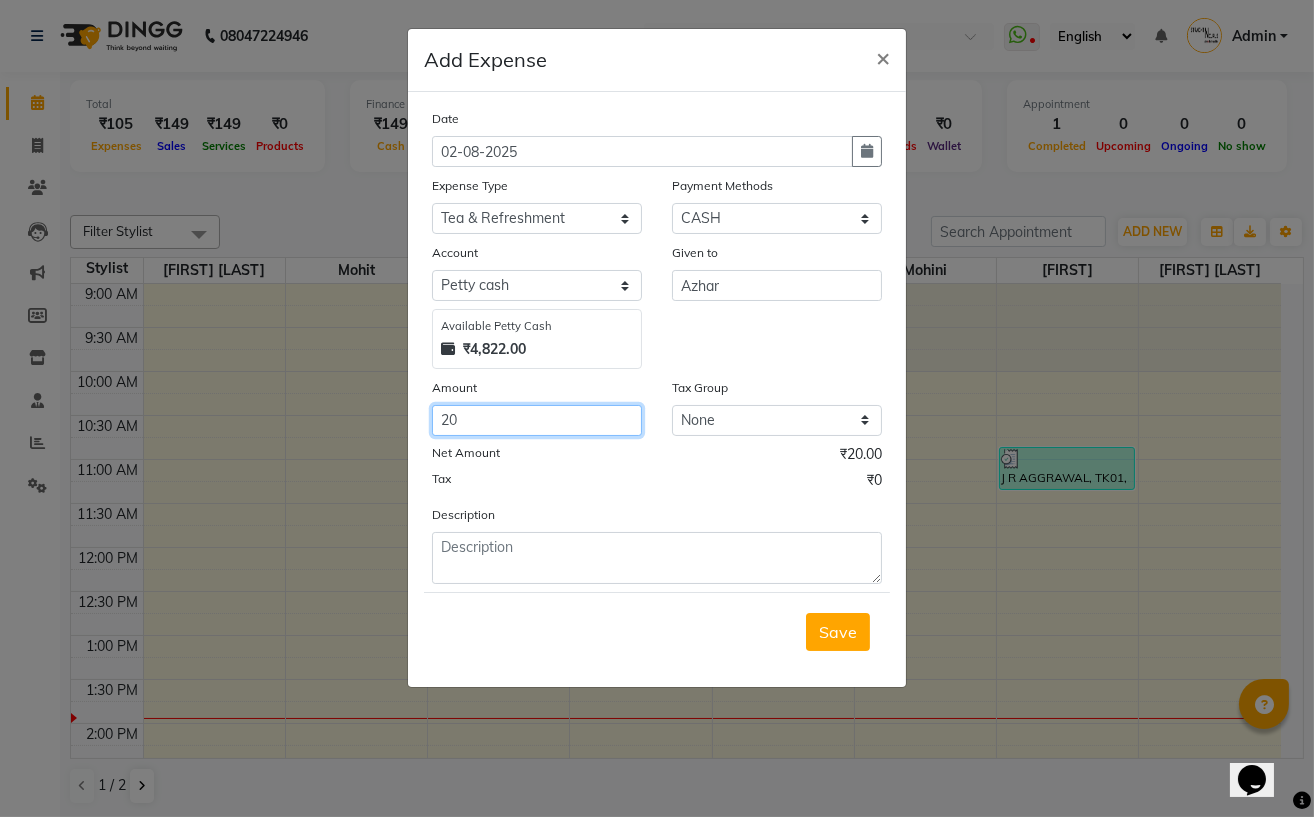 type on "20" 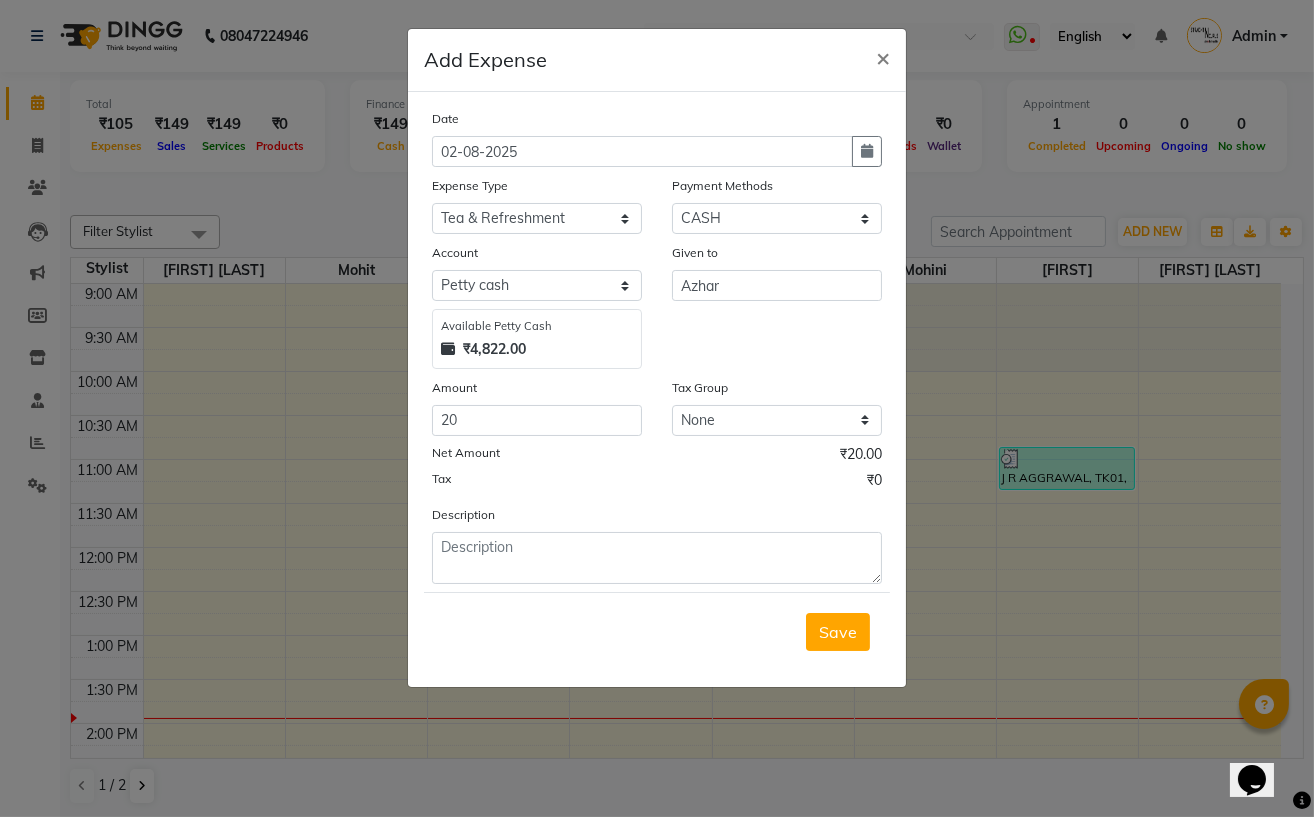 click on "Tax ₹0" 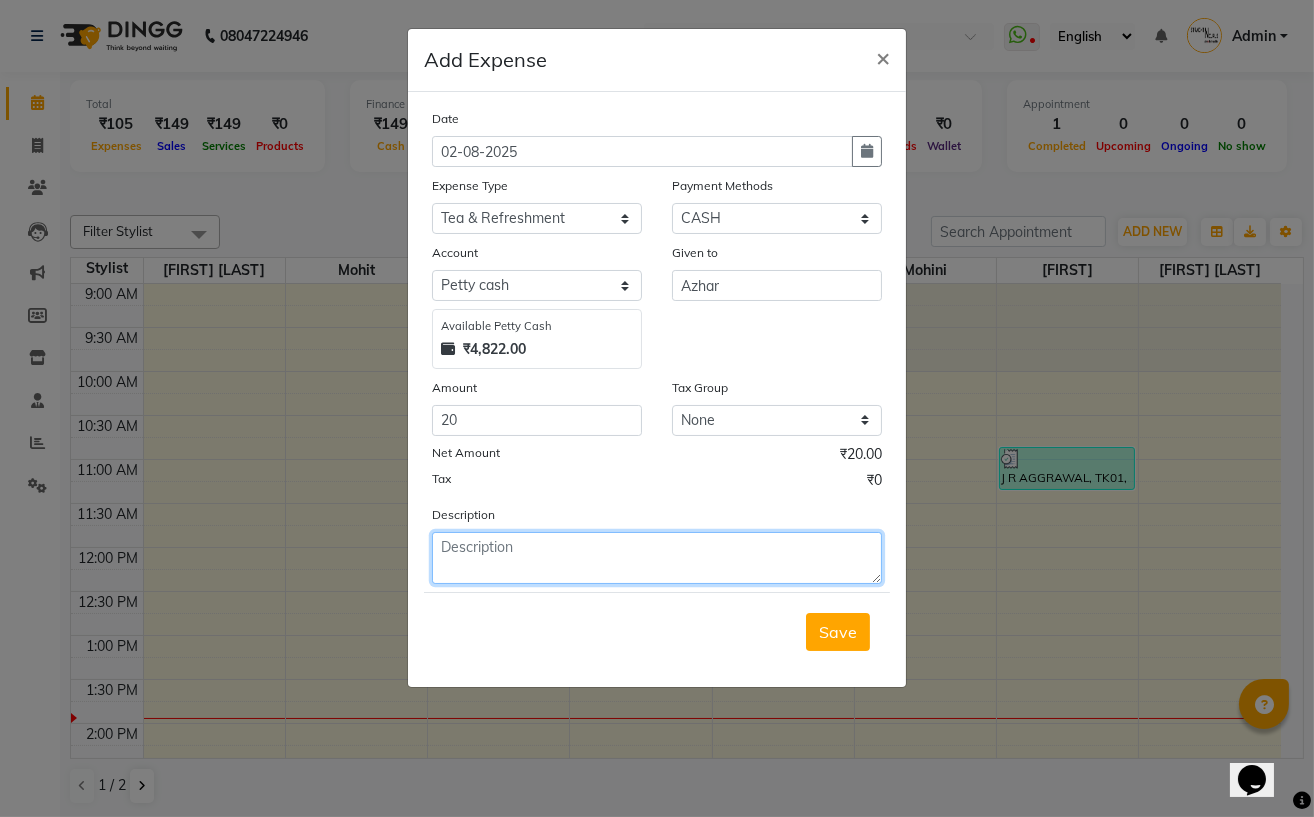 click 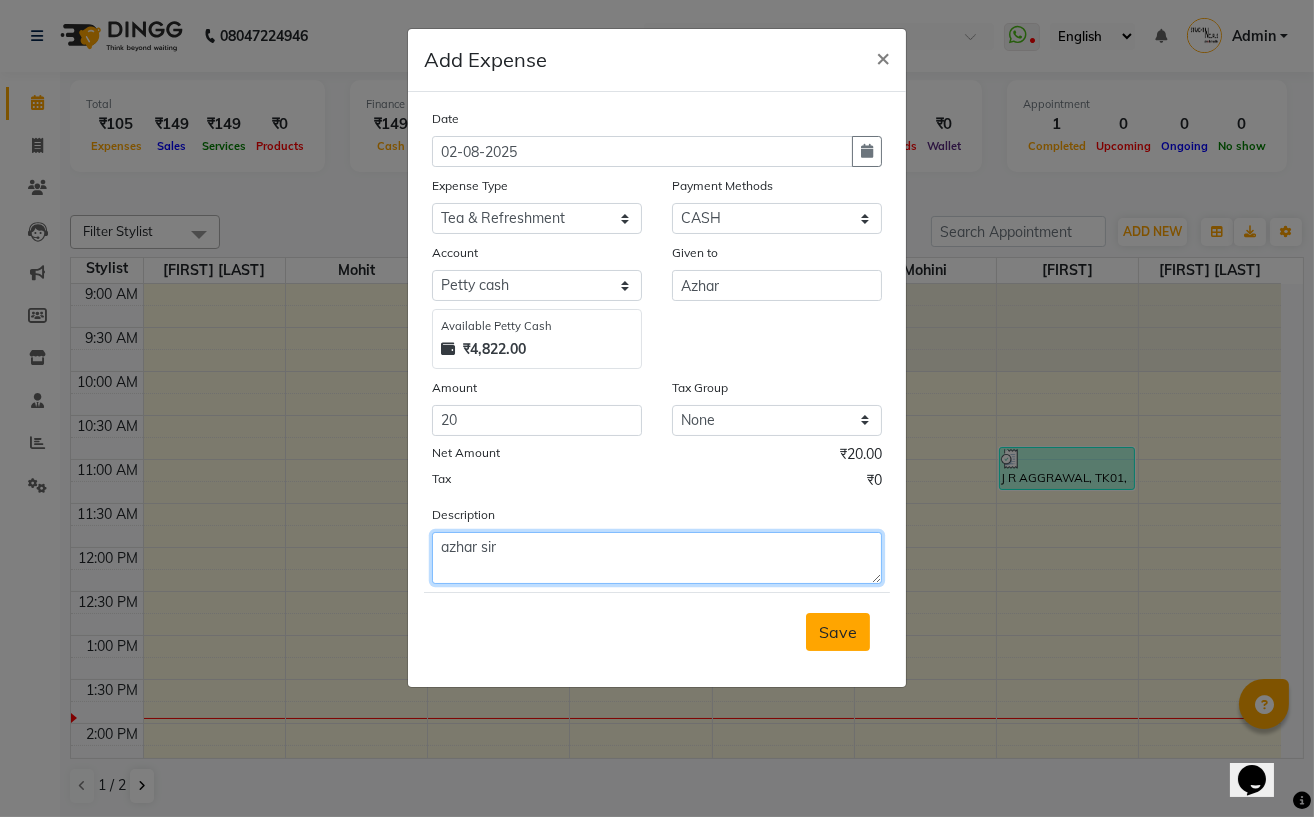 type on "azhar sir" 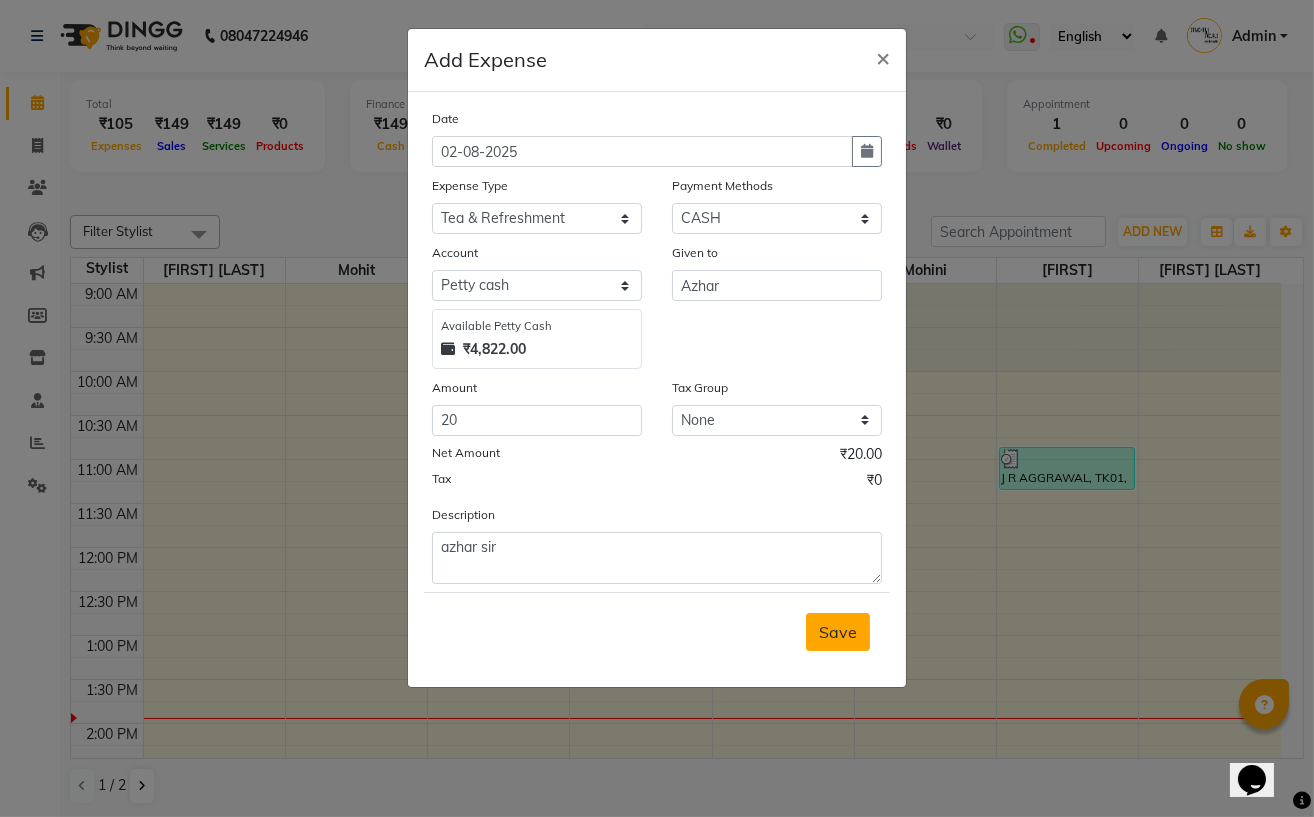 click on "Save" at bounding box center [838, 632] 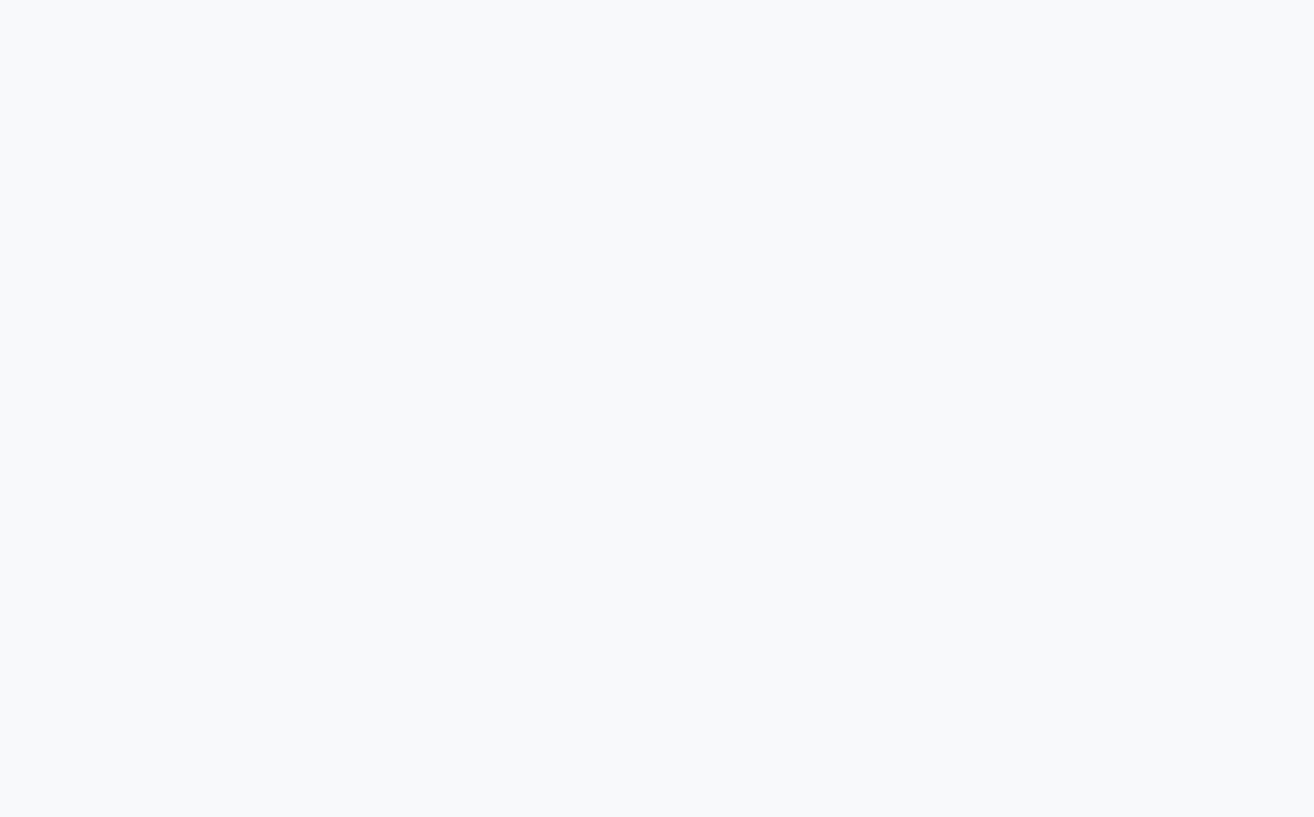 scroll, scrollTop: 0, scrollLeft: 0, axis: both 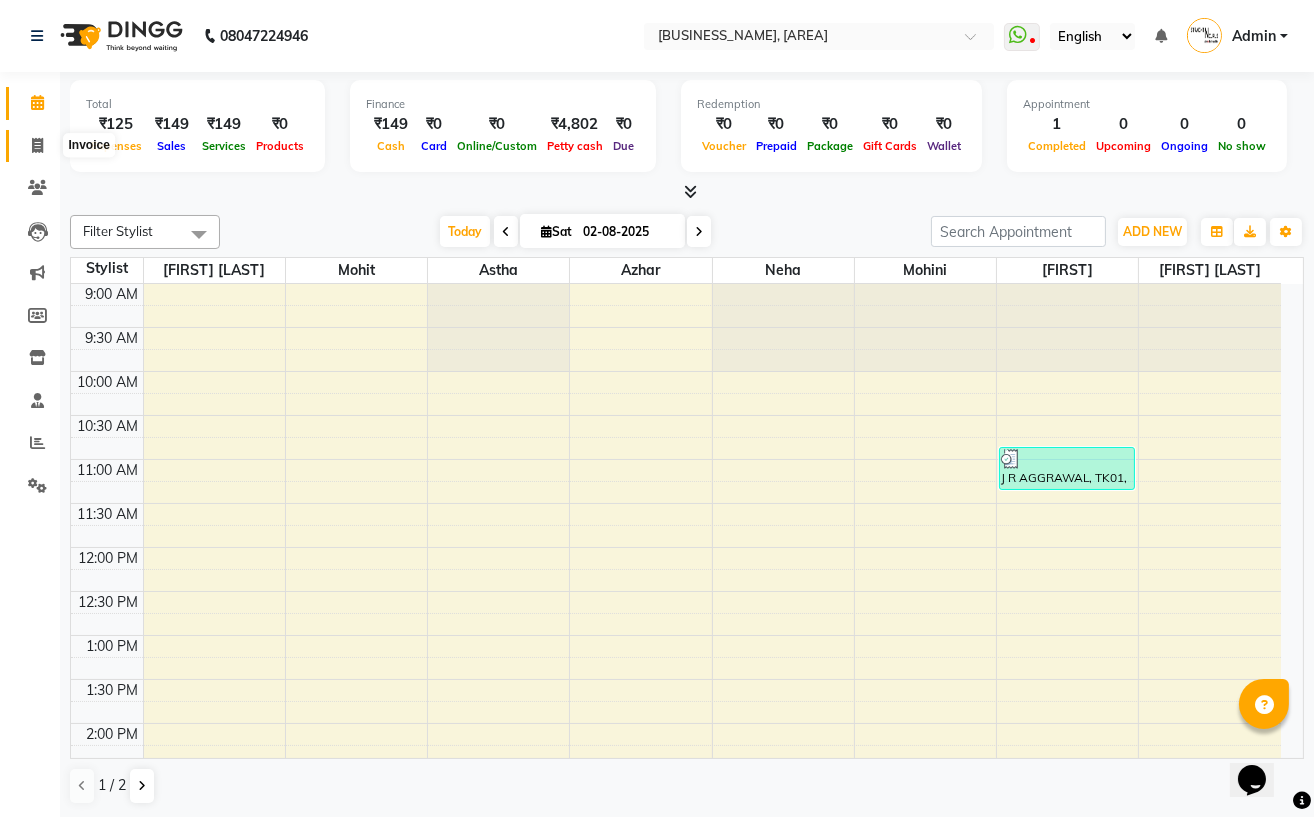click 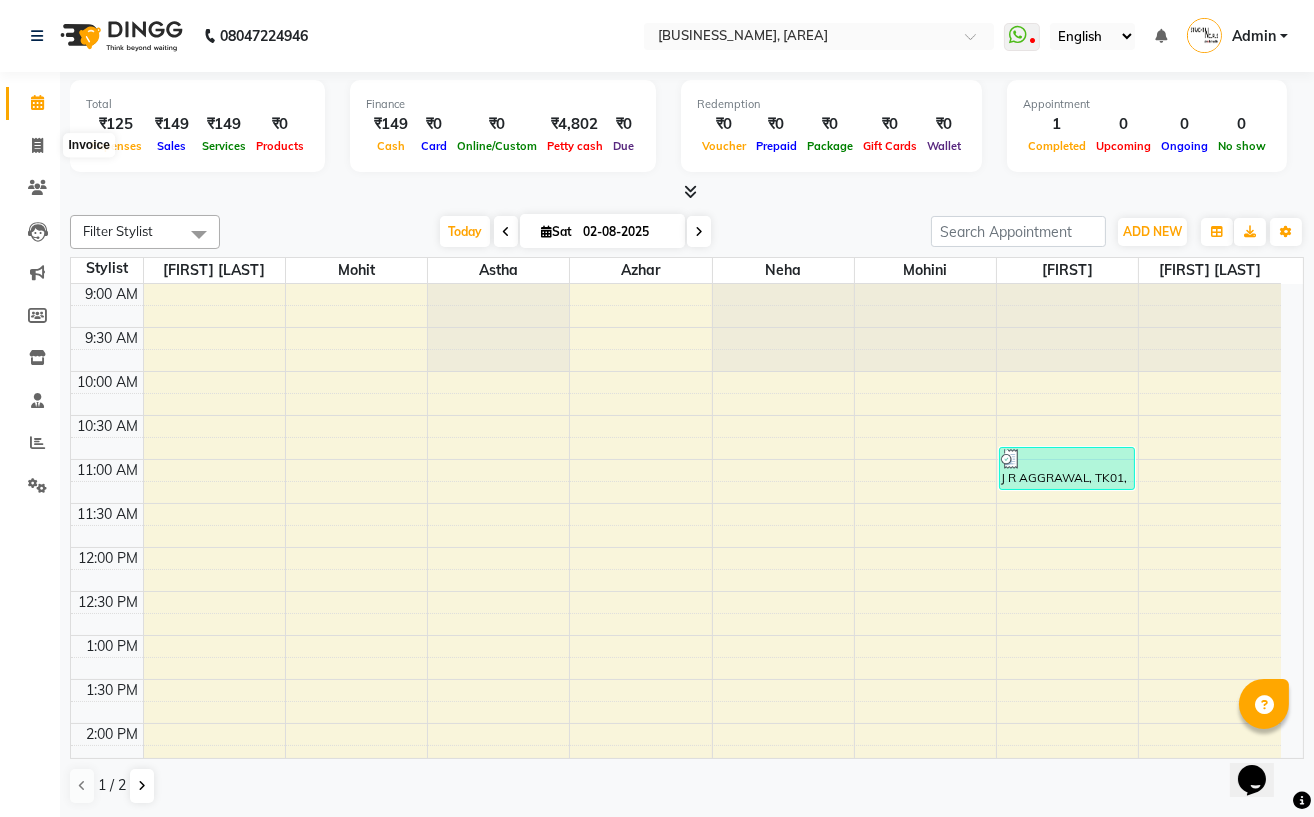 select on "service" 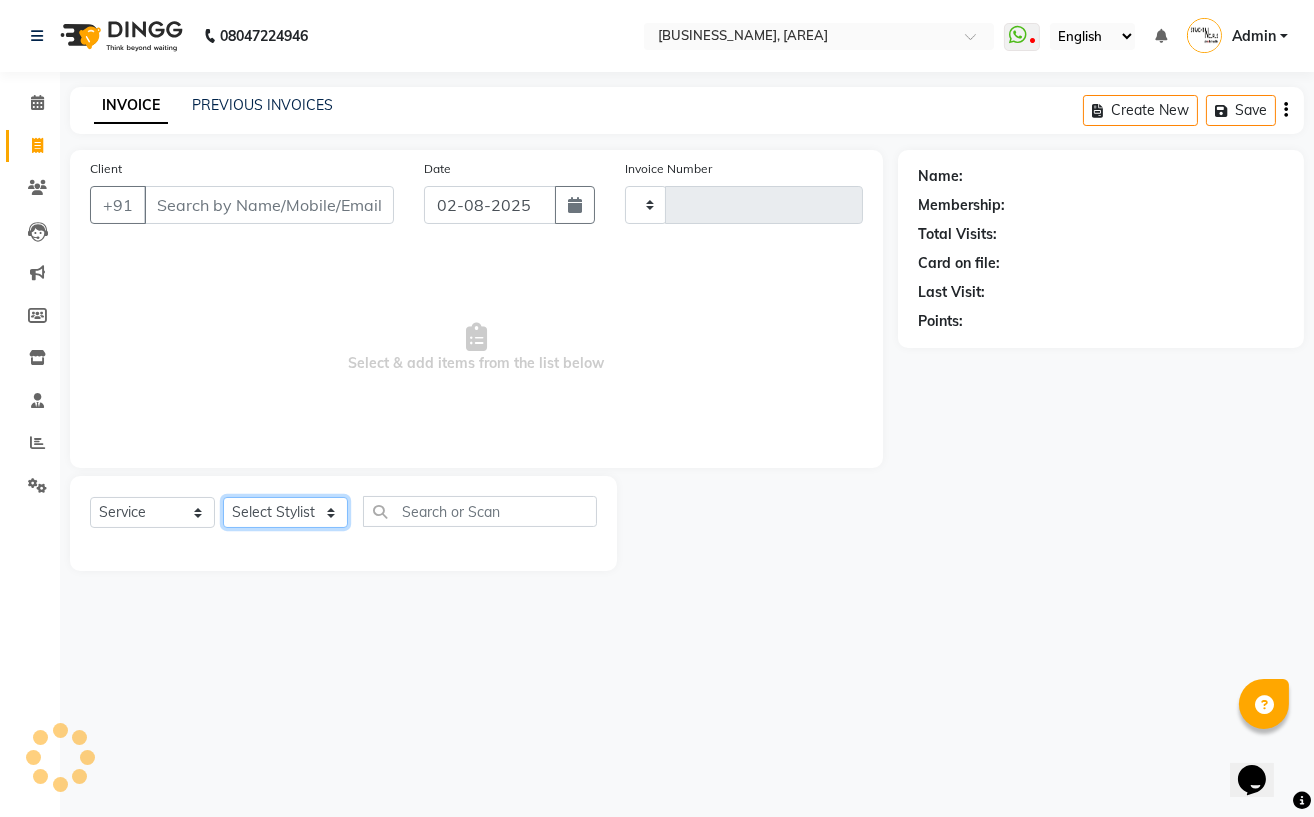 click on "Select Stylist" 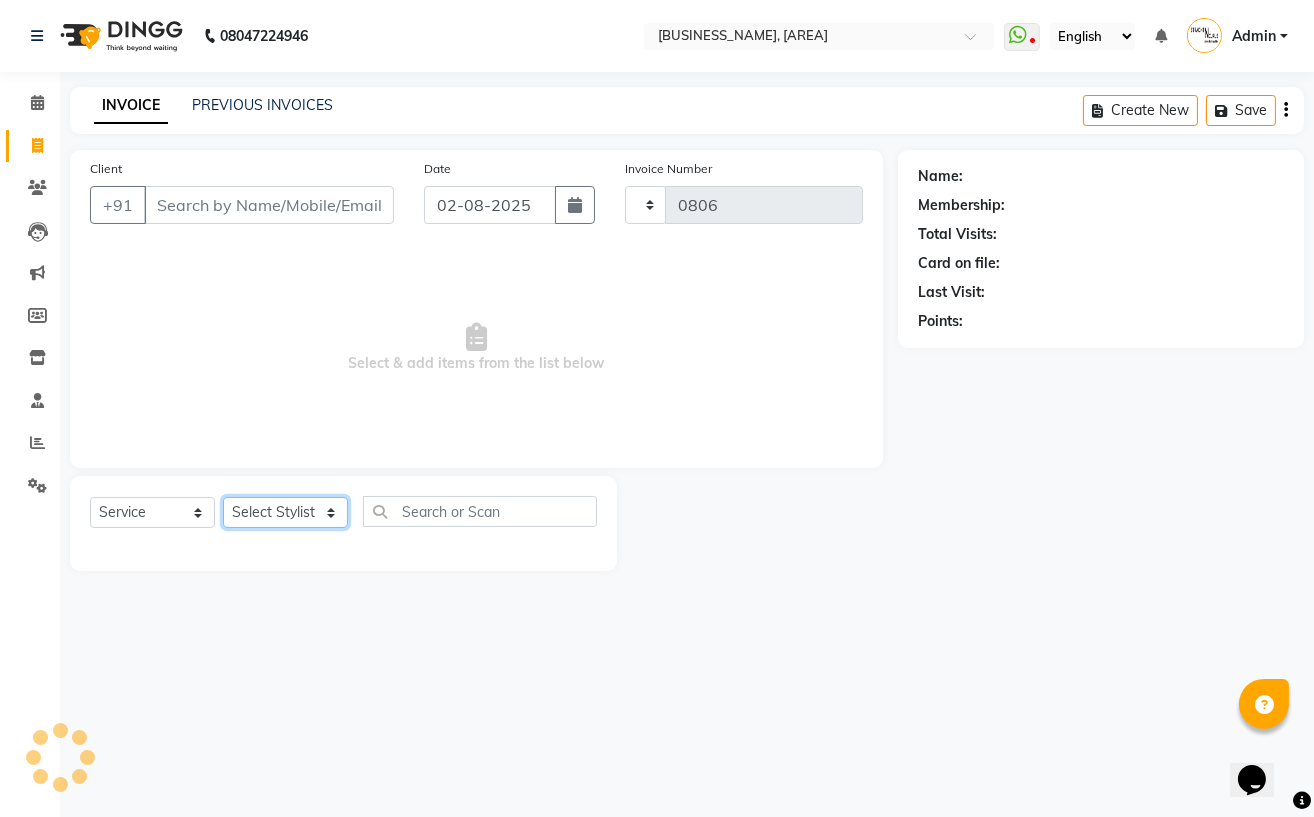 select on "7039" 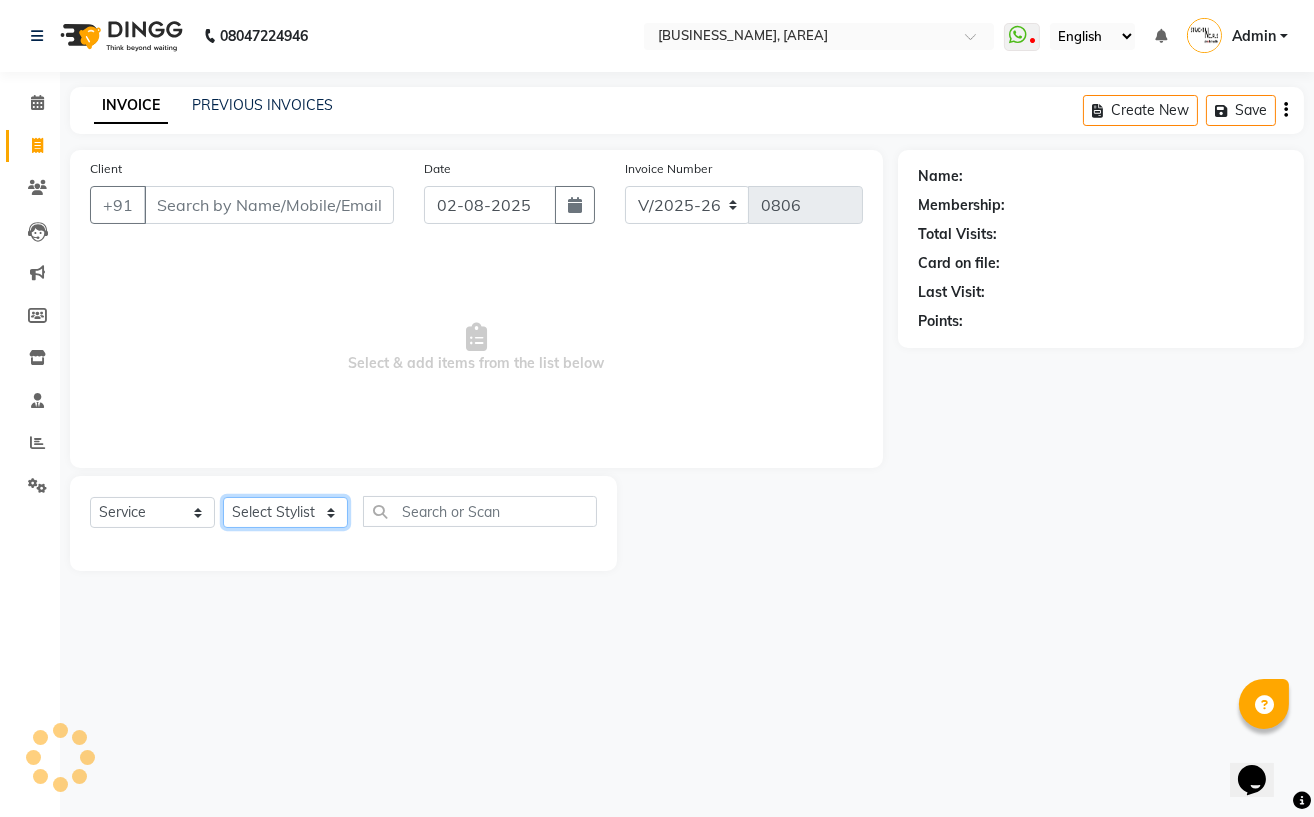 click on "Select Stylist" 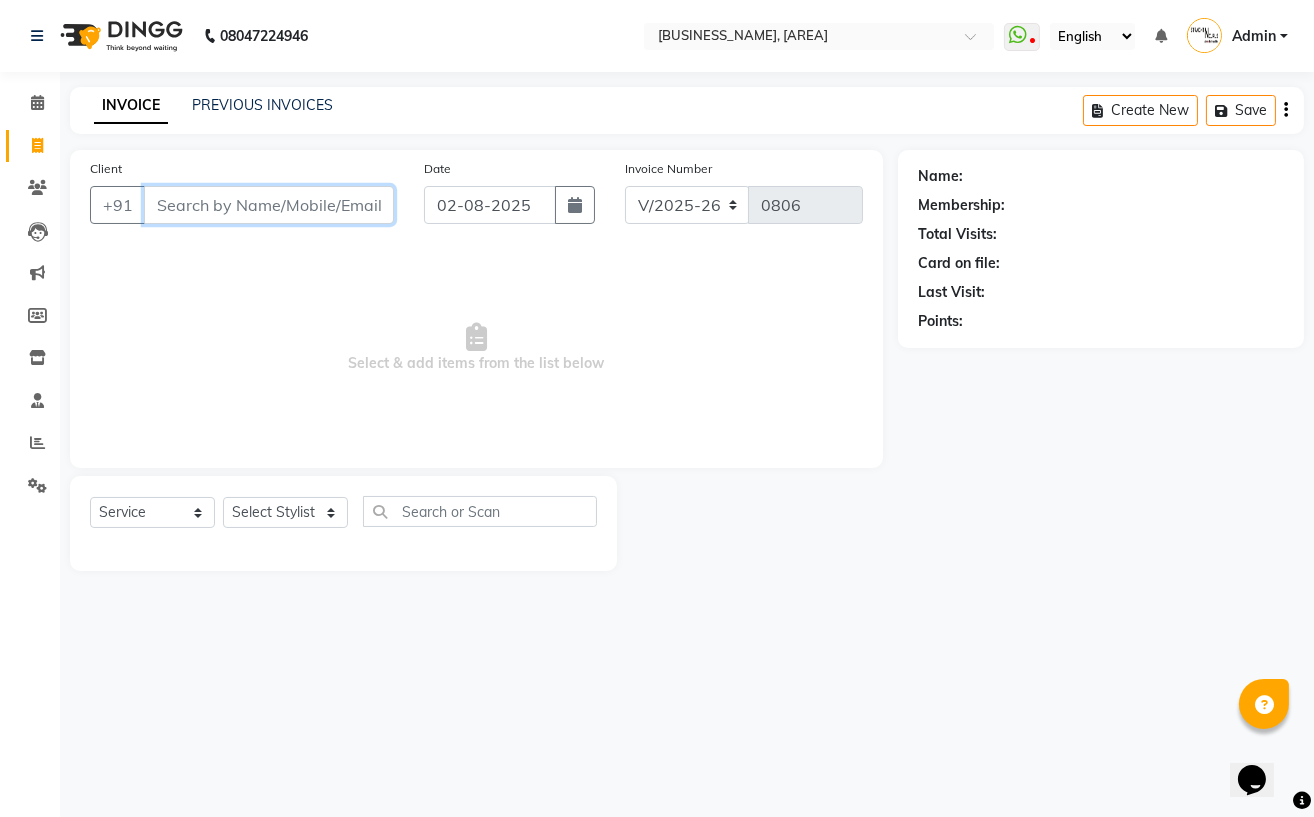 click on "Client" at bounding box center (269, 205) 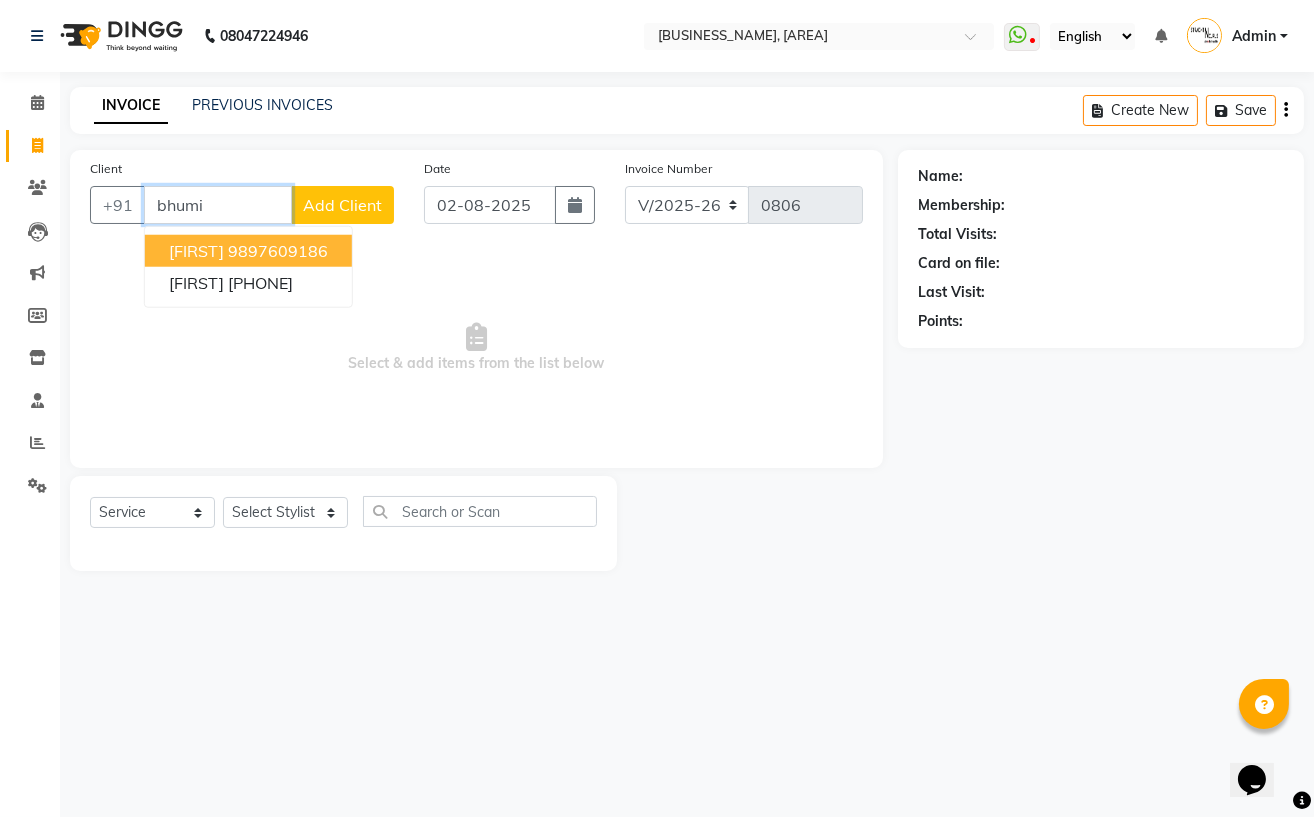 click on "9897609186" at bounding box center [278, 251] 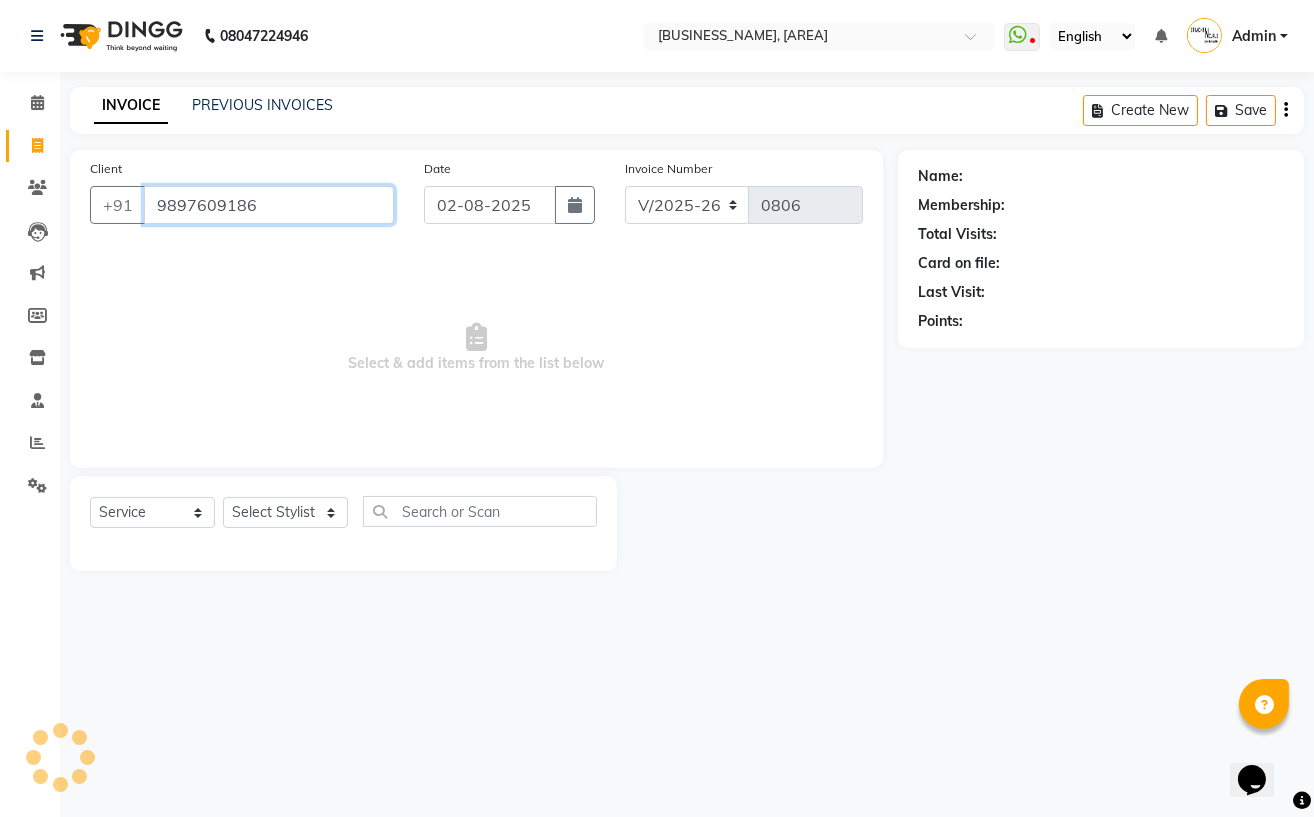 type on "9897609186" 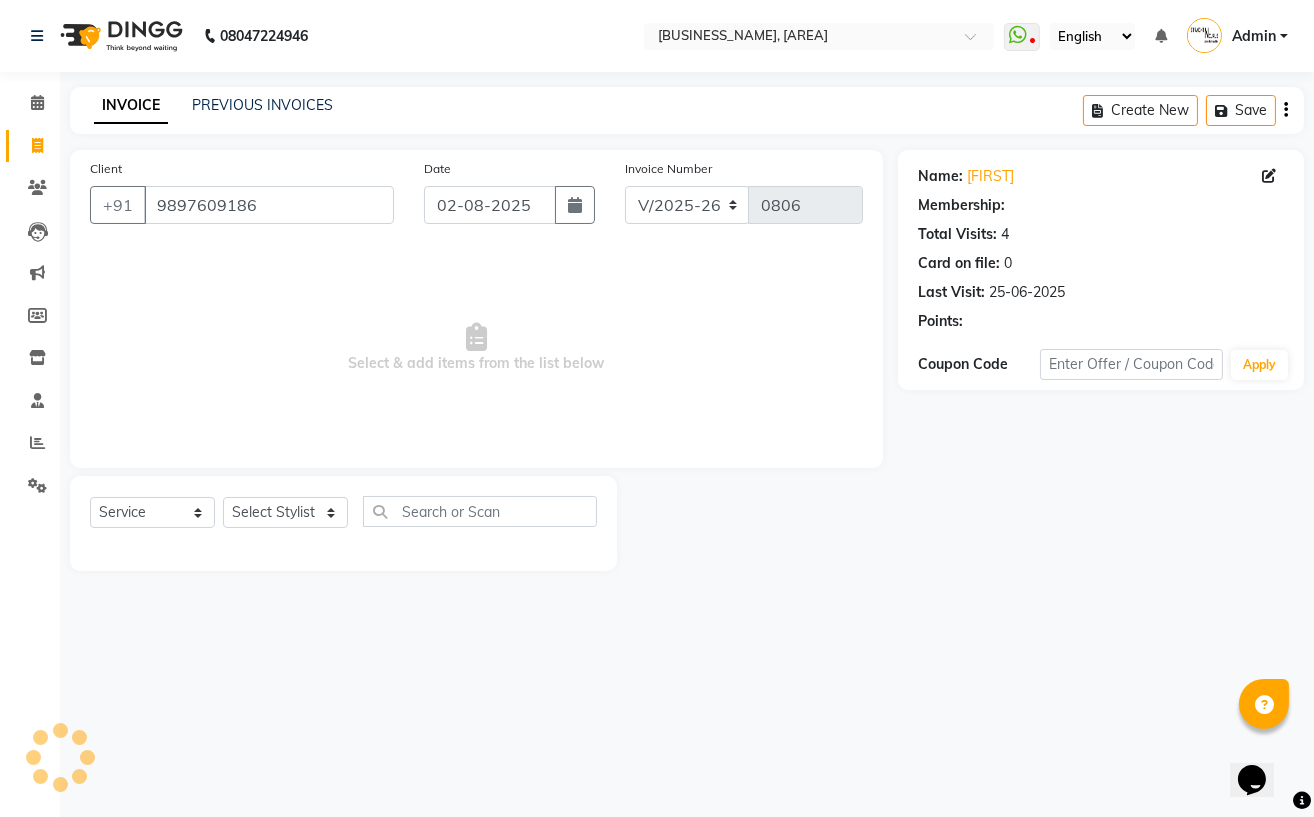 select on "1: Object" 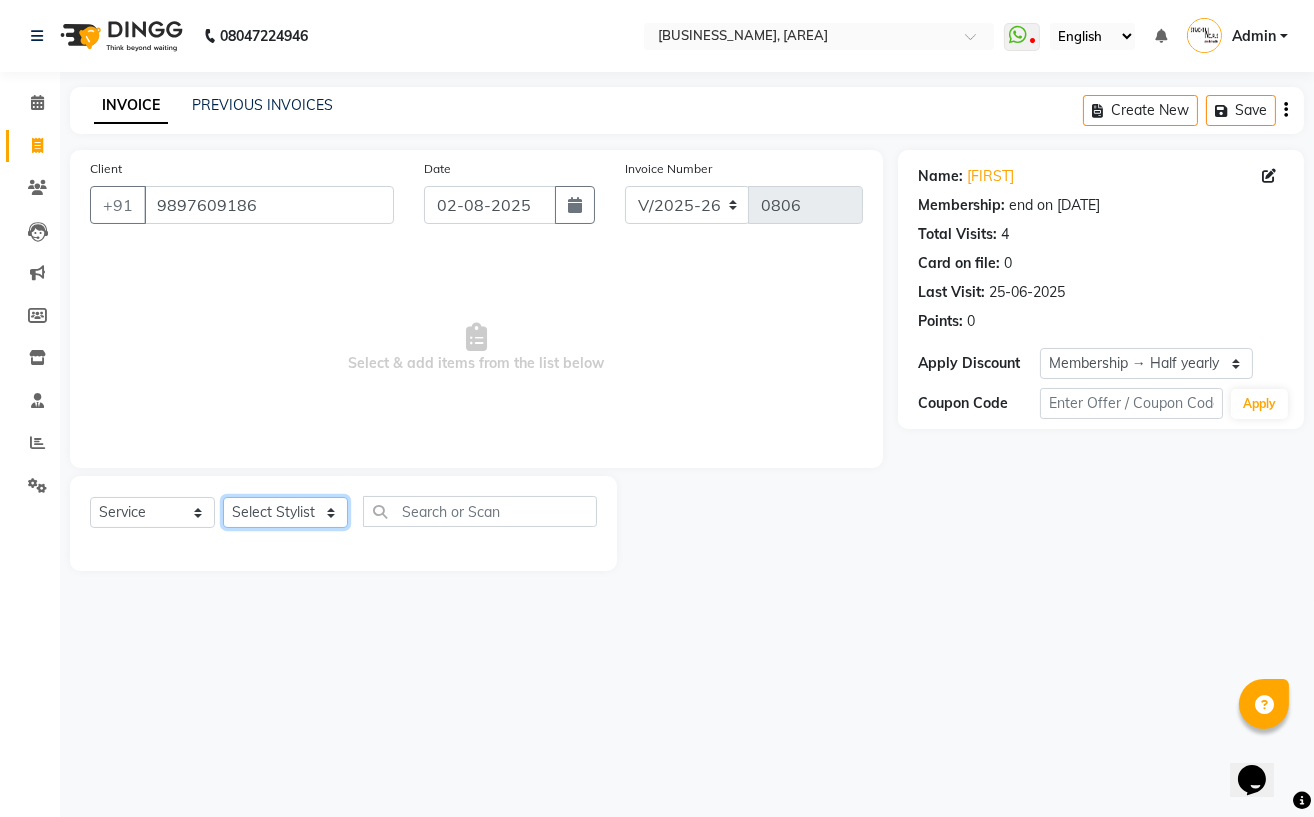 click on "Select Stylist Astha Azhar Gautam Kamboj Mohini Mohit Neha Paras Kamboj parvez pooja rawat Rashmi Subhan" 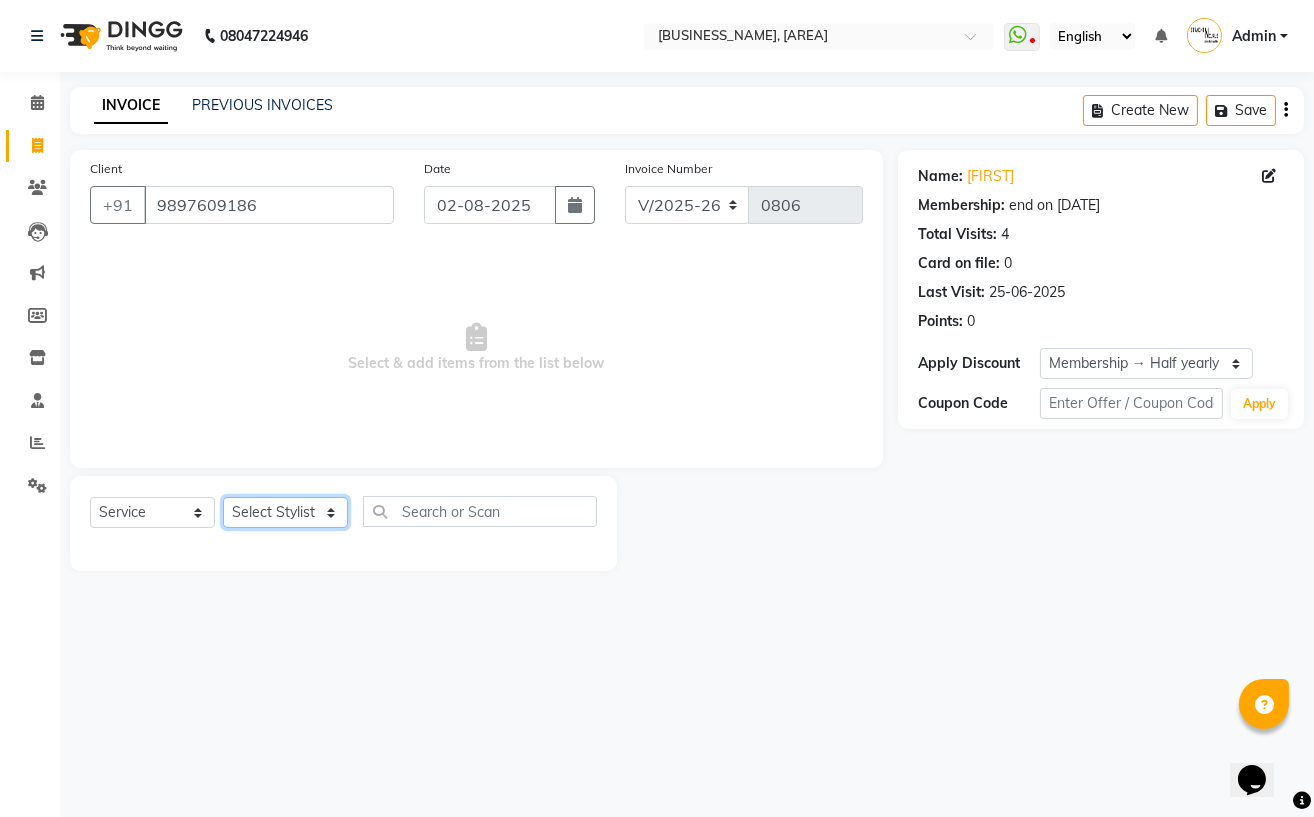 select on "59165" 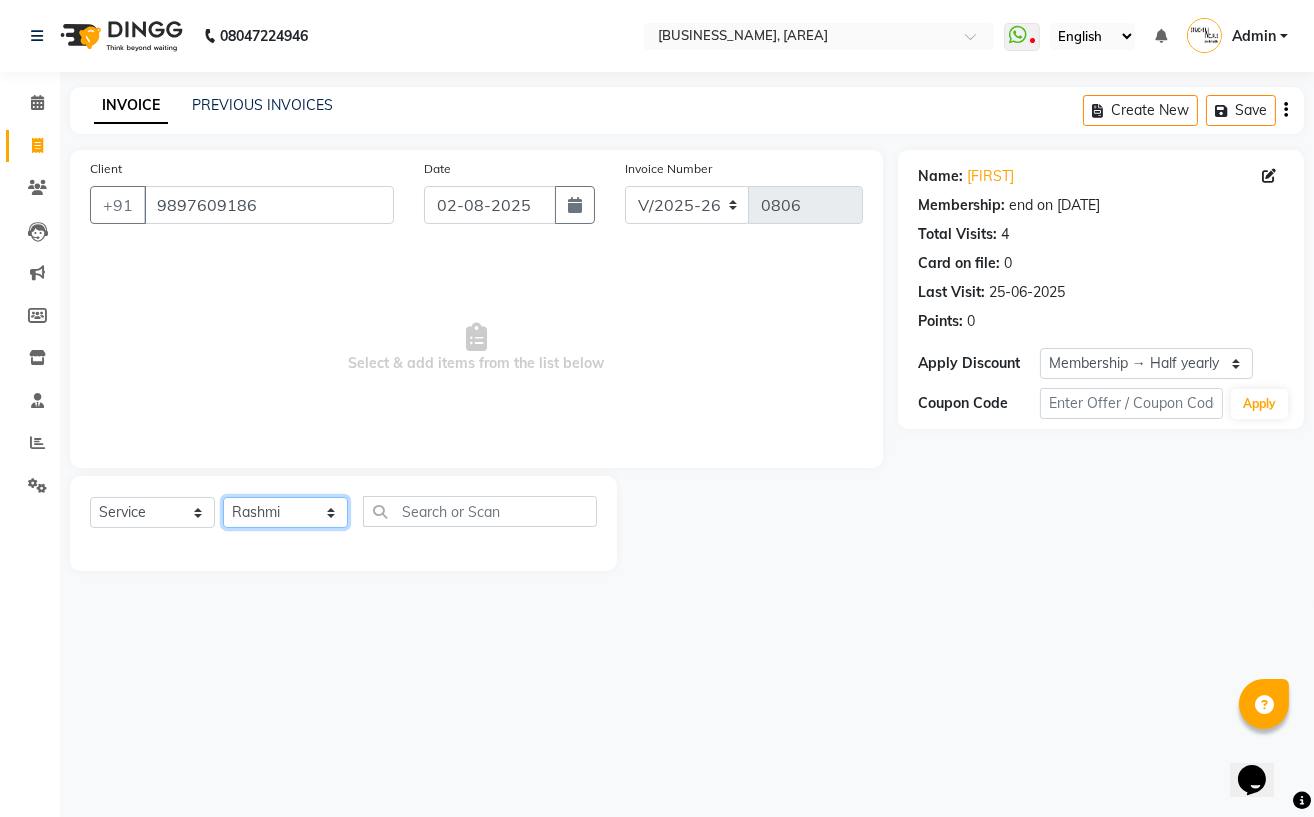 click on "Select Stylist Astha Azhar Gautam Kamboj Mohini Mohit Neha Paras Kamboj parvez pooja rawat Rashmi Subhan" 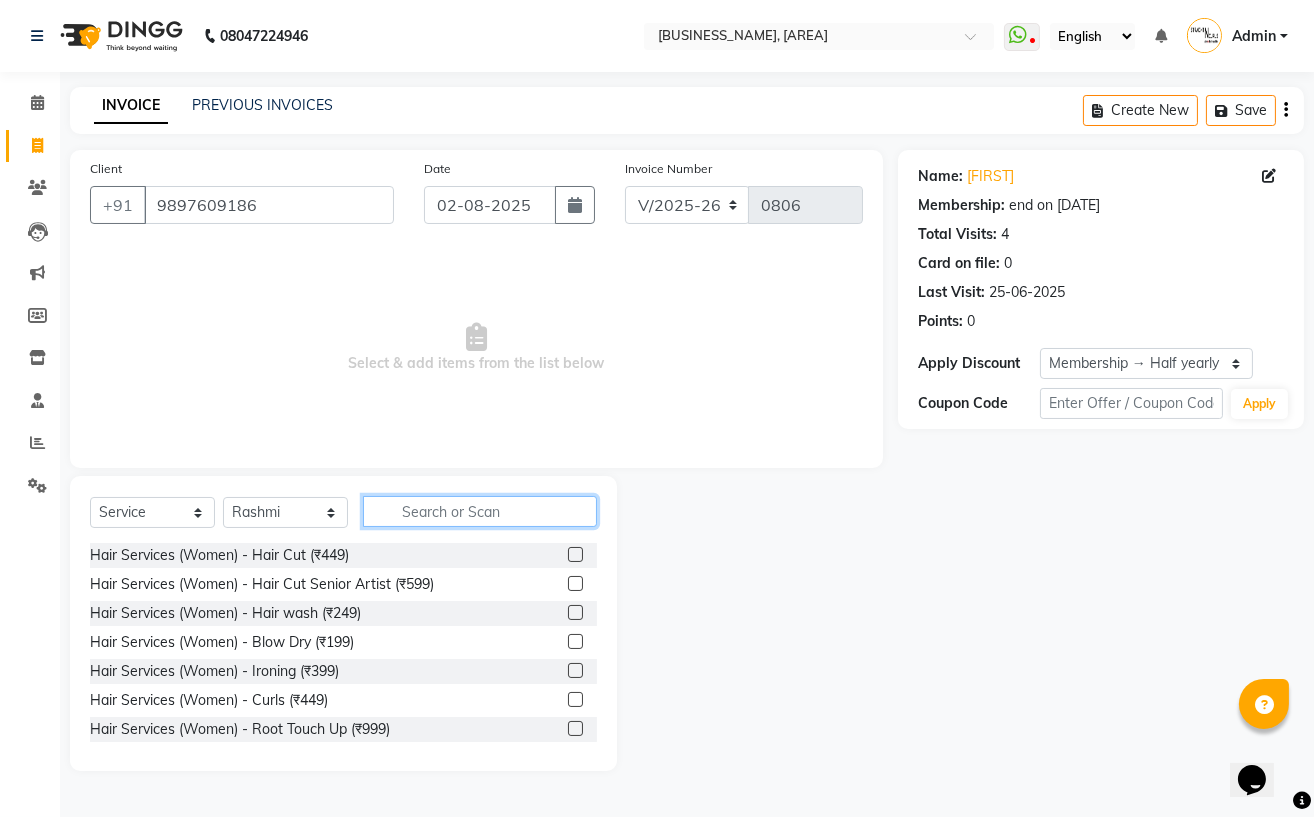 click 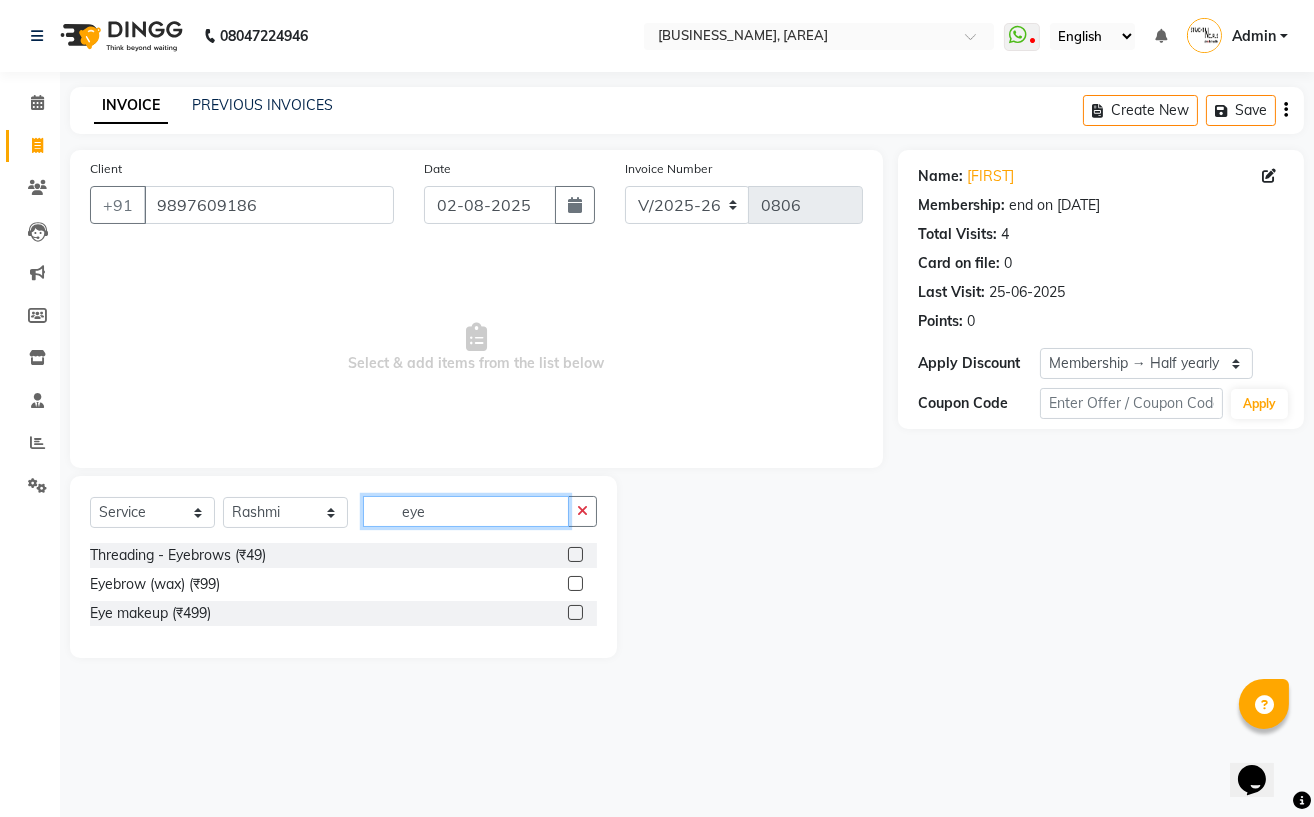 type on "eye" 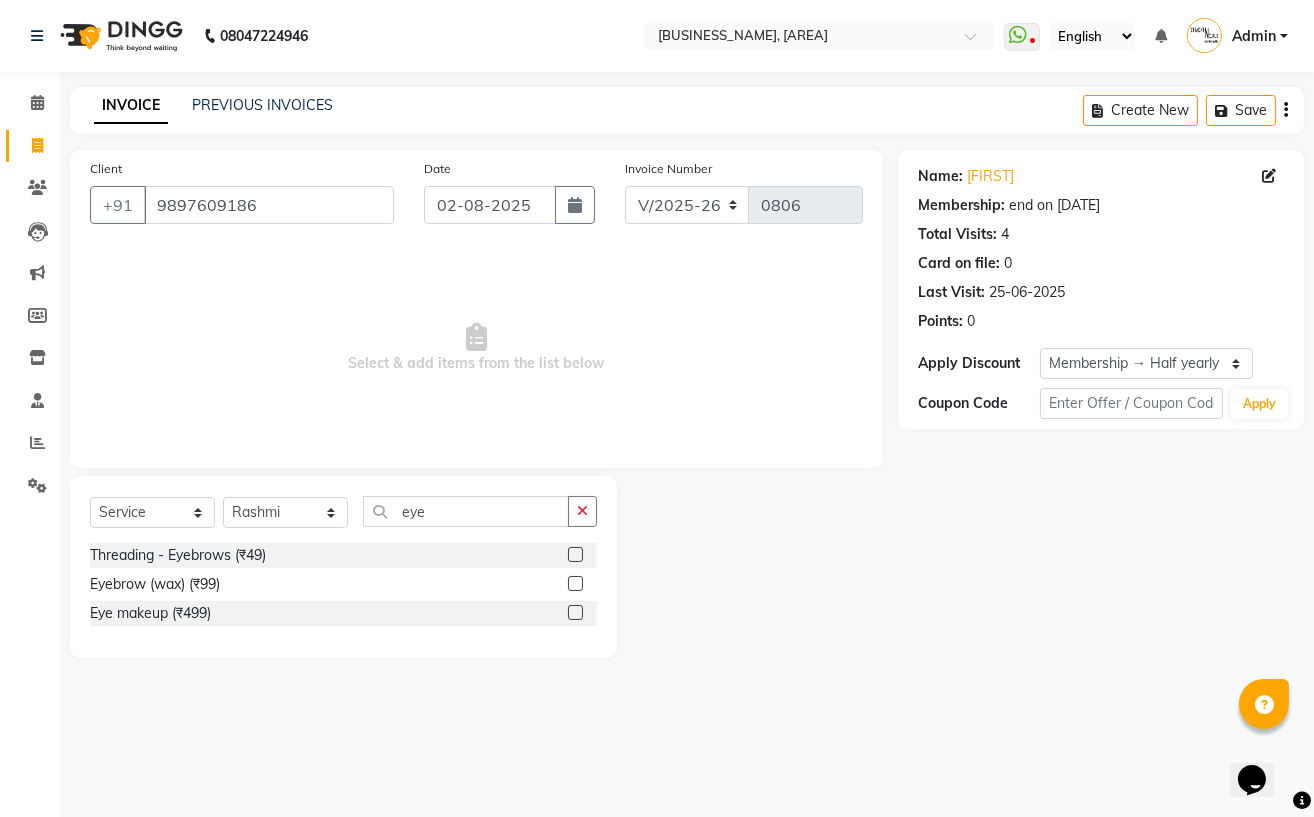 click 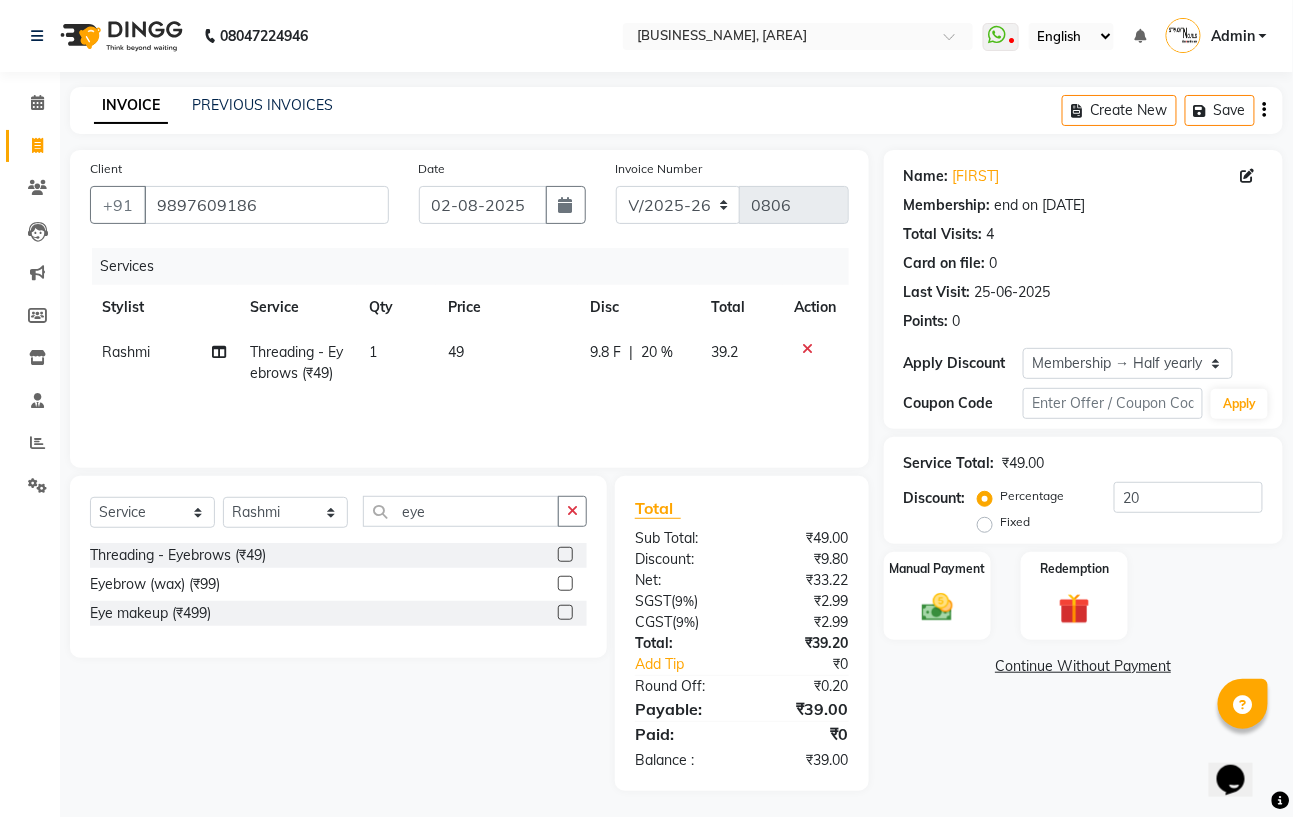 click 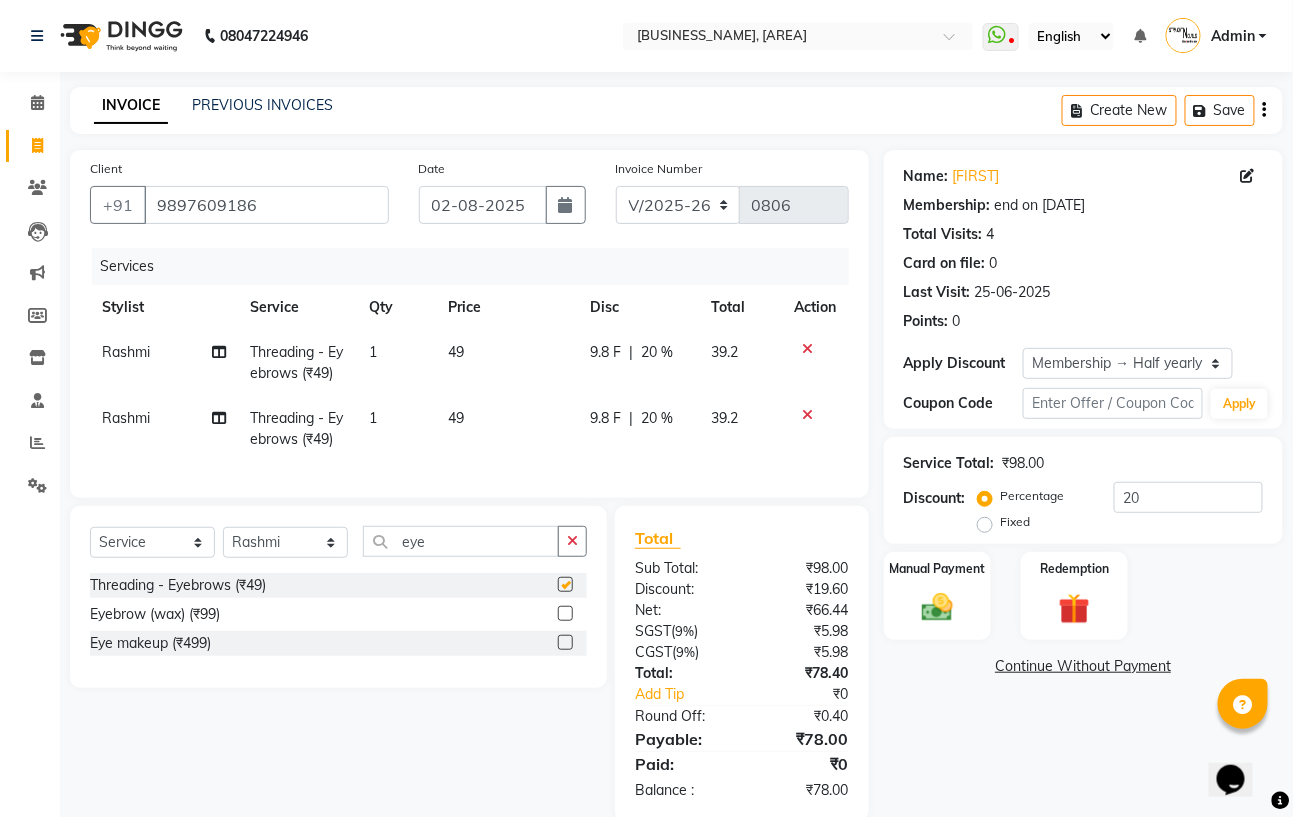 checkbox on "false" 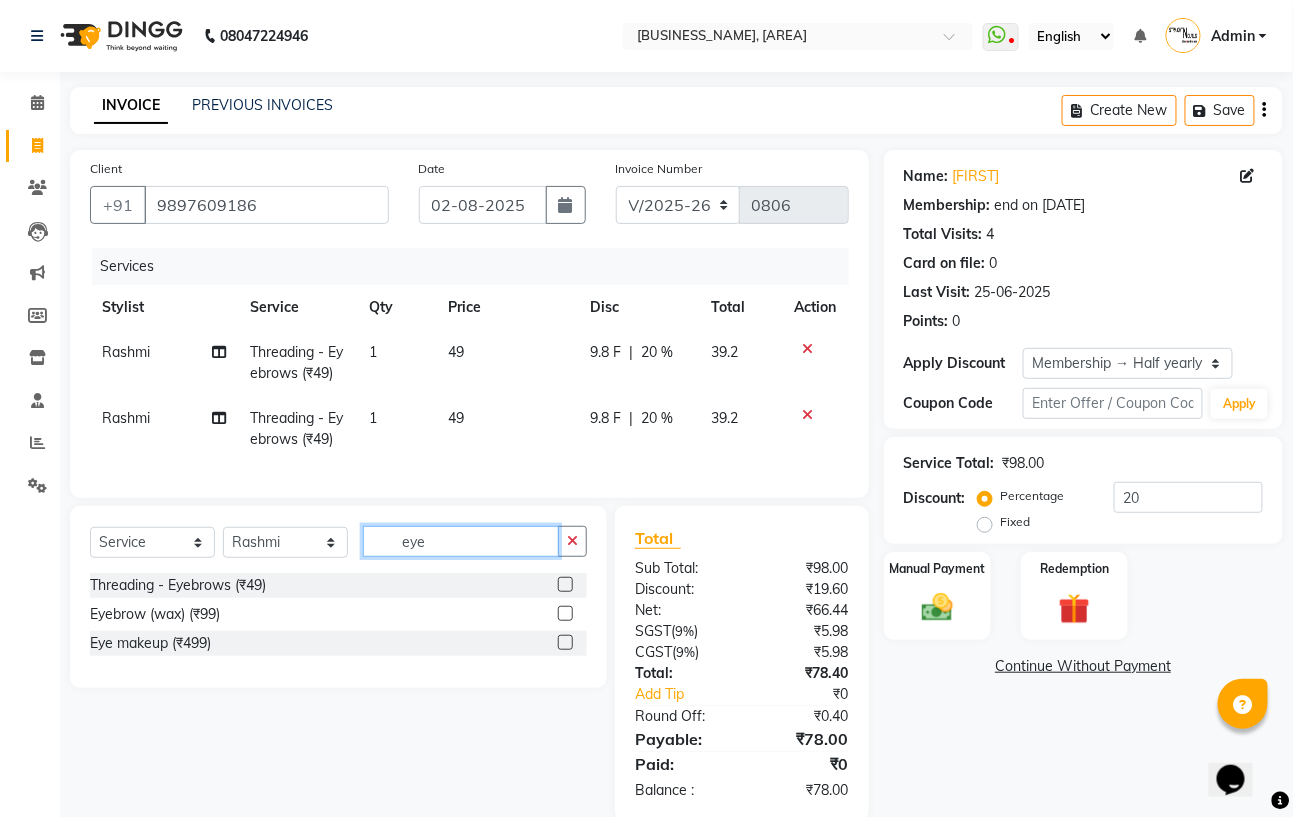 click on "eye" 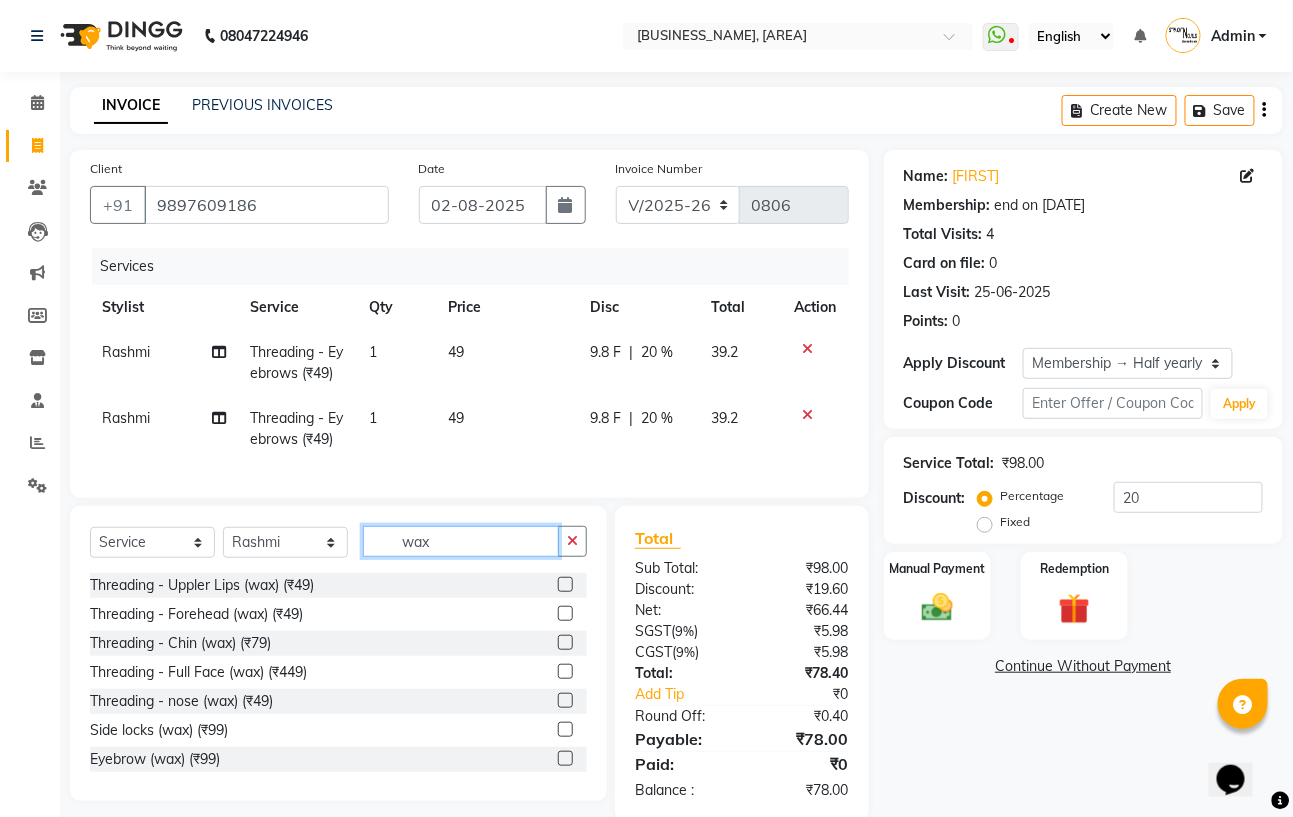 type on "wax" 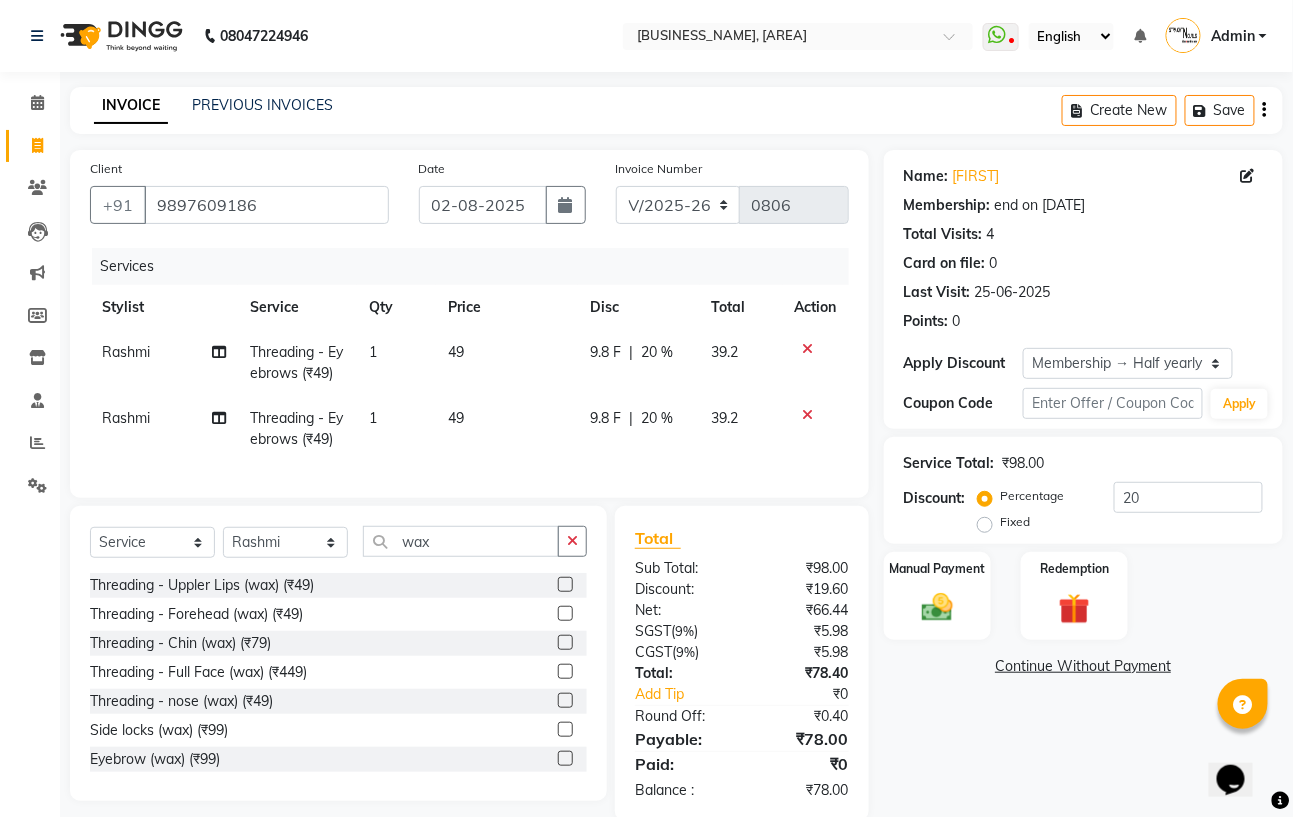 click 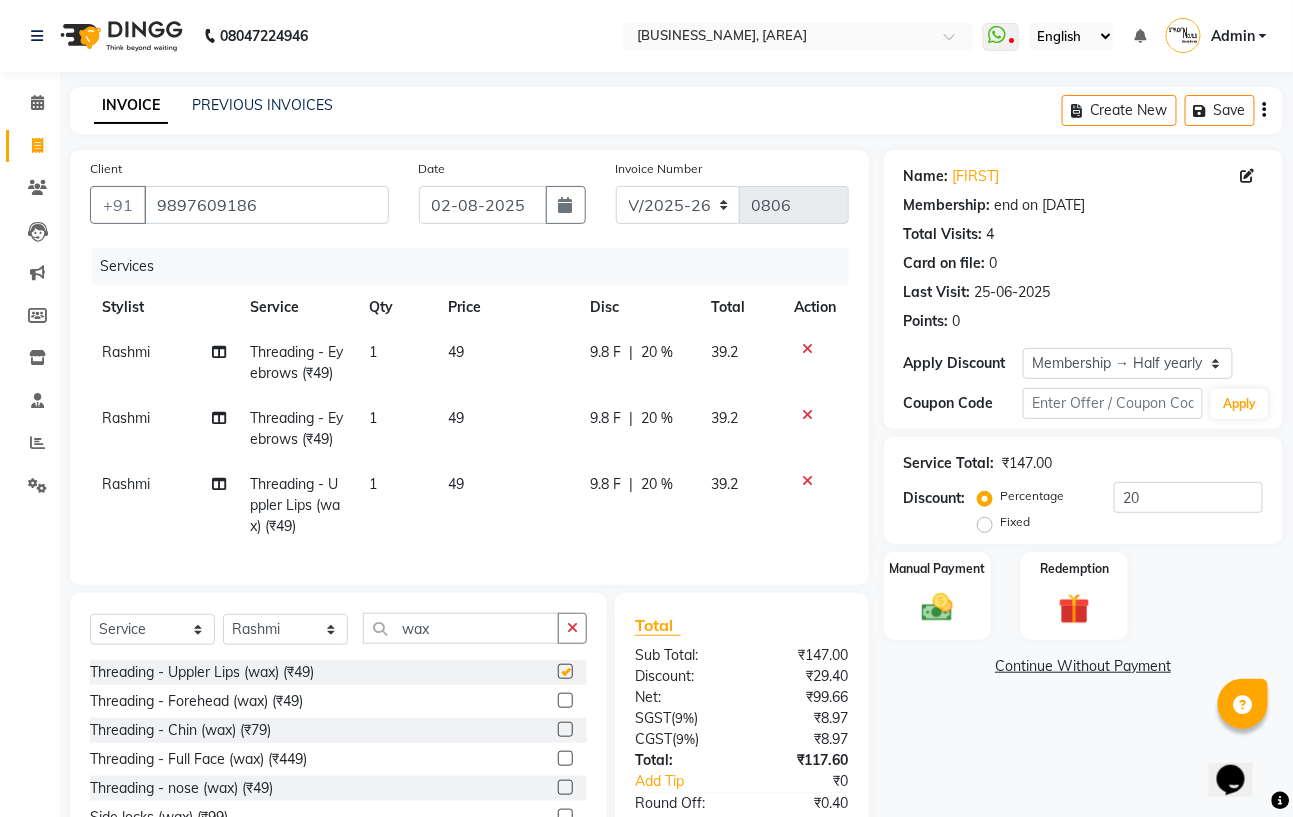 checkbox on "false" 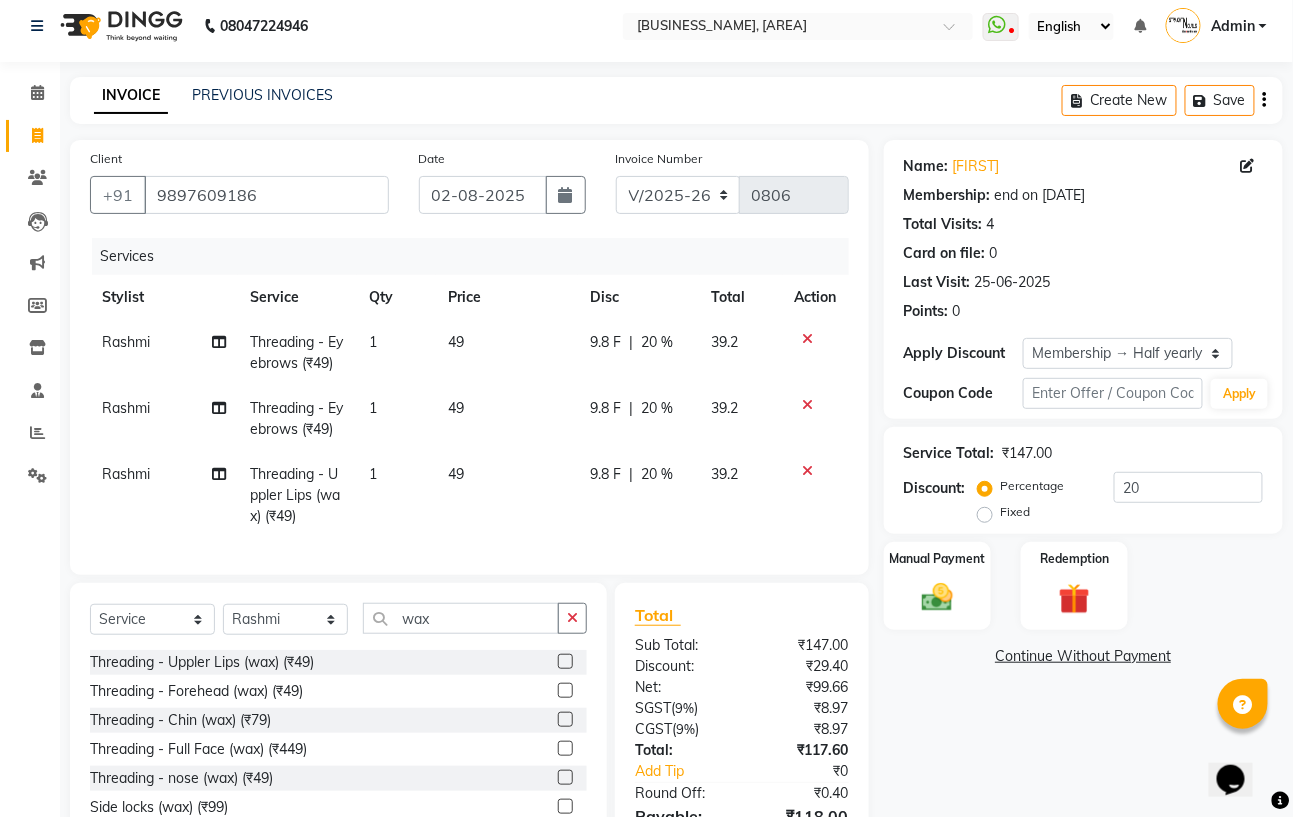 scroll, scrollTop: 0, scrollLeft: 0, axis: both 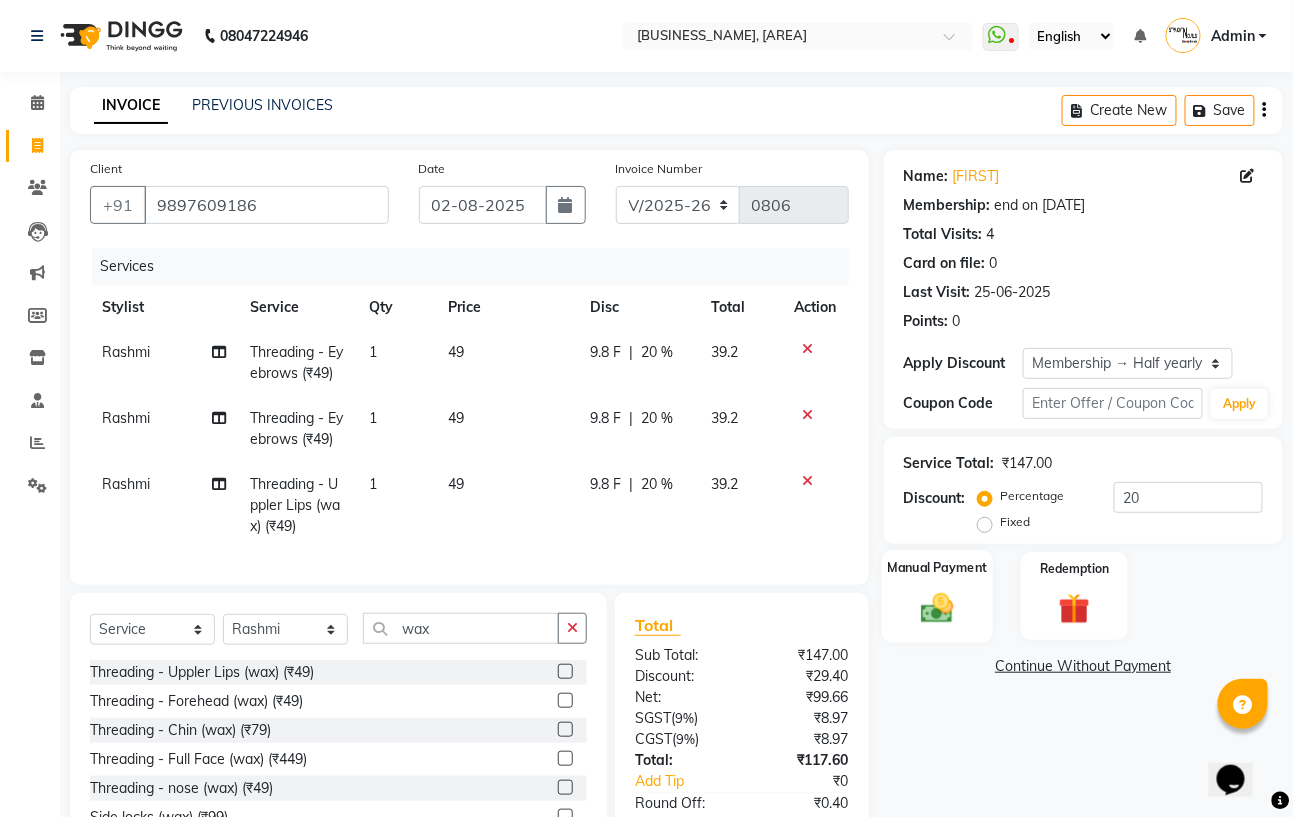 click 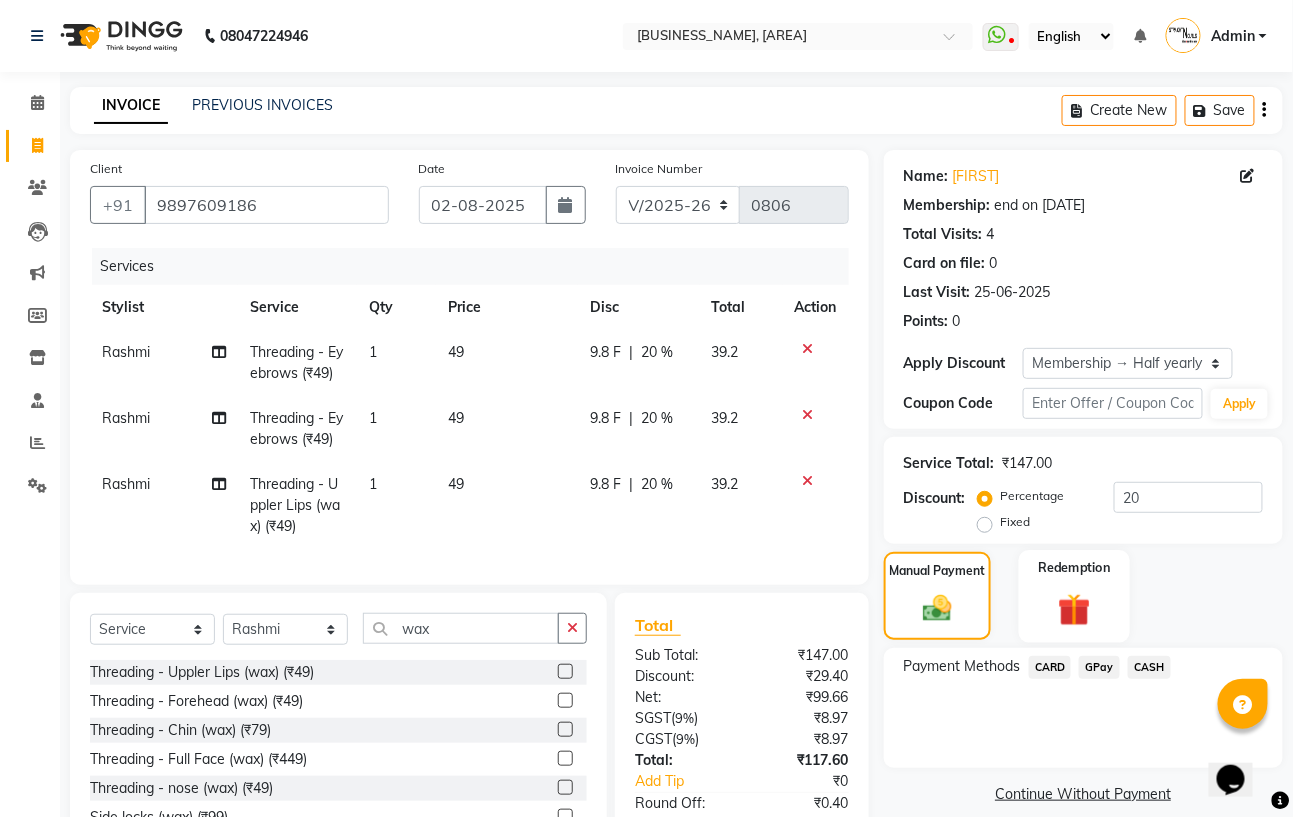 scroll, scrollTop: 142, scrollLeft: 0, axis: vertical 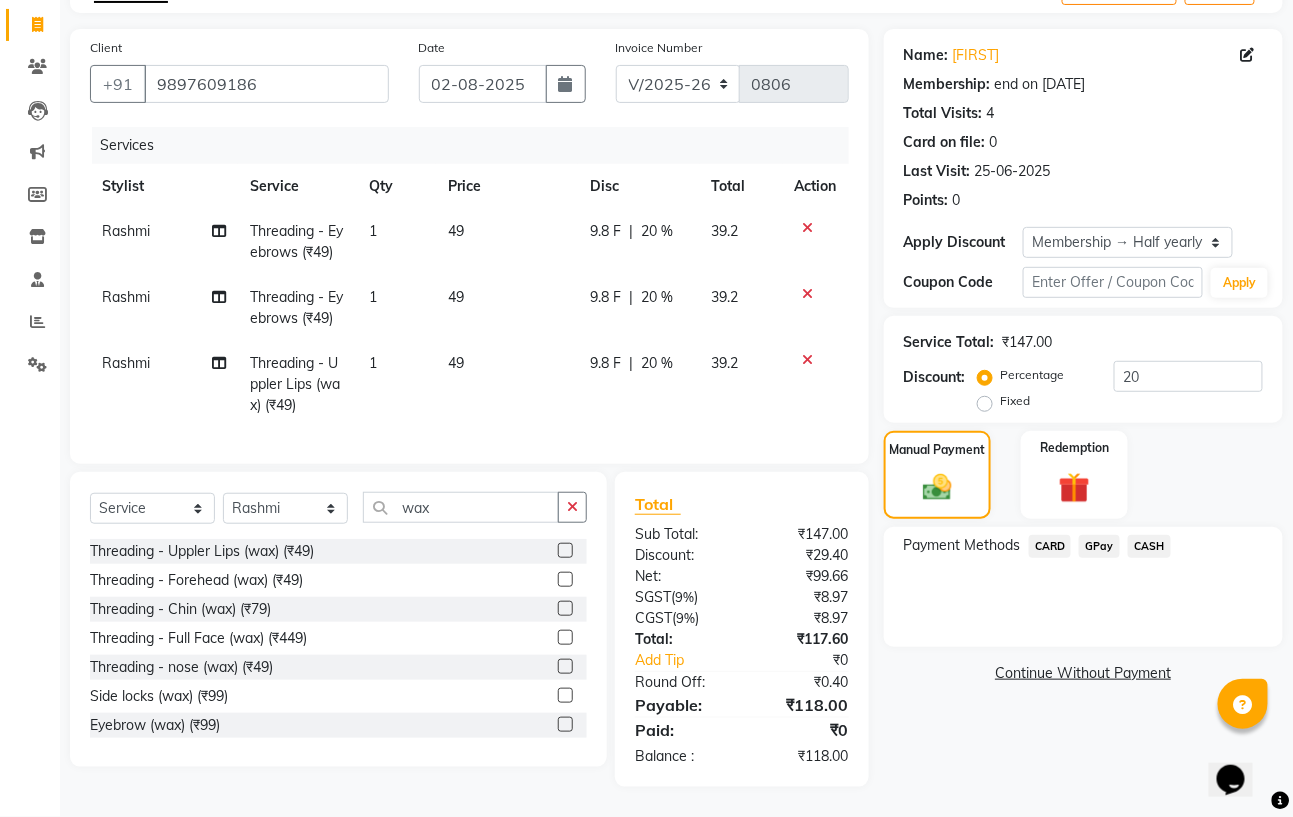 click on "CASH" 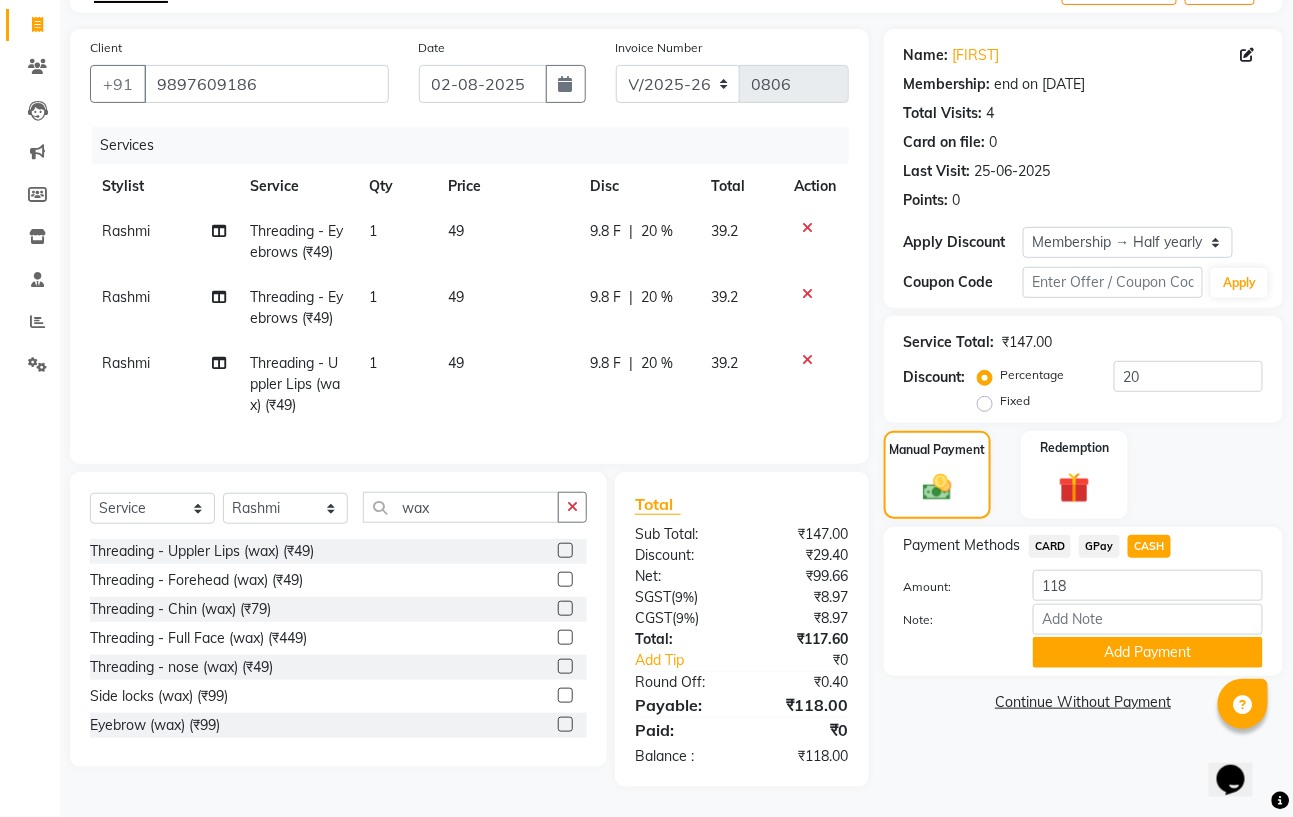 click on "GPay" 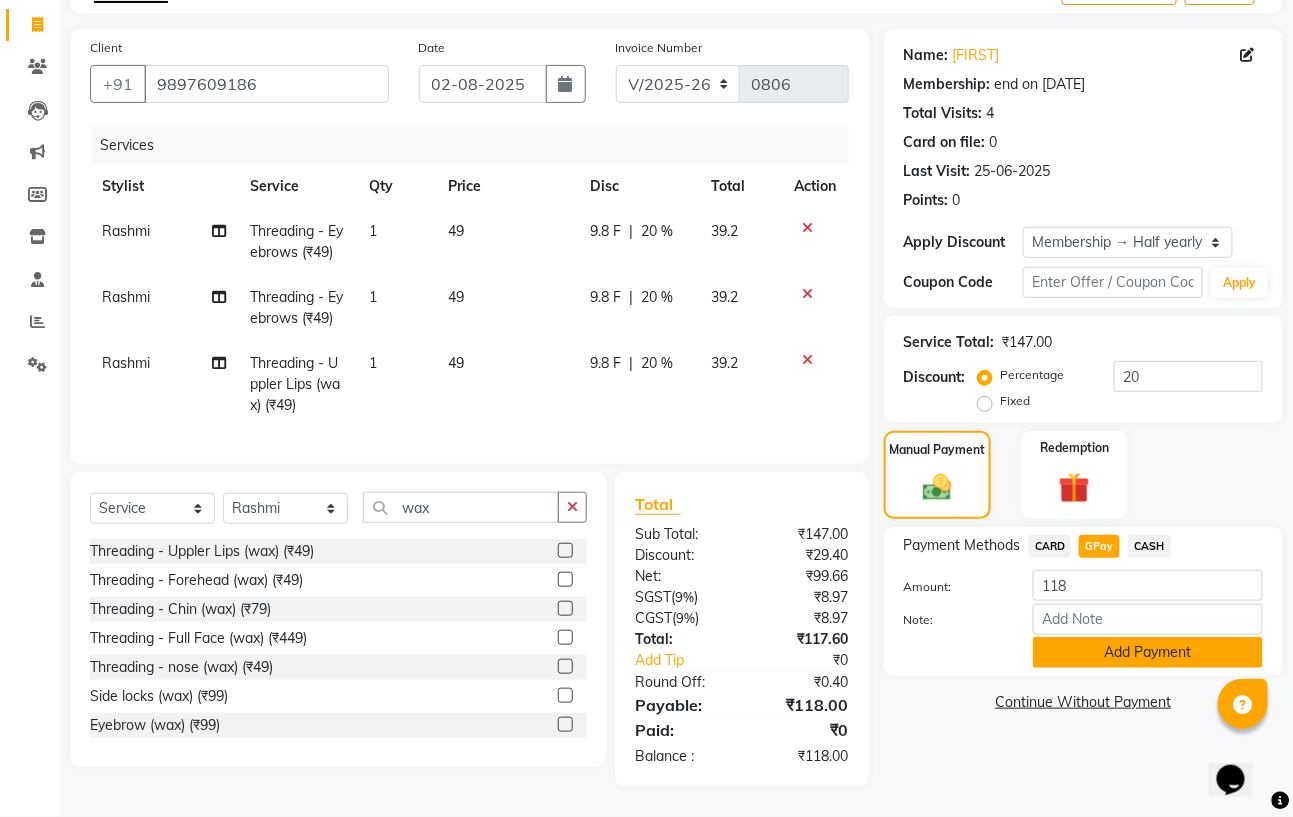 click on "Add Payment" 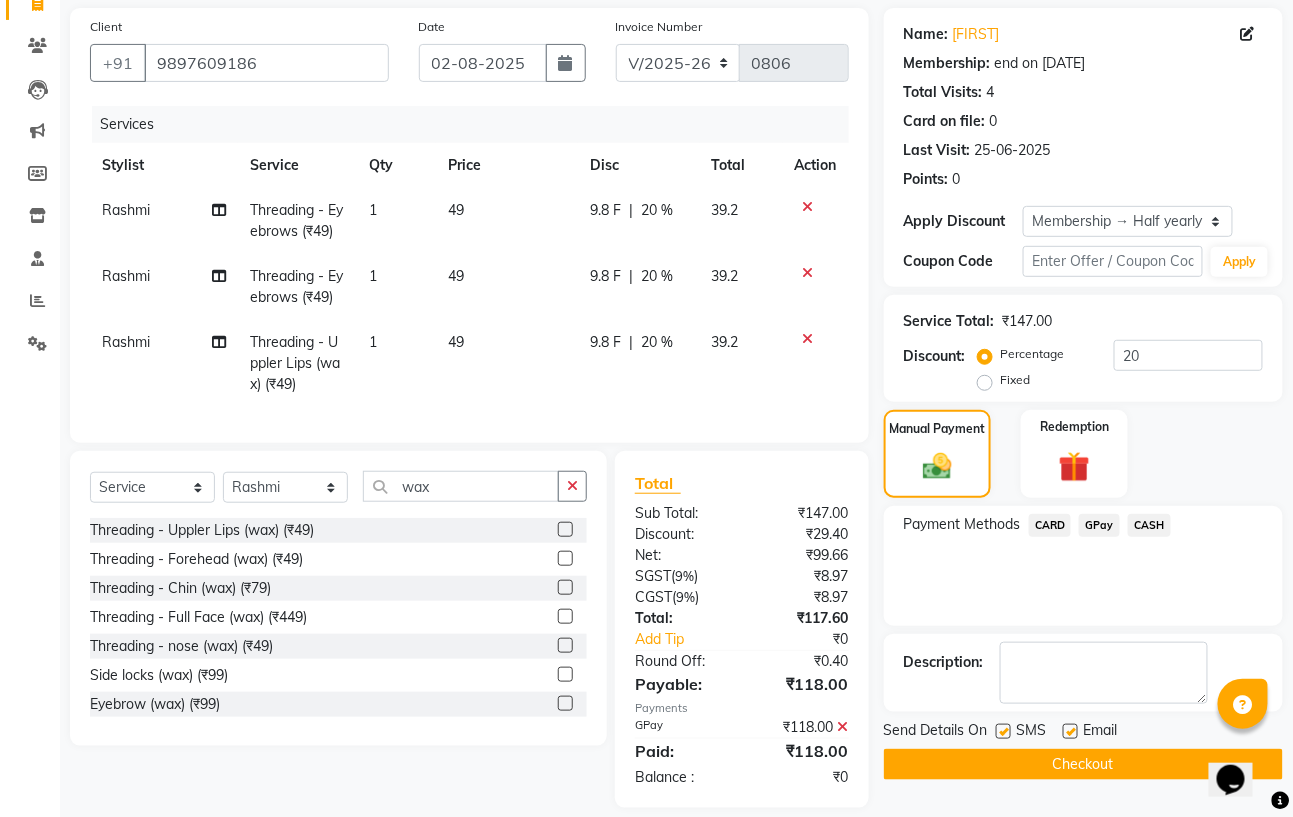 scroll, scrollTop: 183, scrollLeft: 0, axis: vertical 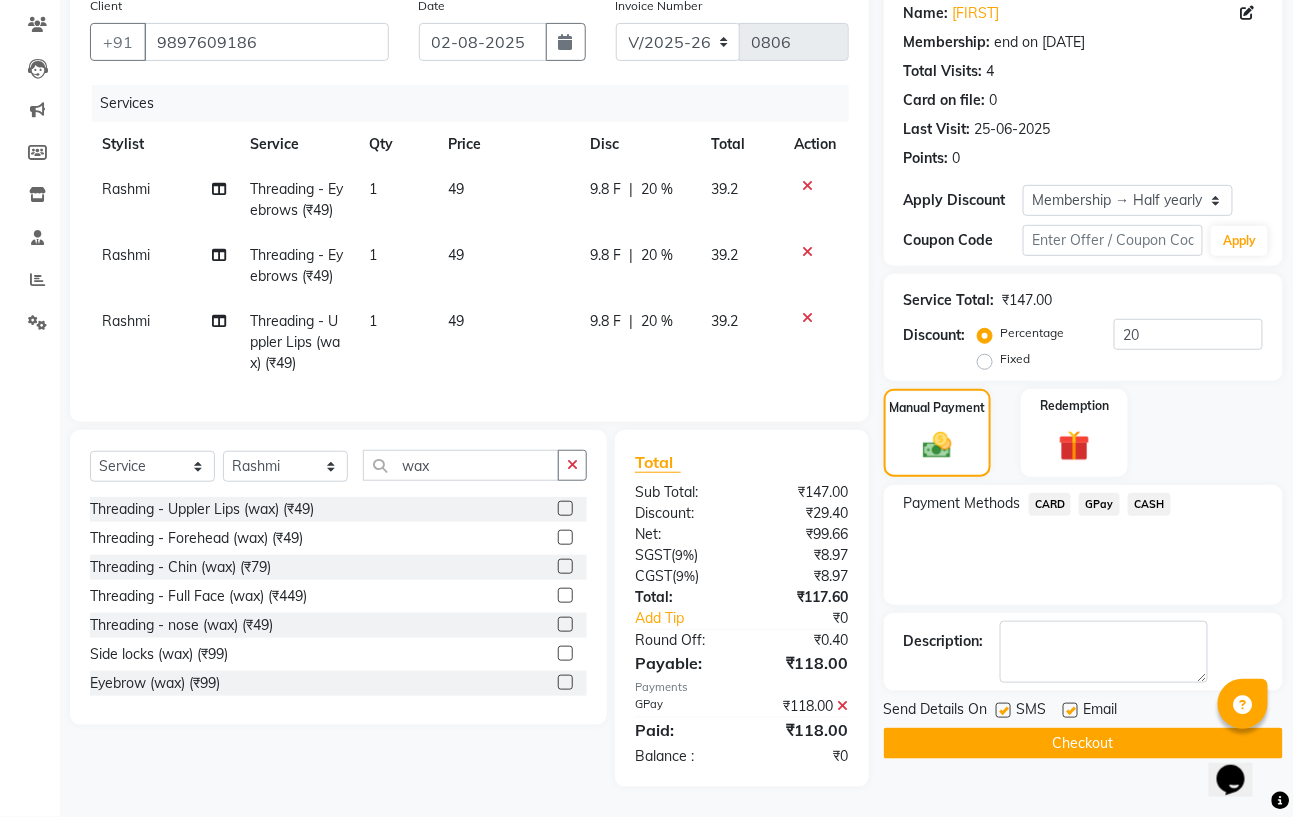 click on "Checkout" 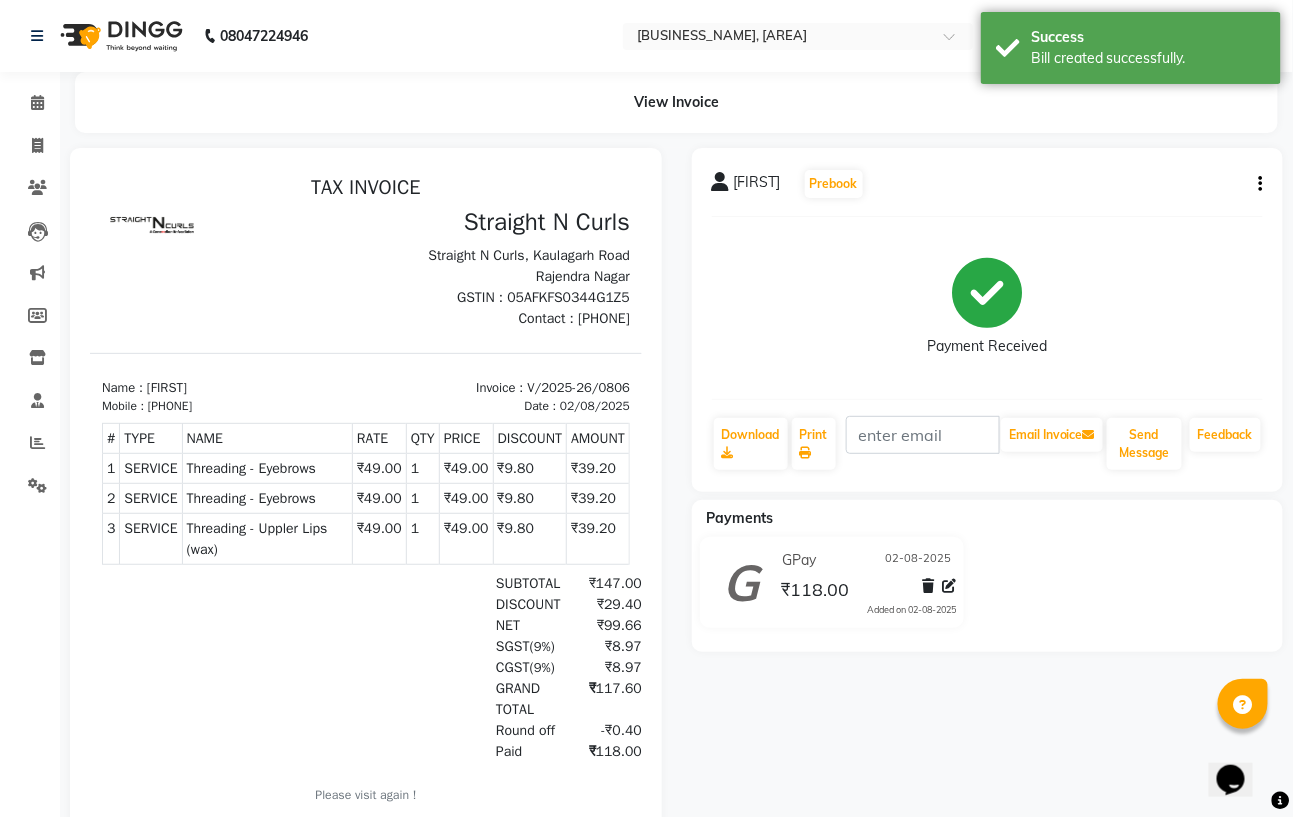 scroll, scrollTop: 0, scrollLeft: 0, axis: both 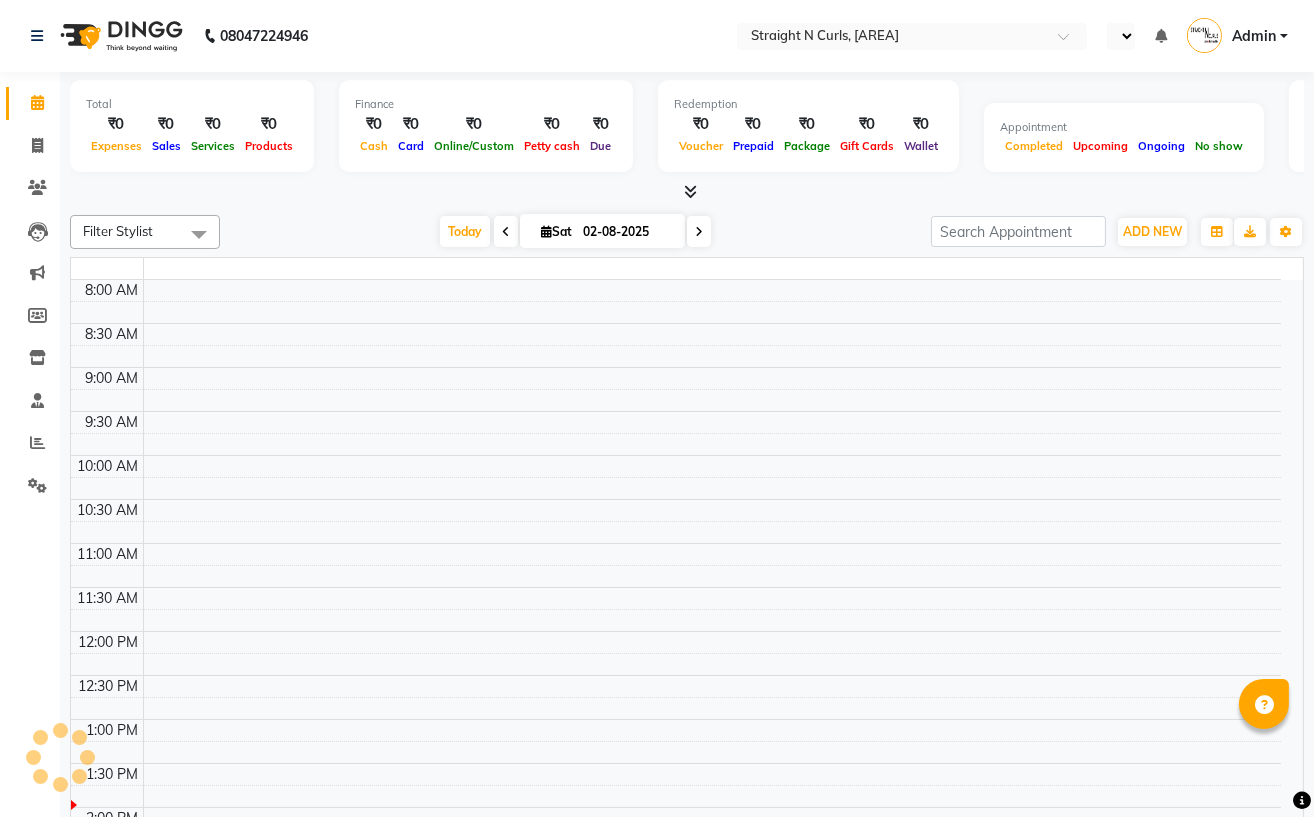 select on "en" 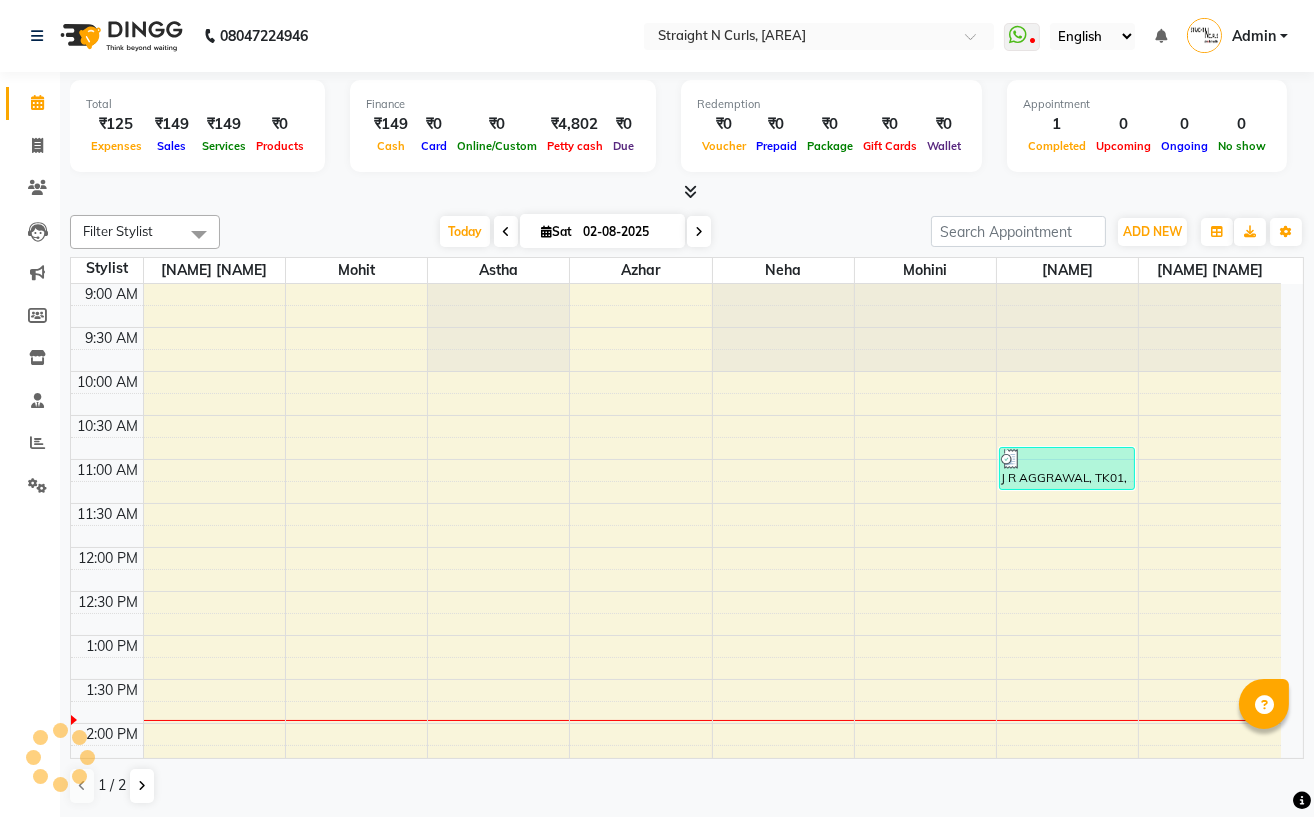 scroll, scrollTop: 0, scrollLeft: 0, axis: both 